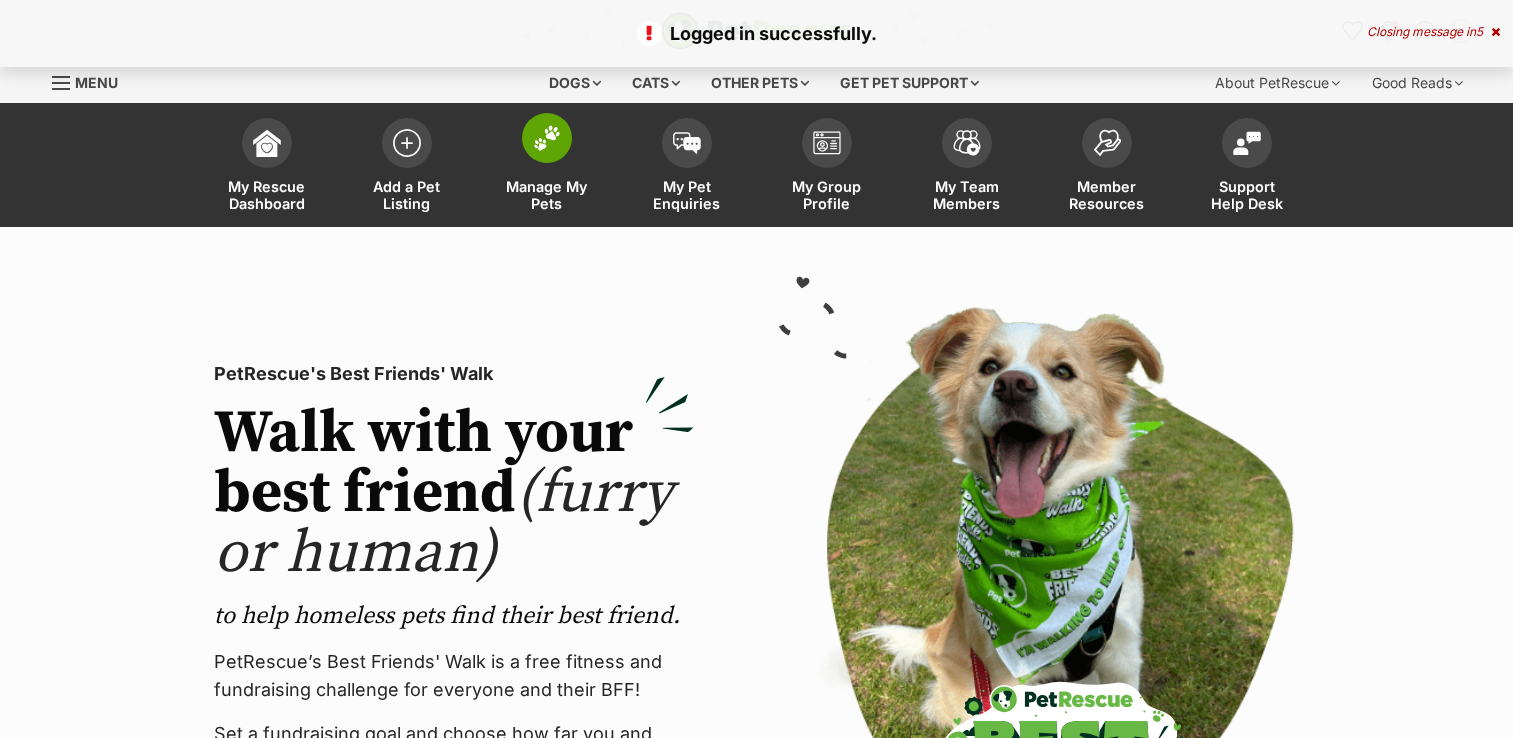 scroll, scrollTop: 0, scrollLeft: 0, axis: both 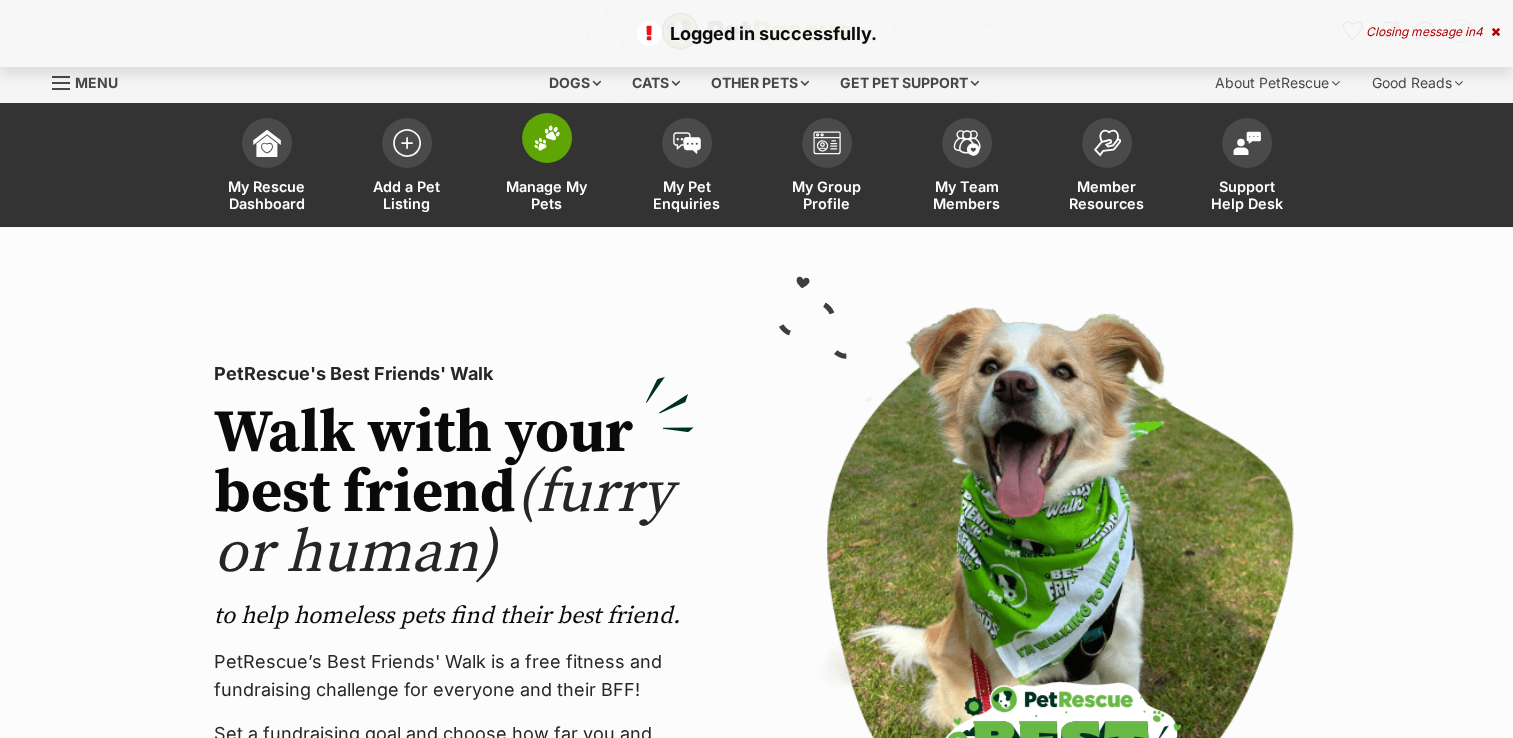 click at bounding box center (547, 138) 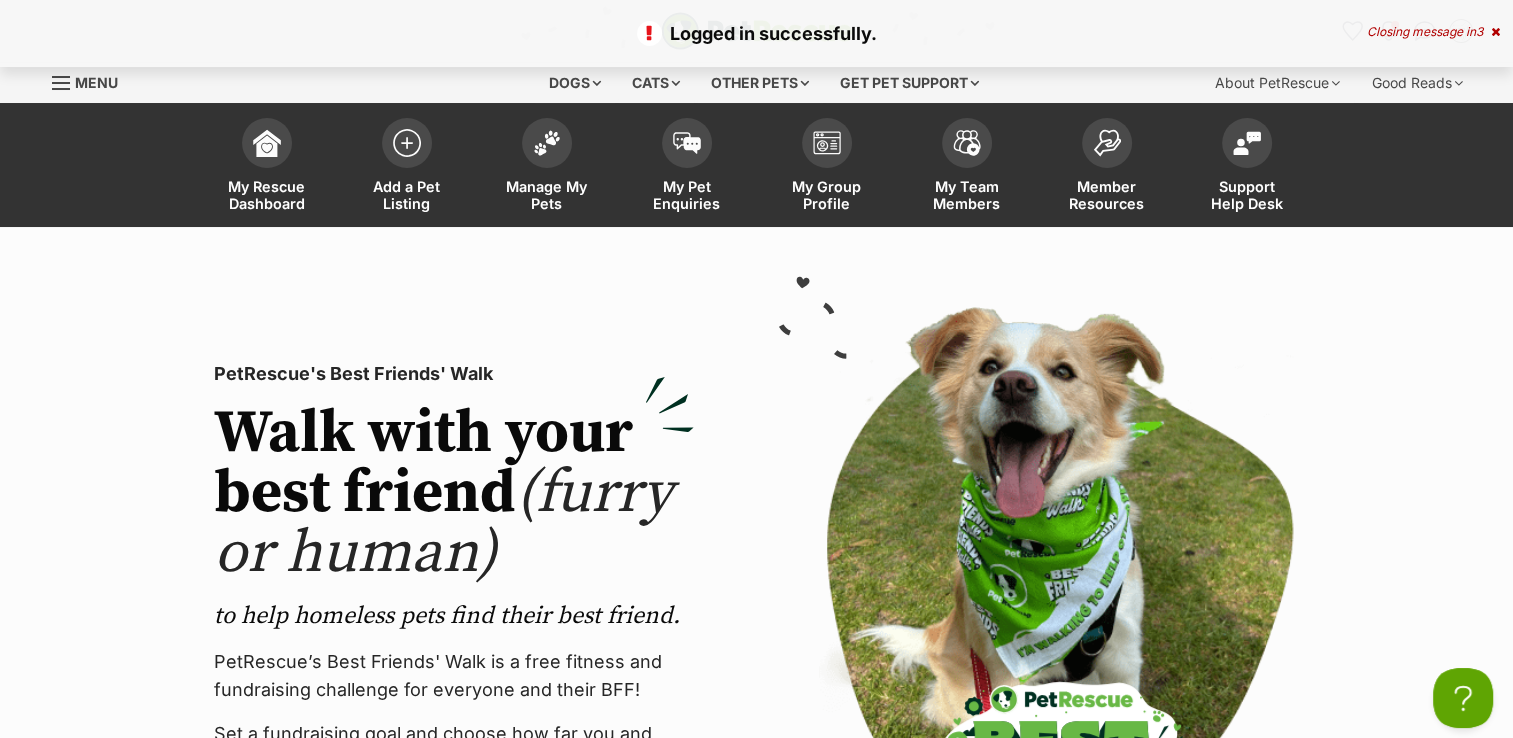 scroll, scrollTop: 0, scrollLeft: 0, axis: both 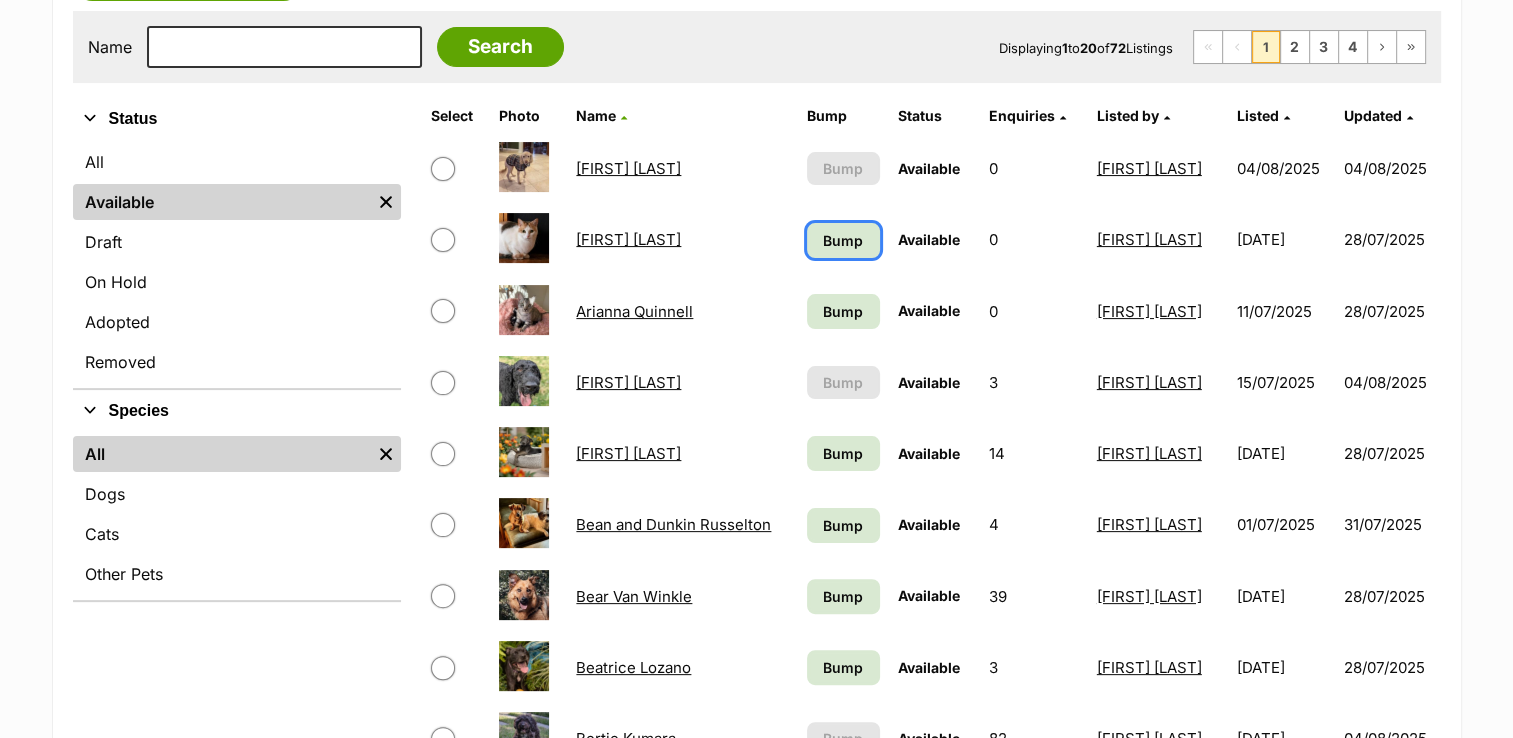 click on "Bump" at bounding box center (843, 240) 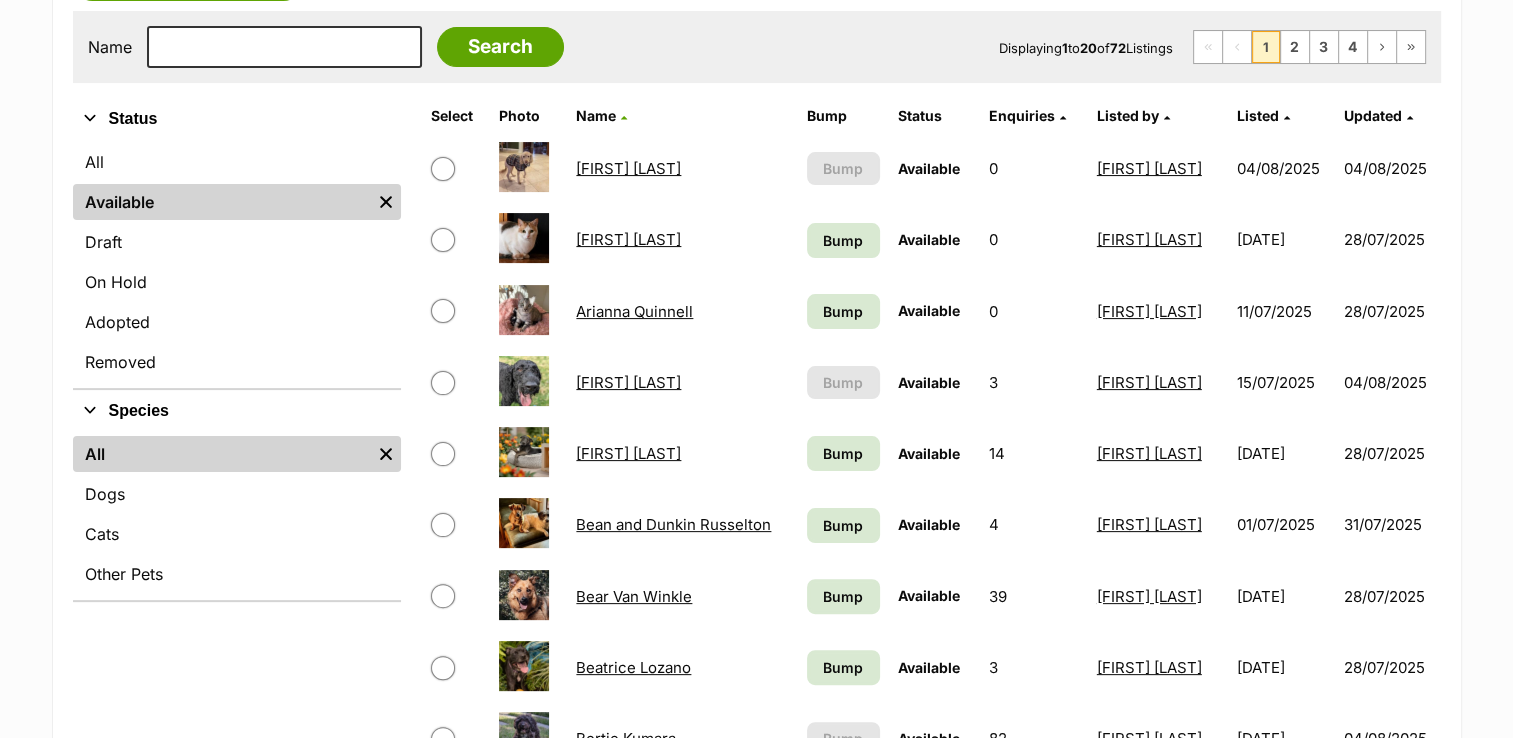 click on "Bump" at bounding box center [843, 311] 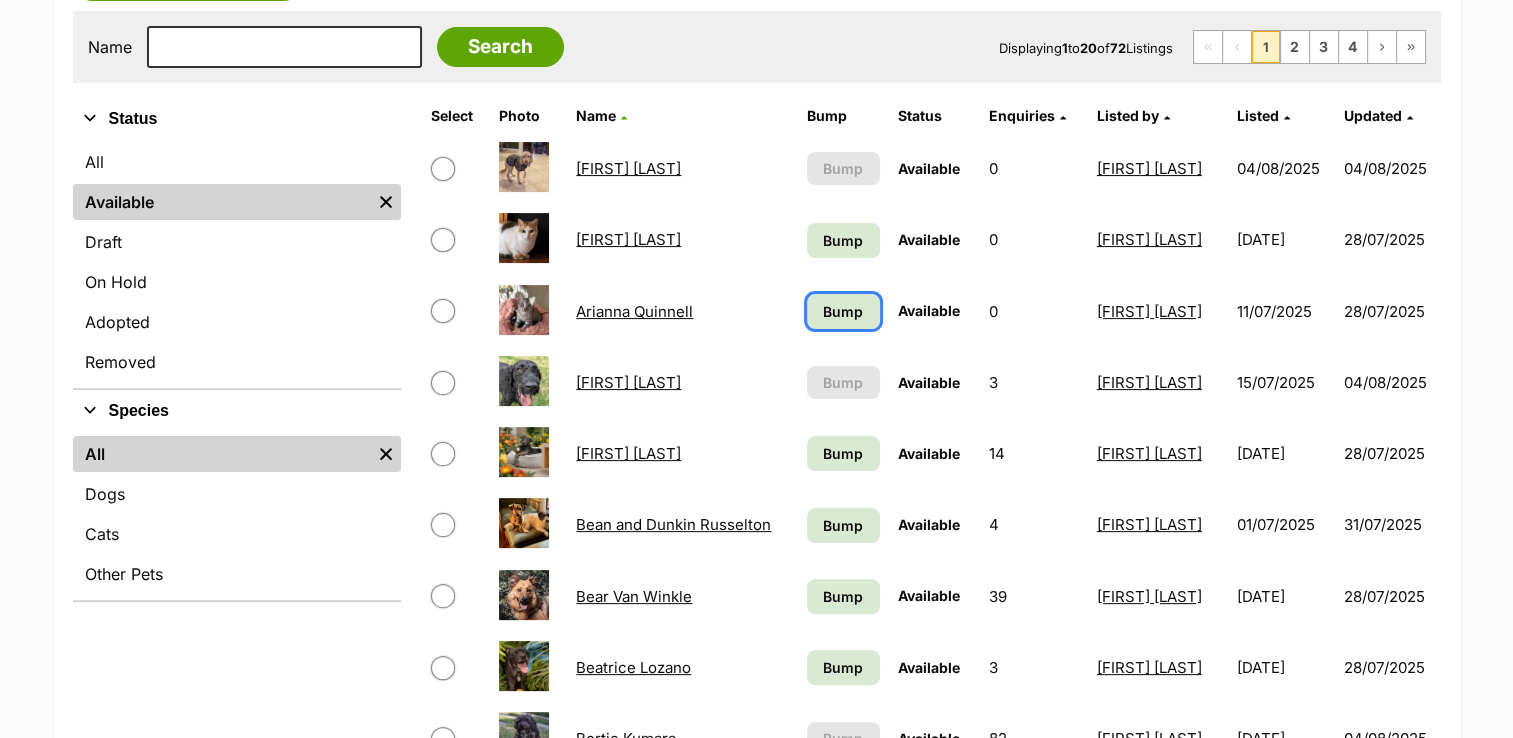 drag, startPoint x: 846, startPoint y: 298, endPoint x: 848, endPoint y: 308, distance: 10.198039 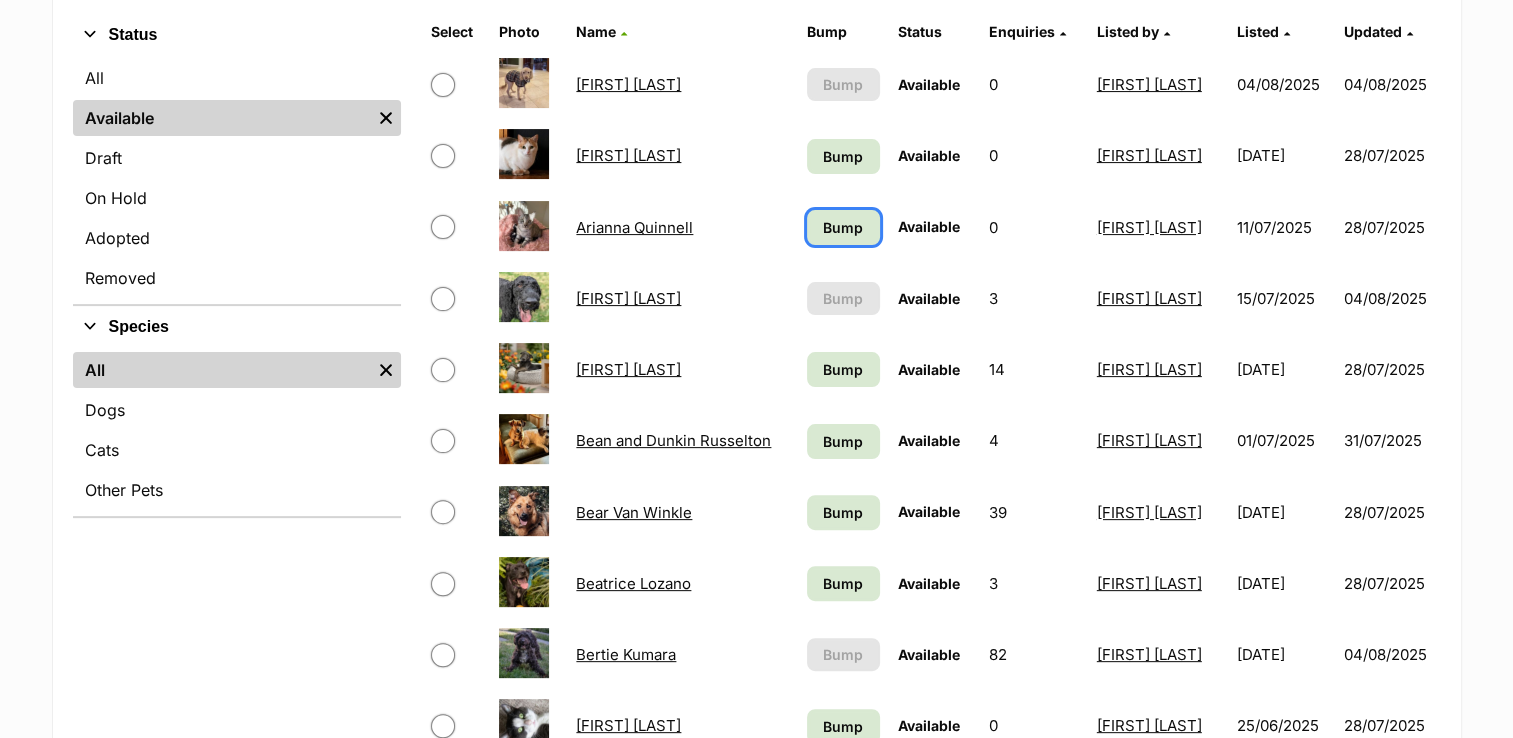 scroll, scrollTop: 600, scrollLeft: 0, axis: vertical 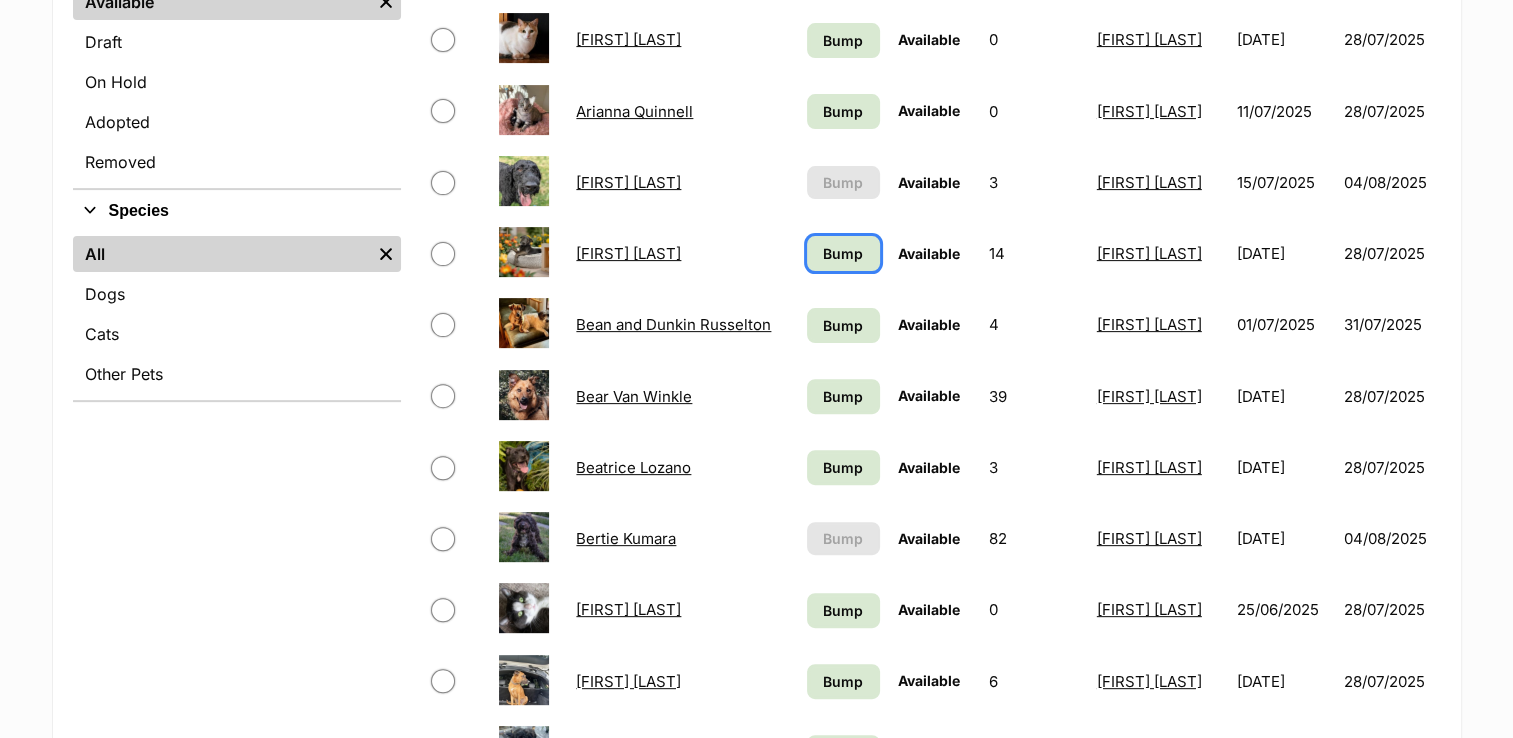 click on "Bump" at bounding box center (843, 253) 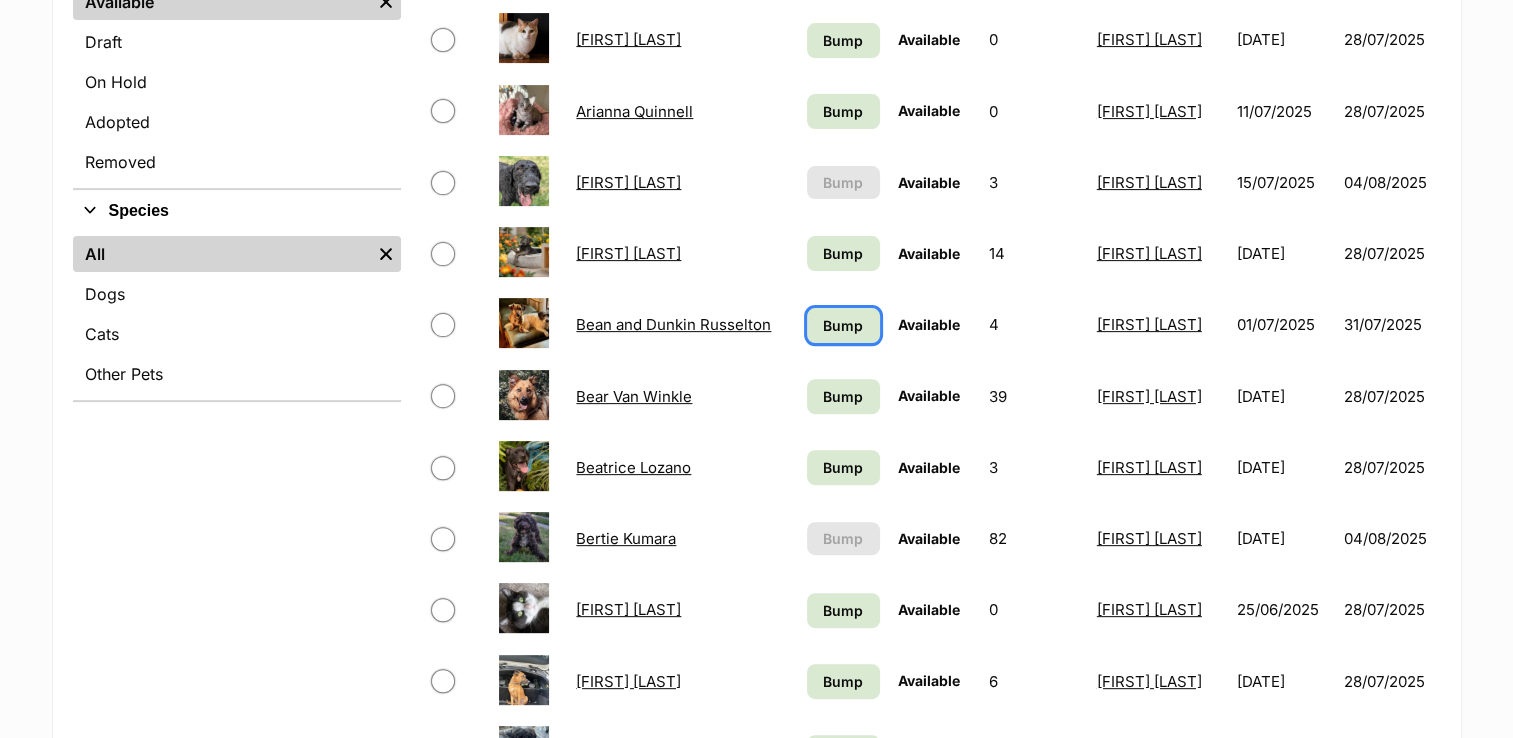 click on "Bump" at bounding box center (843, 325) 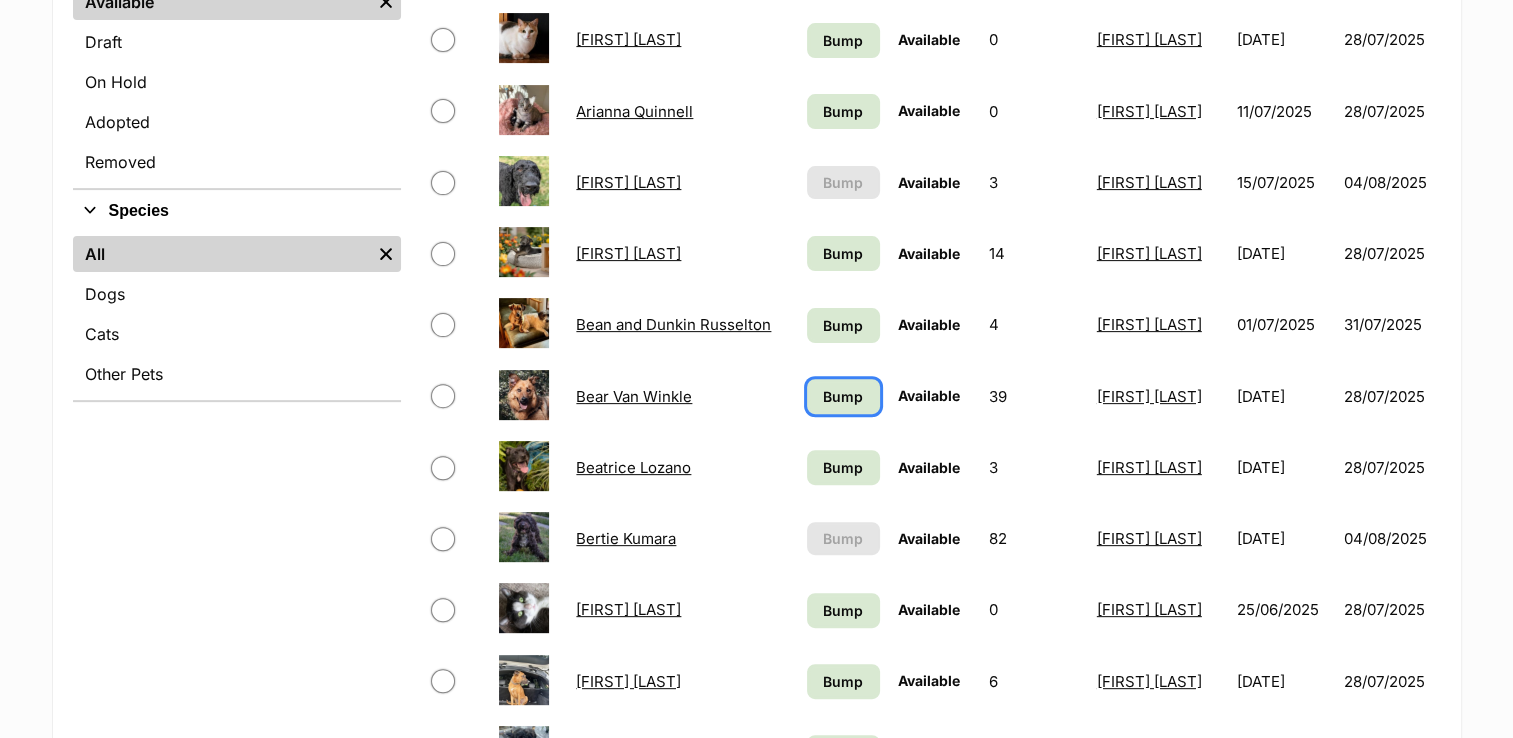 drag, startPoint x: 848, startPoint y: 379, endPoint x: 848, endPoint y: 404, distance: 25 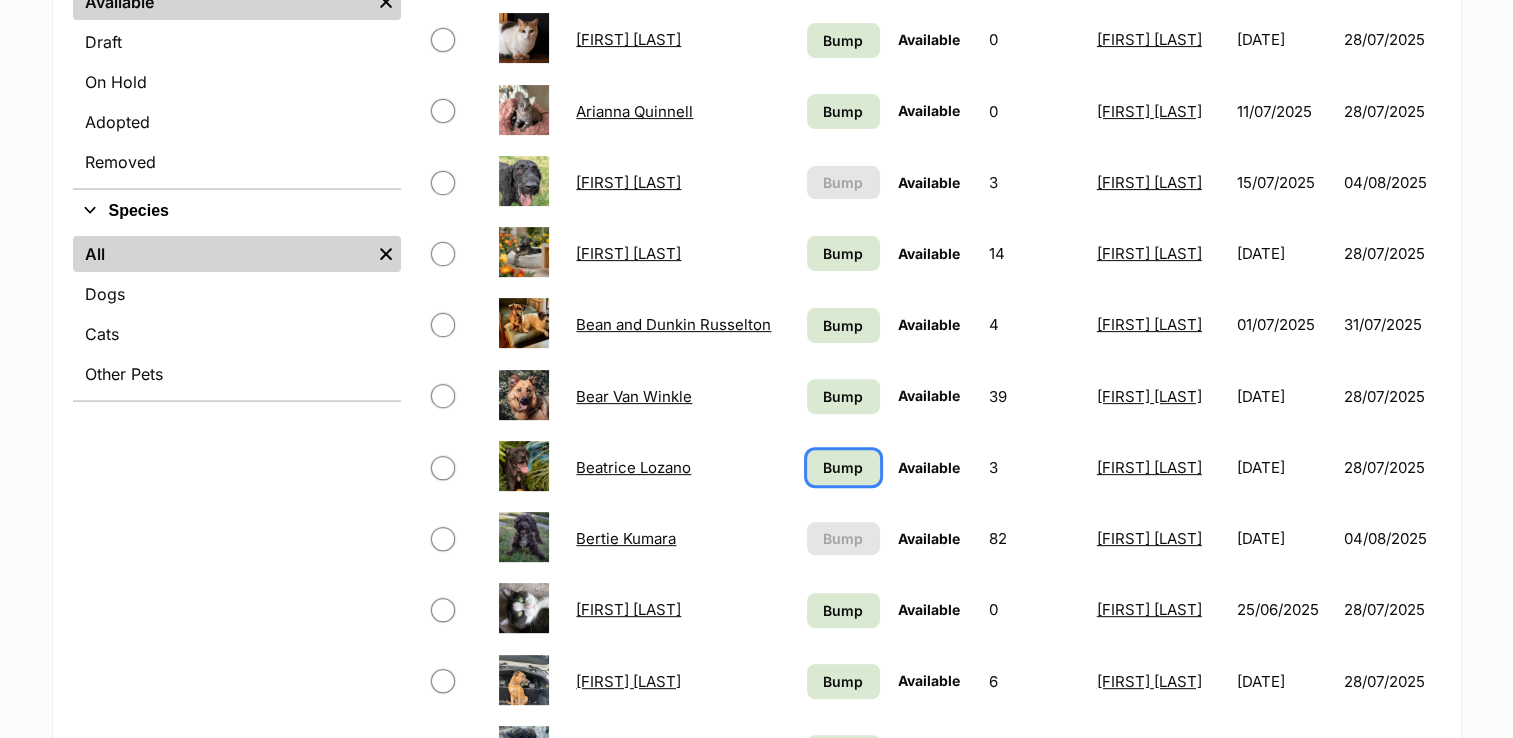 click on "Bump" at bounding box center [843, 467] 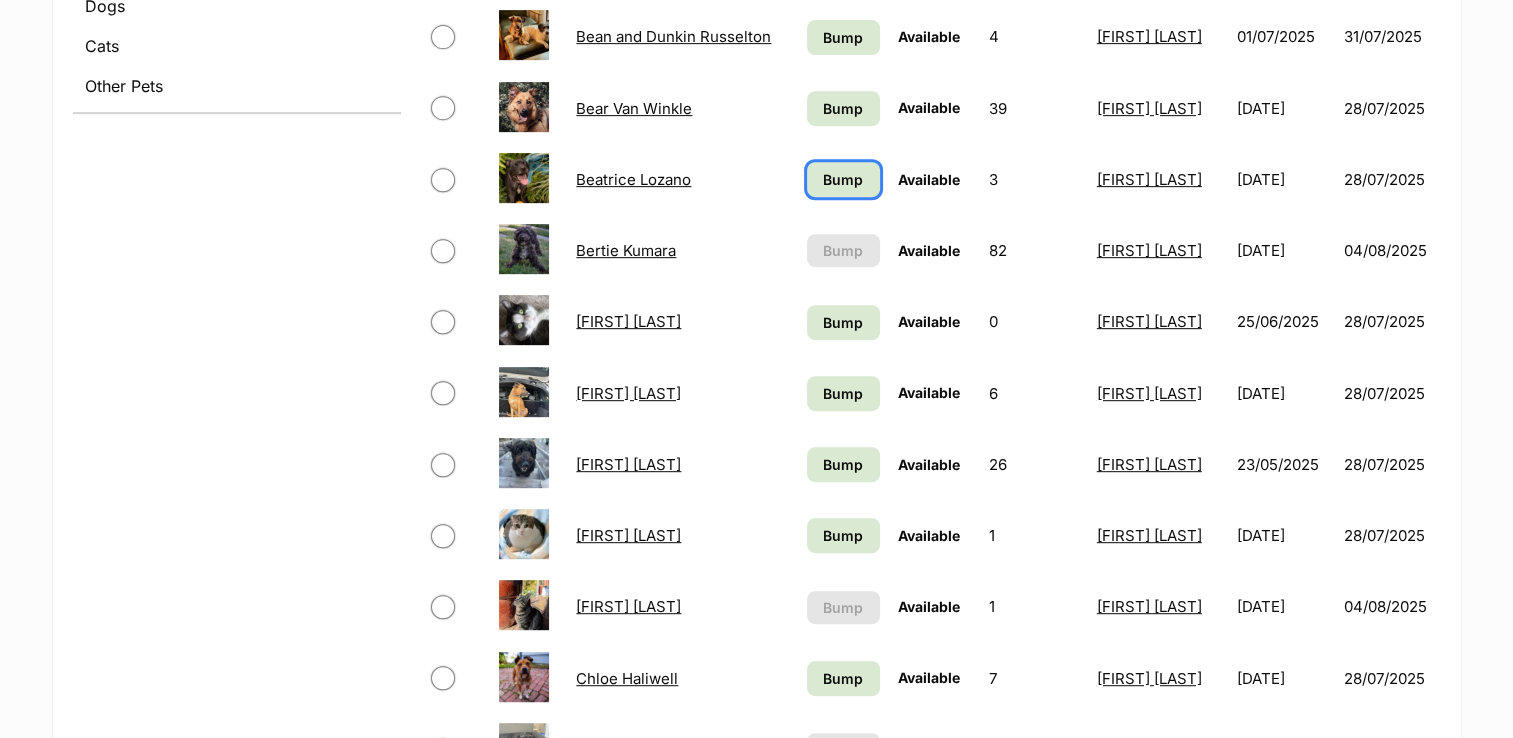 scroll, scrollTop: 900, scrollLeft: 0, axis: vertical 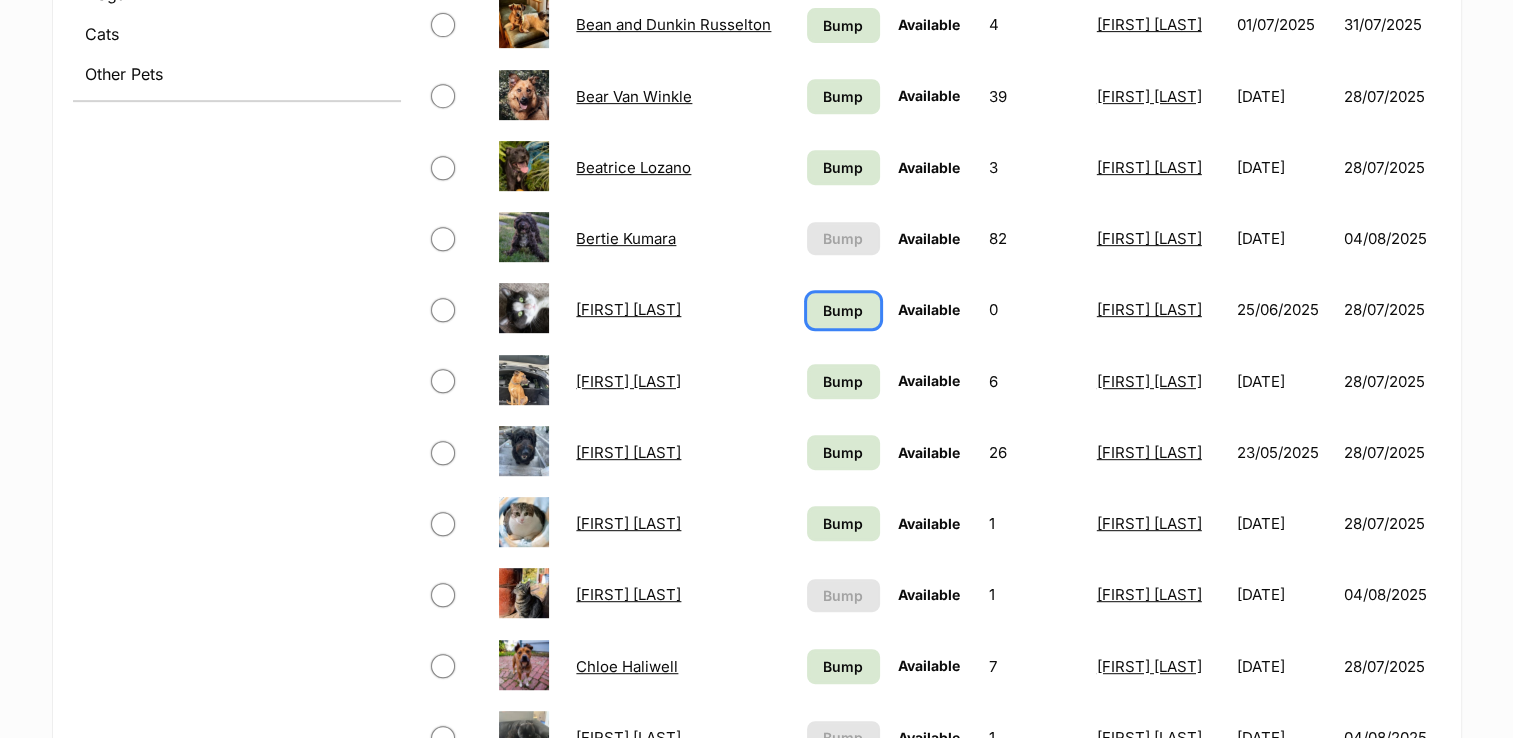 click on "Bump" at bounding box center [843, 310] 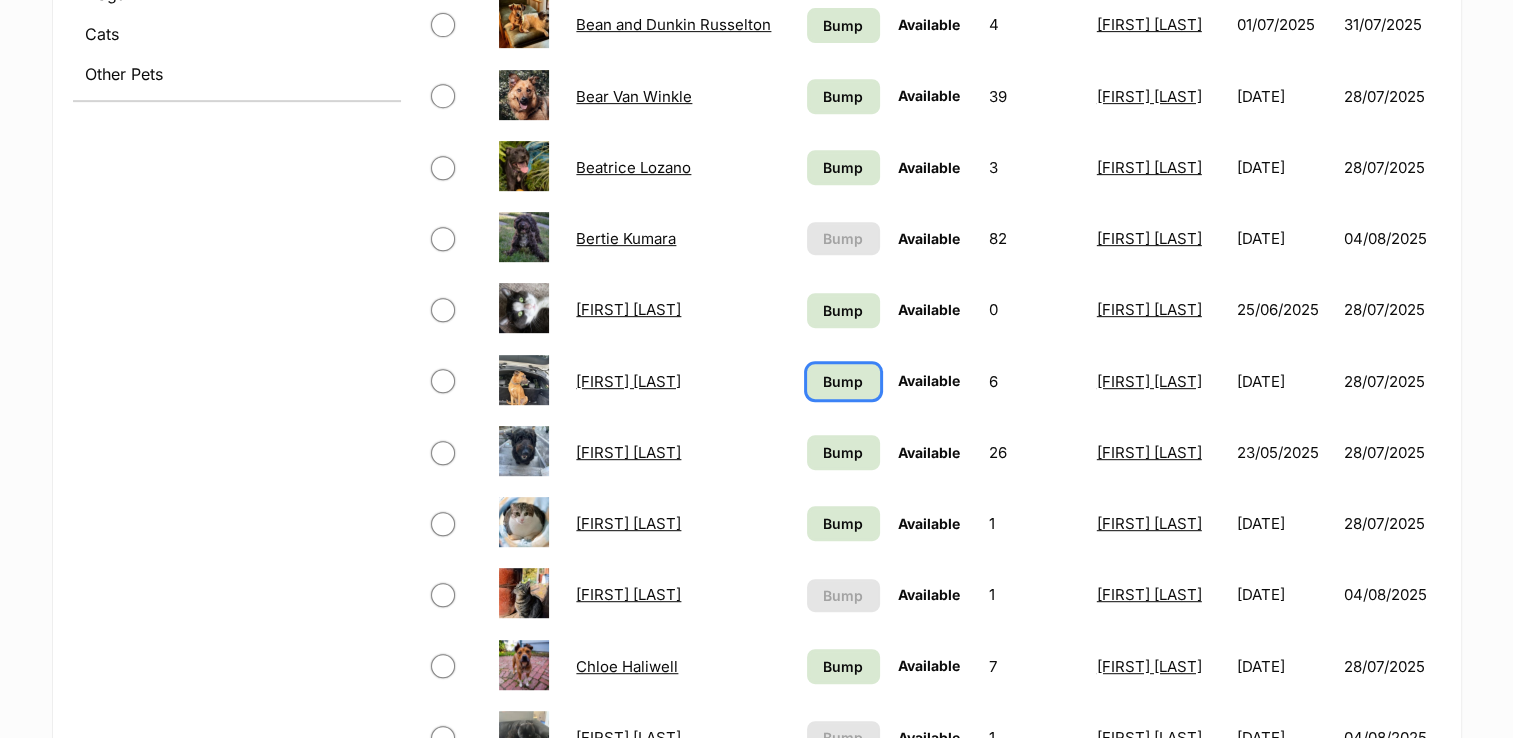 click on "Bump" at bounding box center [843, 381] 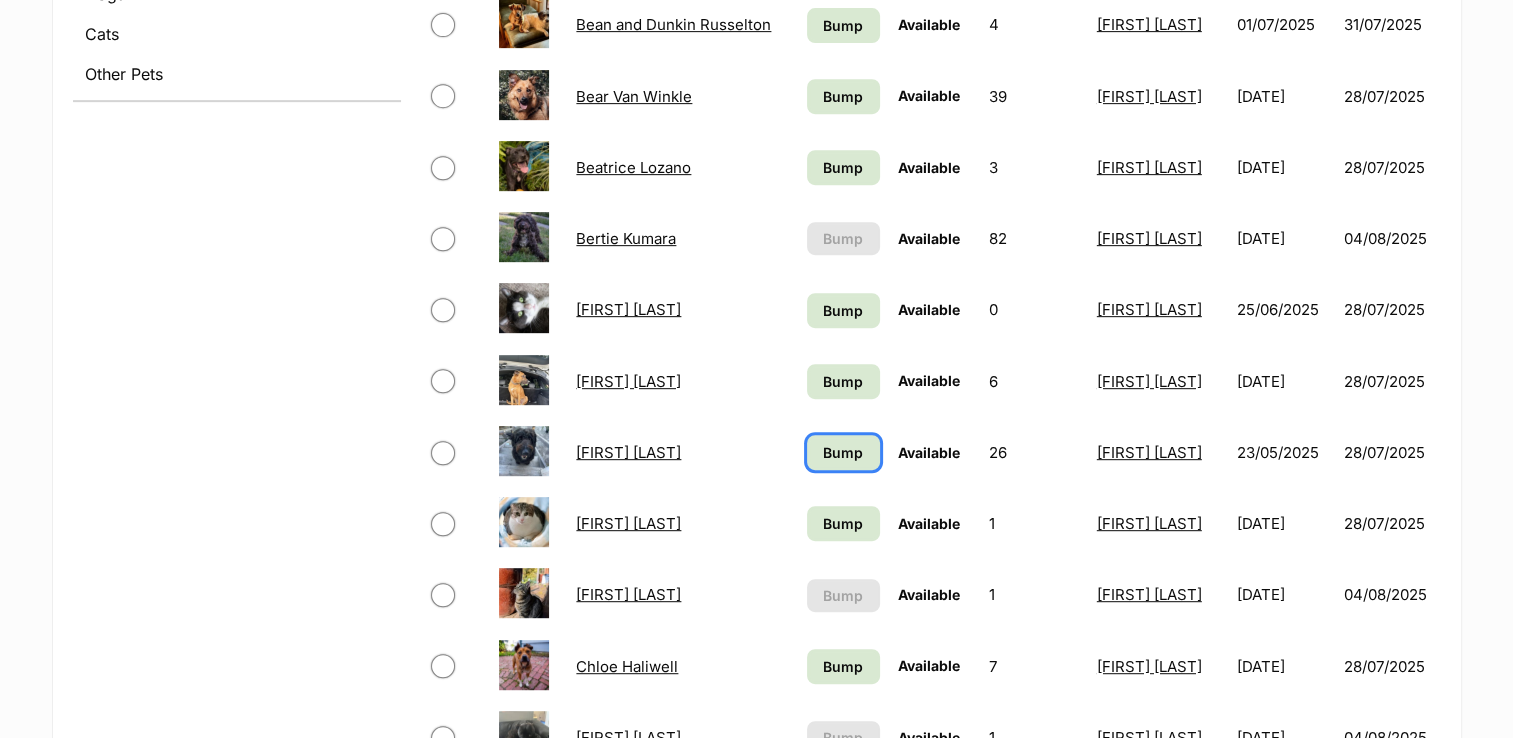 click on "Bump" at bounding box center (843, 452) 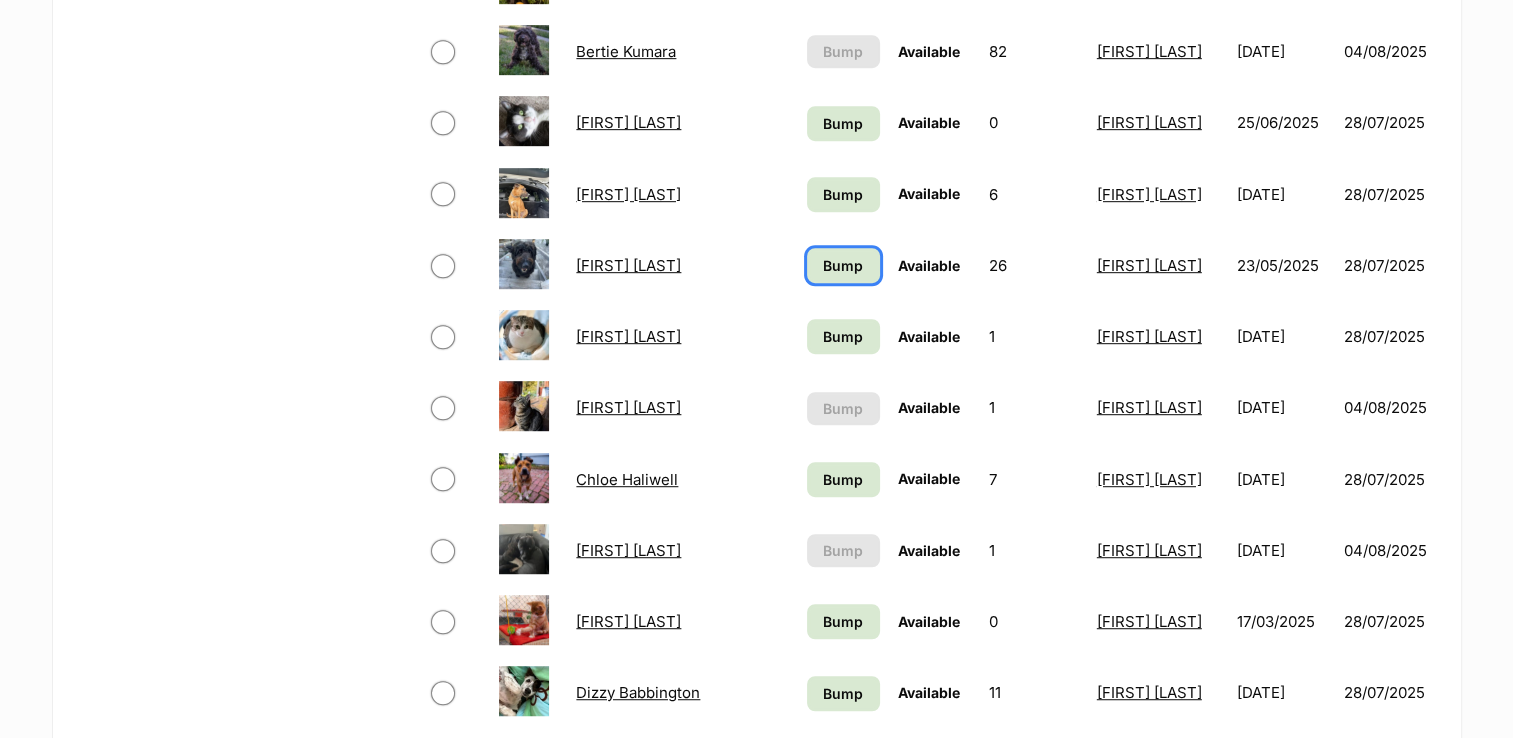 scroll, scrollTop: 1100, scrollLeft: 0, axis: vertical 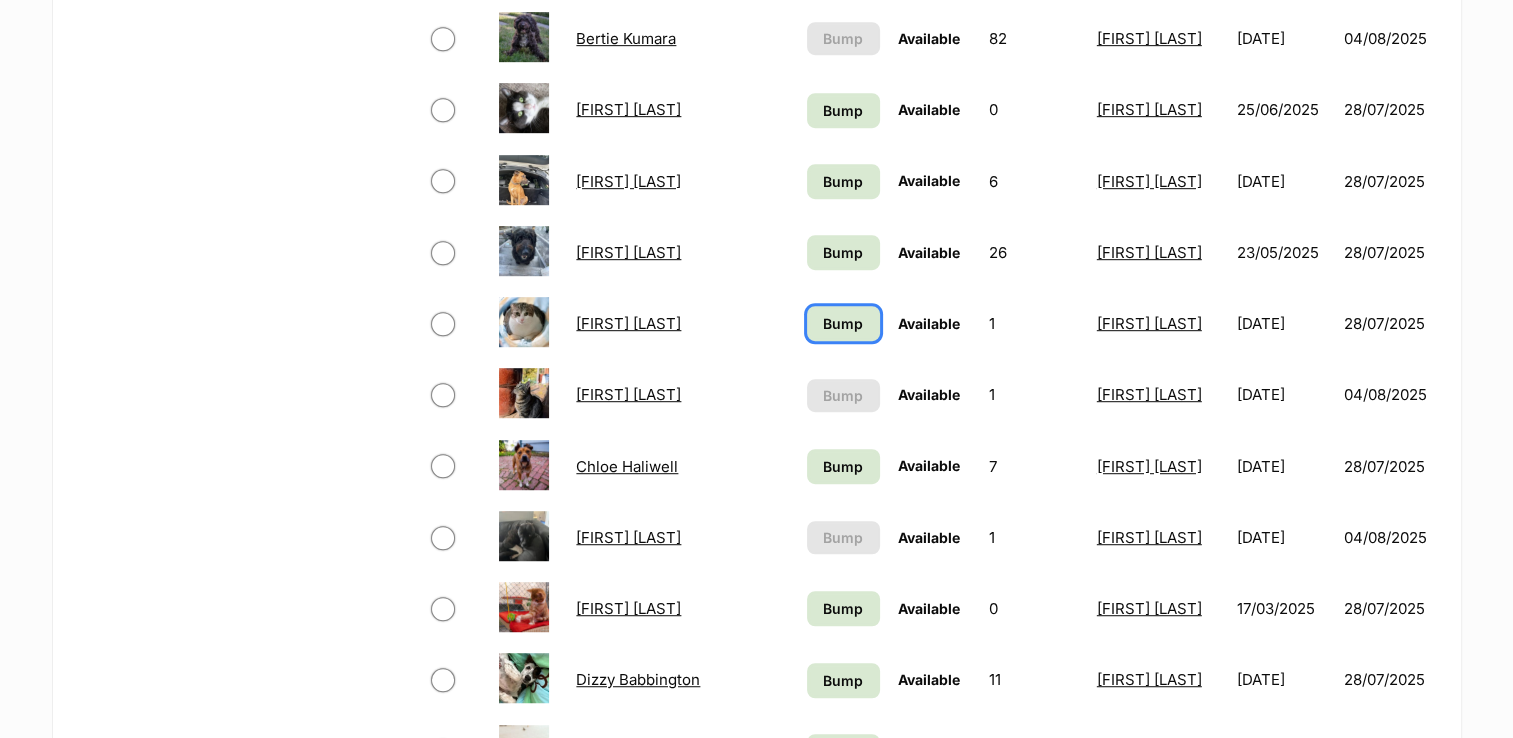 click on "Bump" at bounding box center (843, 323) 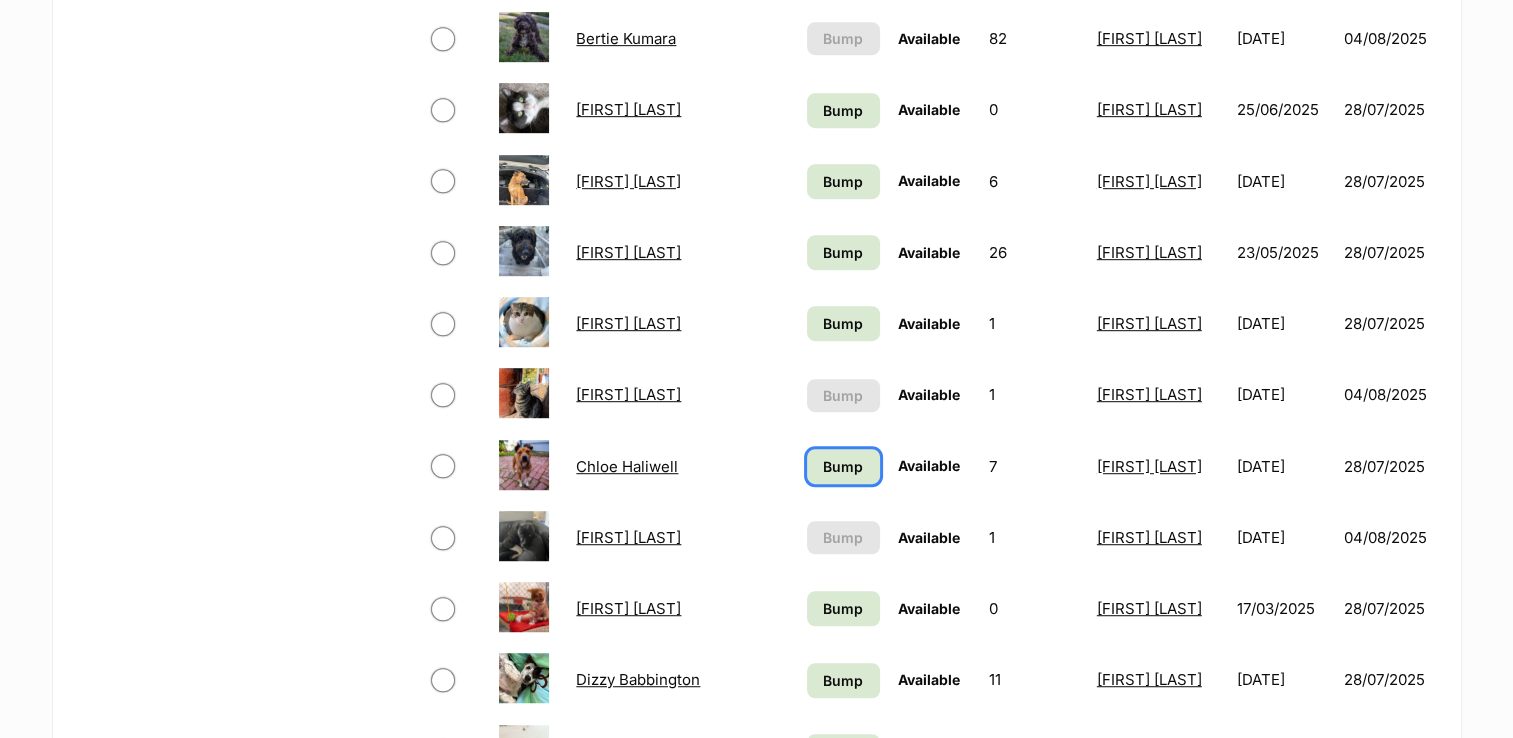 click on "Bump" at bounding box center [843, 466] 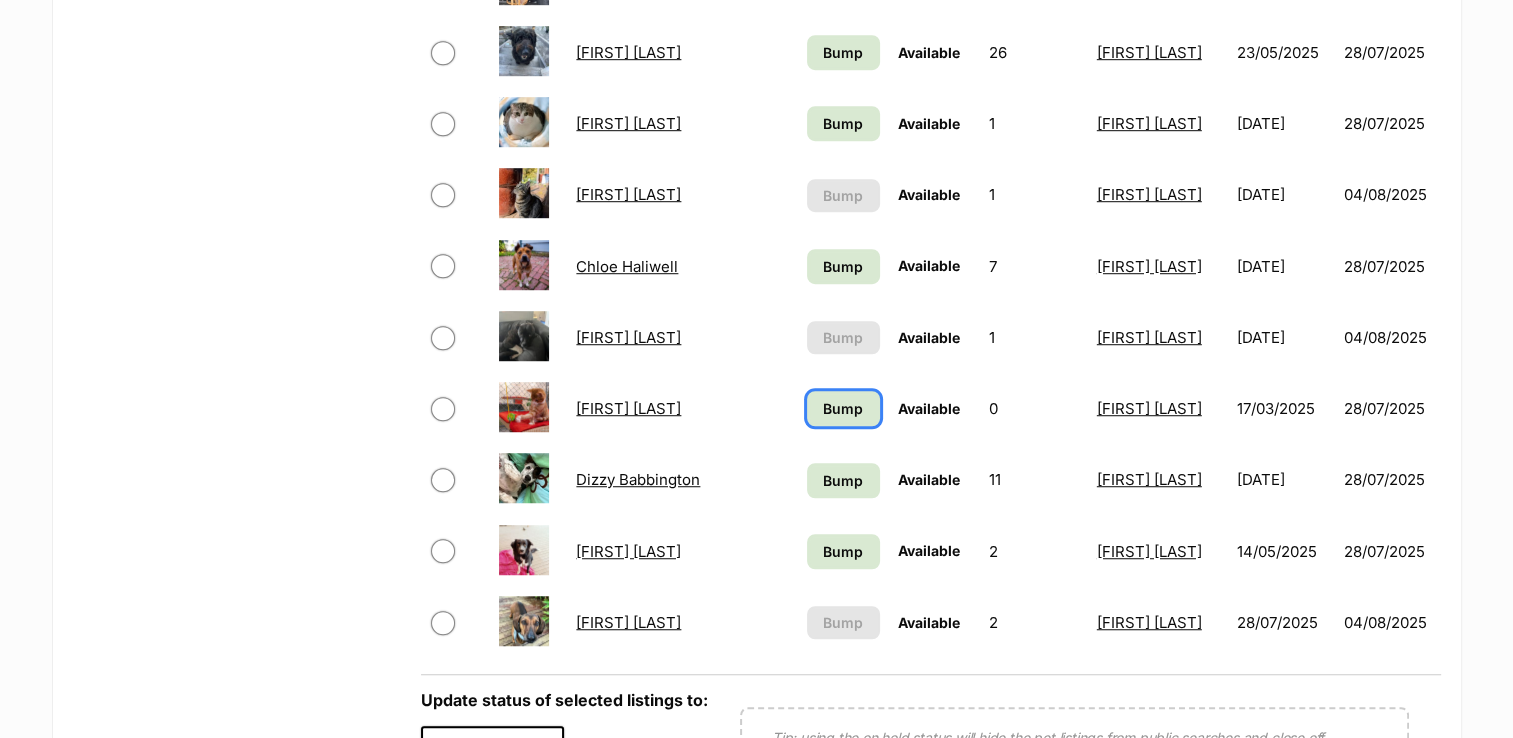 click on "Bump" at bounding box center (843, 408) 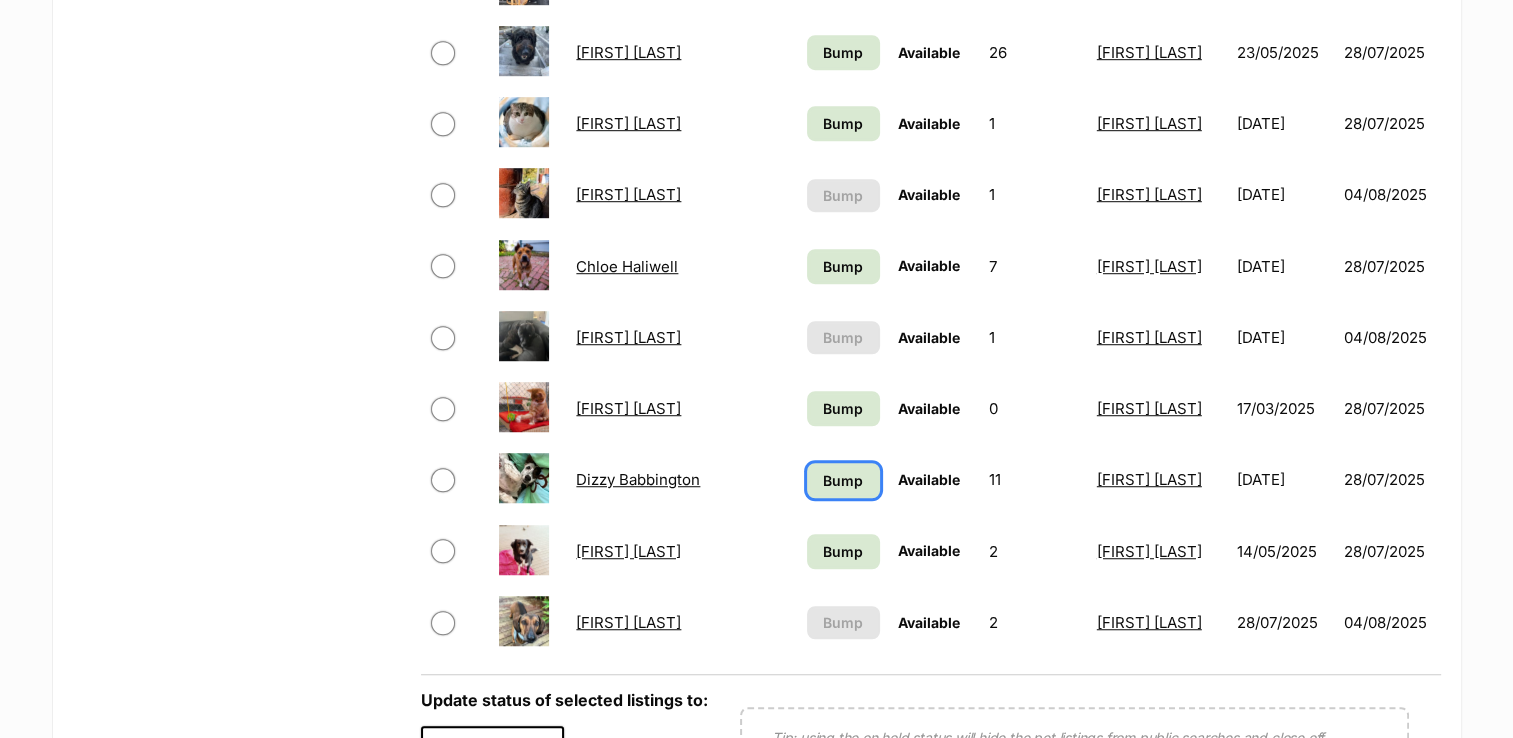 drag, startPoint x: 849, startPoint y: 466, endPoint x: 852, endPoint y: 516, distance: 50.08992 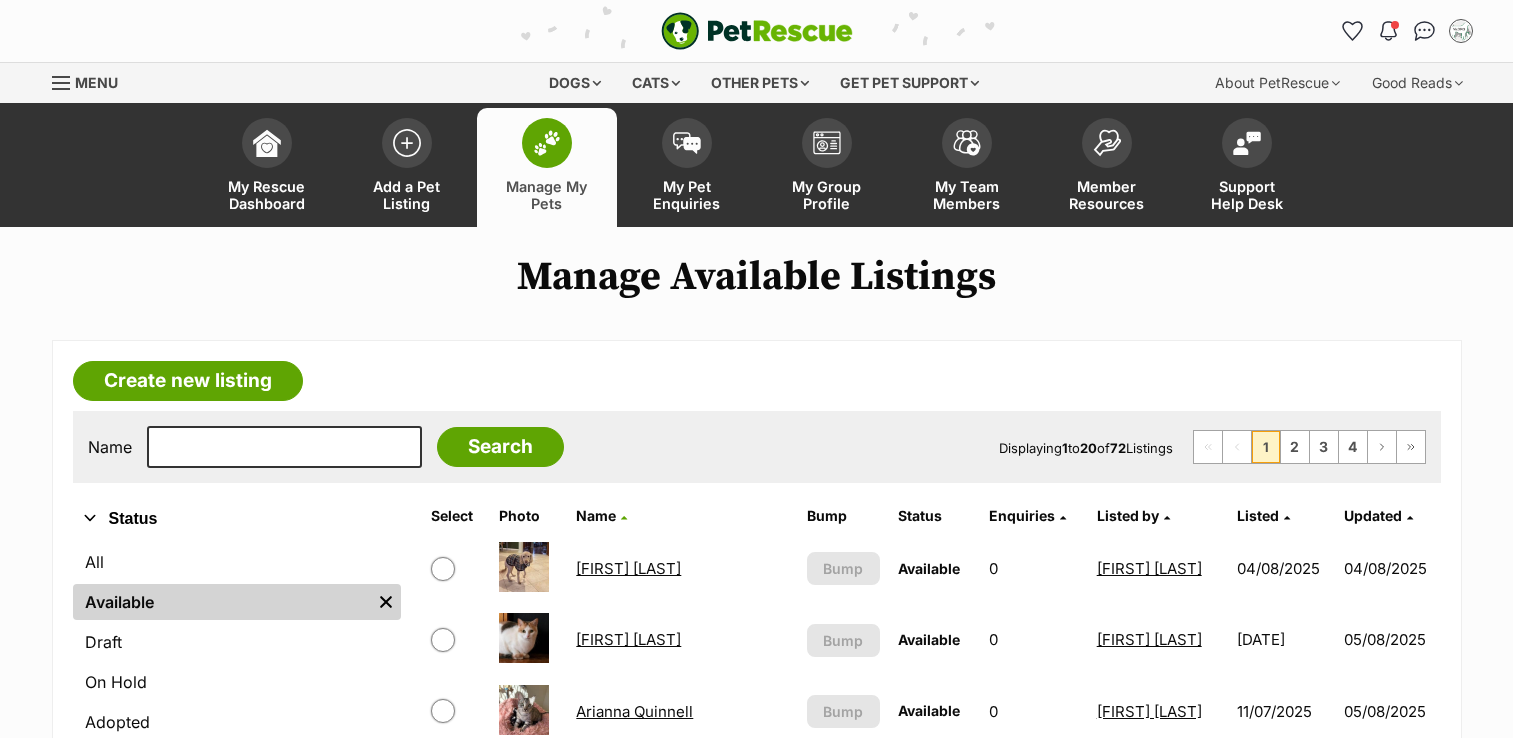 scroll, scrollTop: 0, scrollLeft: 0, axis: both 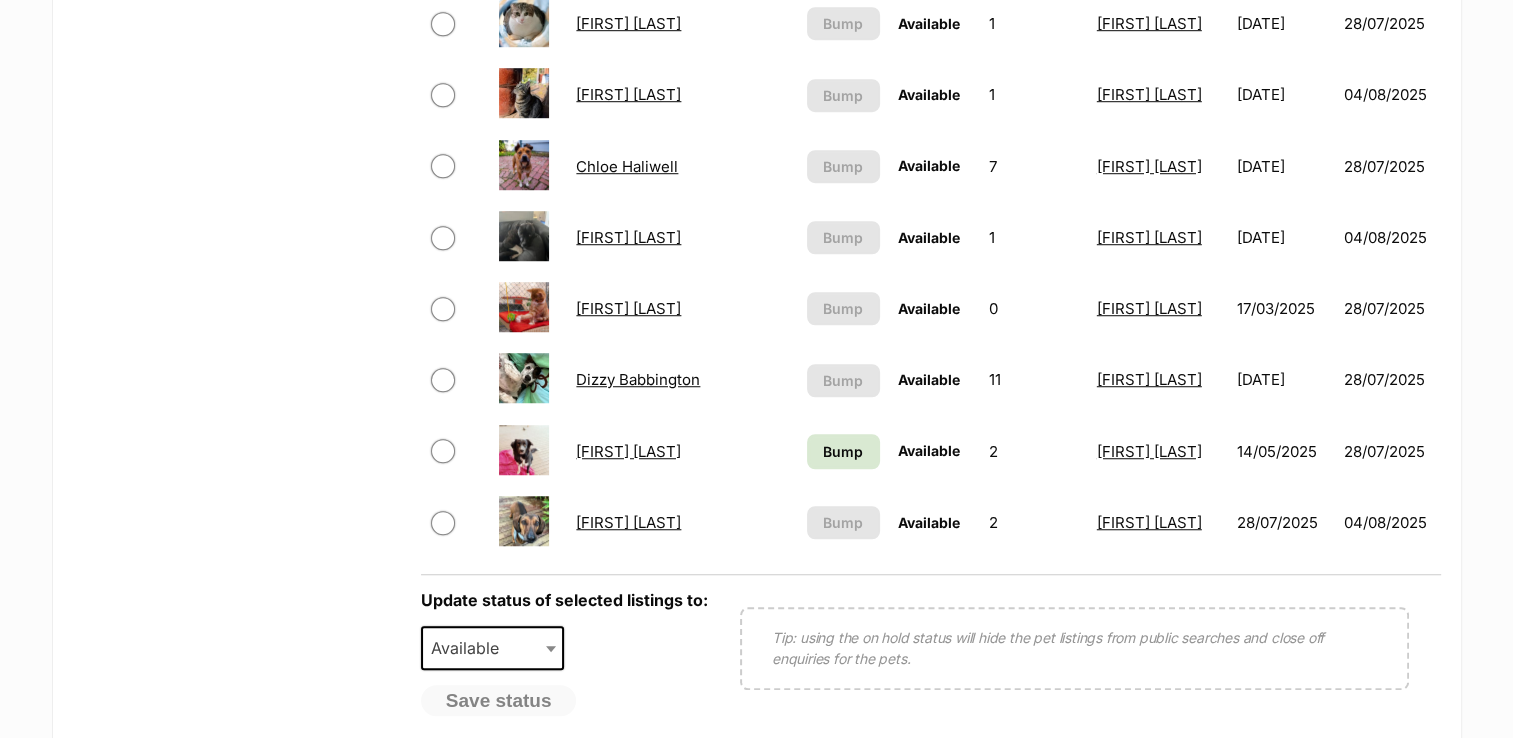 drag, startPoint x: 822, startPoint y: 430, endPoint x: 829, endPoint y: 442, distance: 13.892444 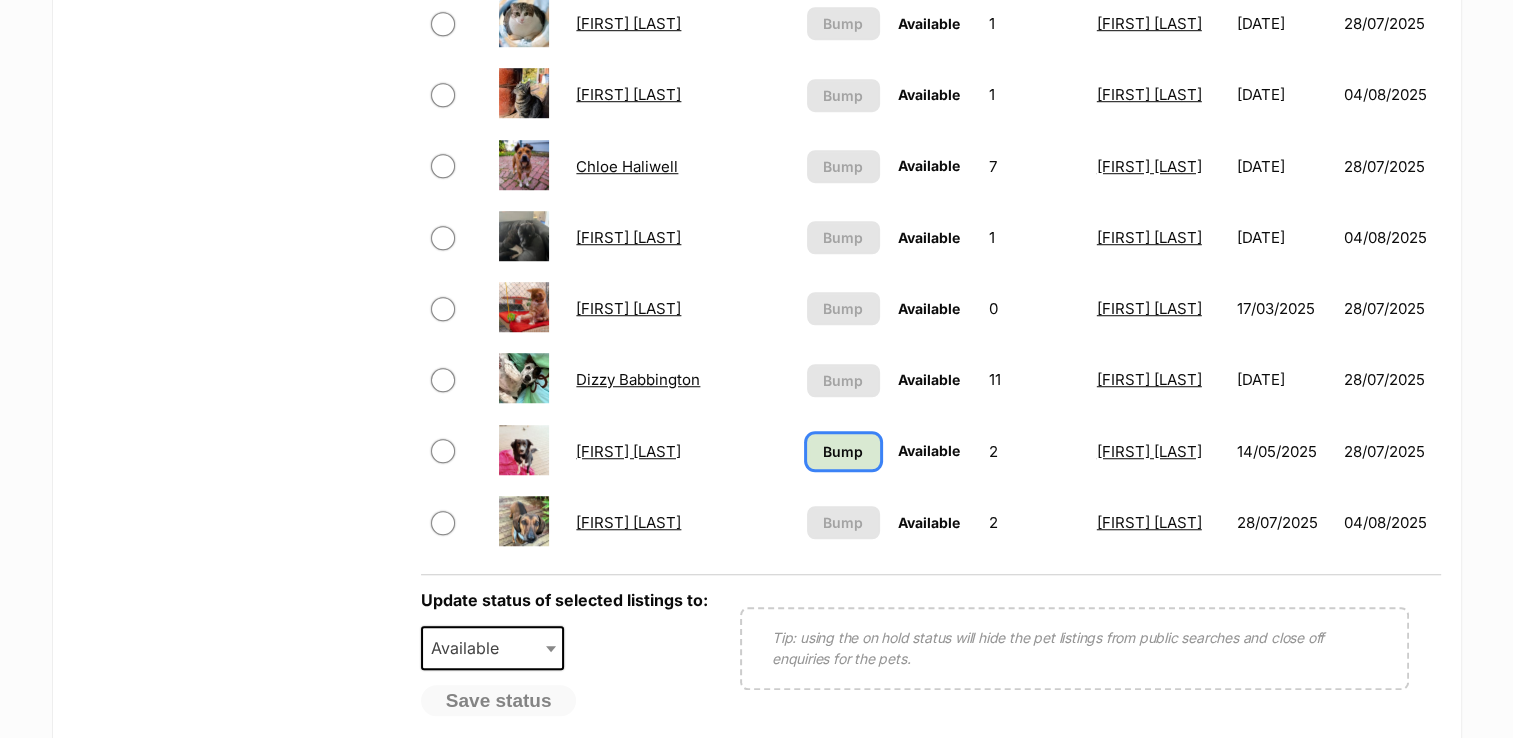 click on "Bump" at bounding box center [843, 451] 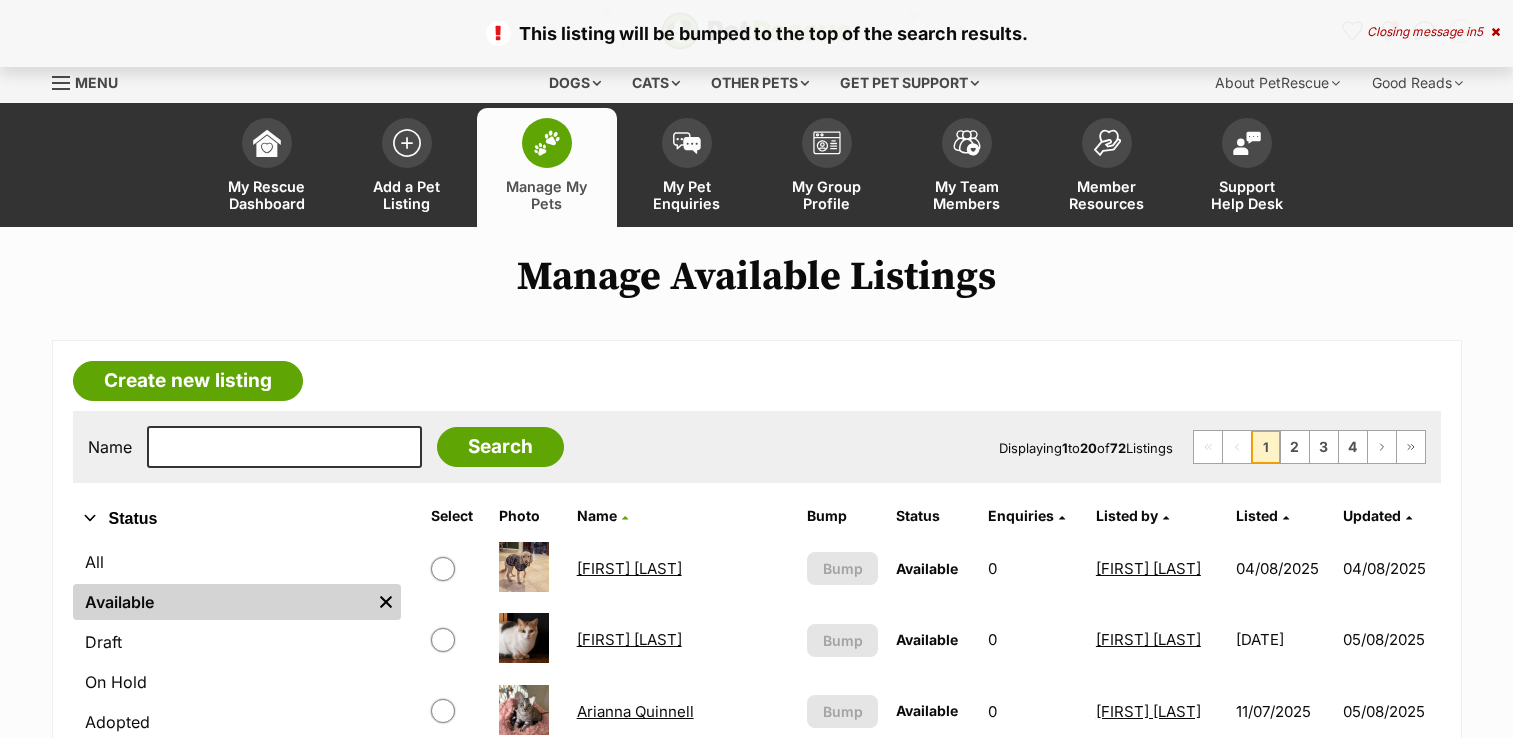 scroll, scrollTop: 0, scrollLeft: 0, axis: both 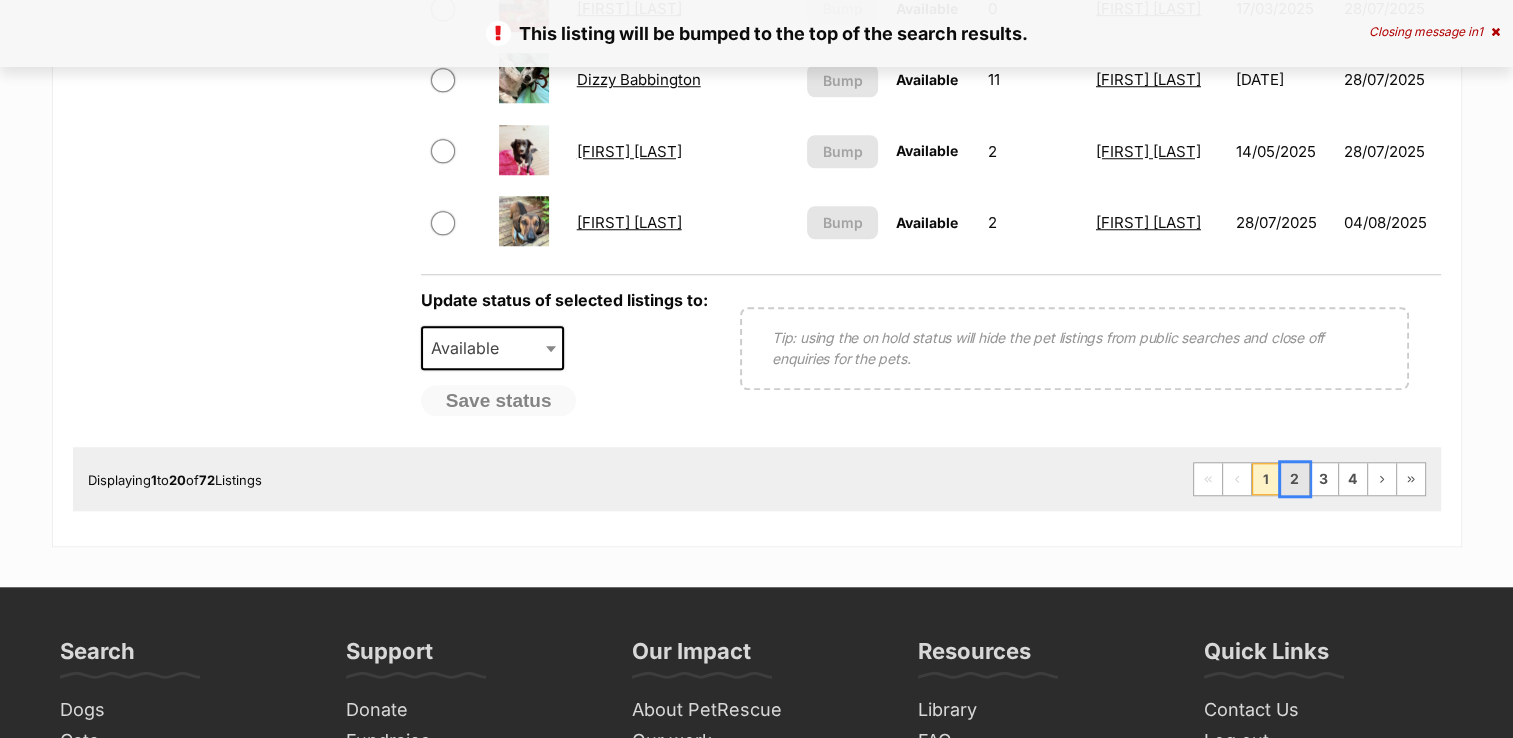 click on "2" at bounding box center [1295, 479] 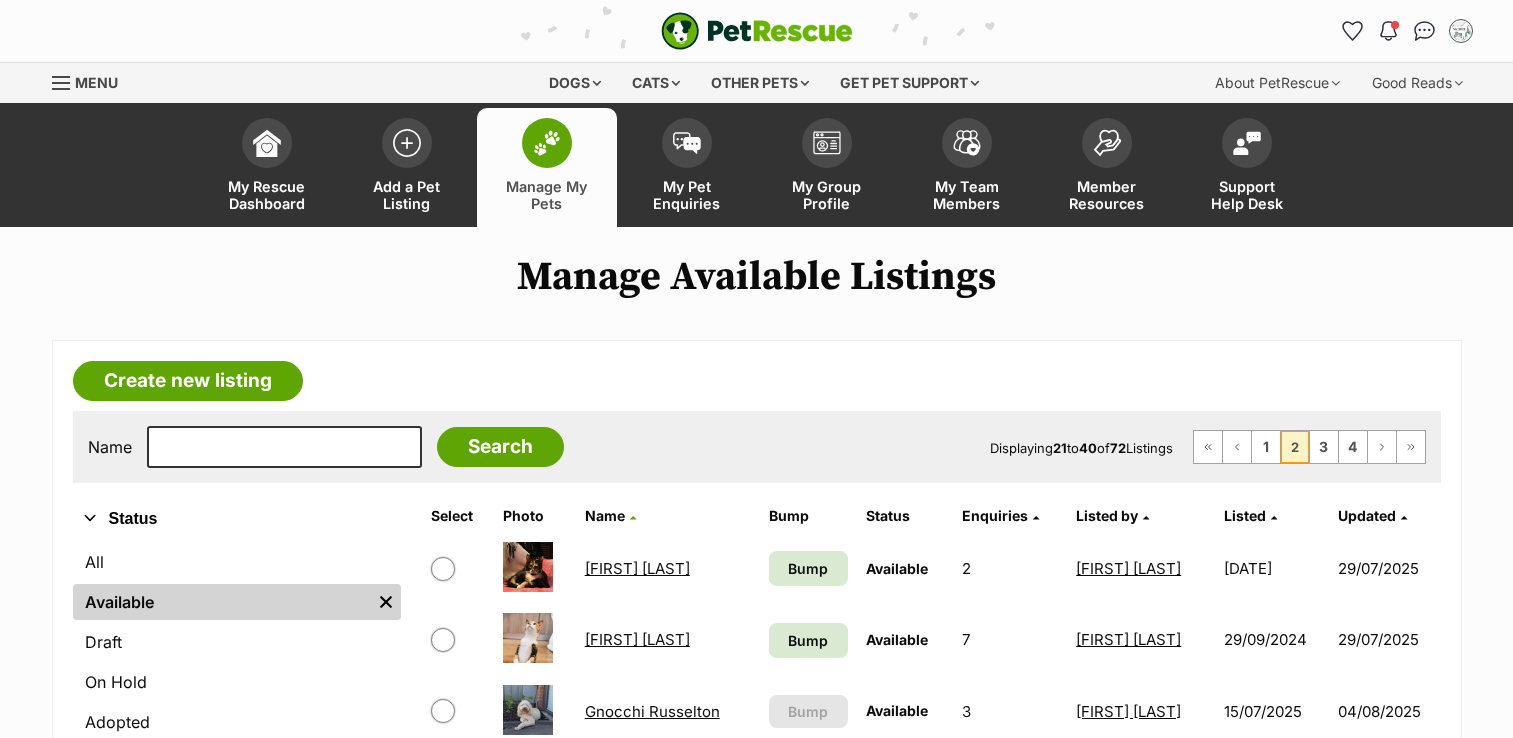 scroll, scrollTop: 0, scrollLeft: 0, axis: both 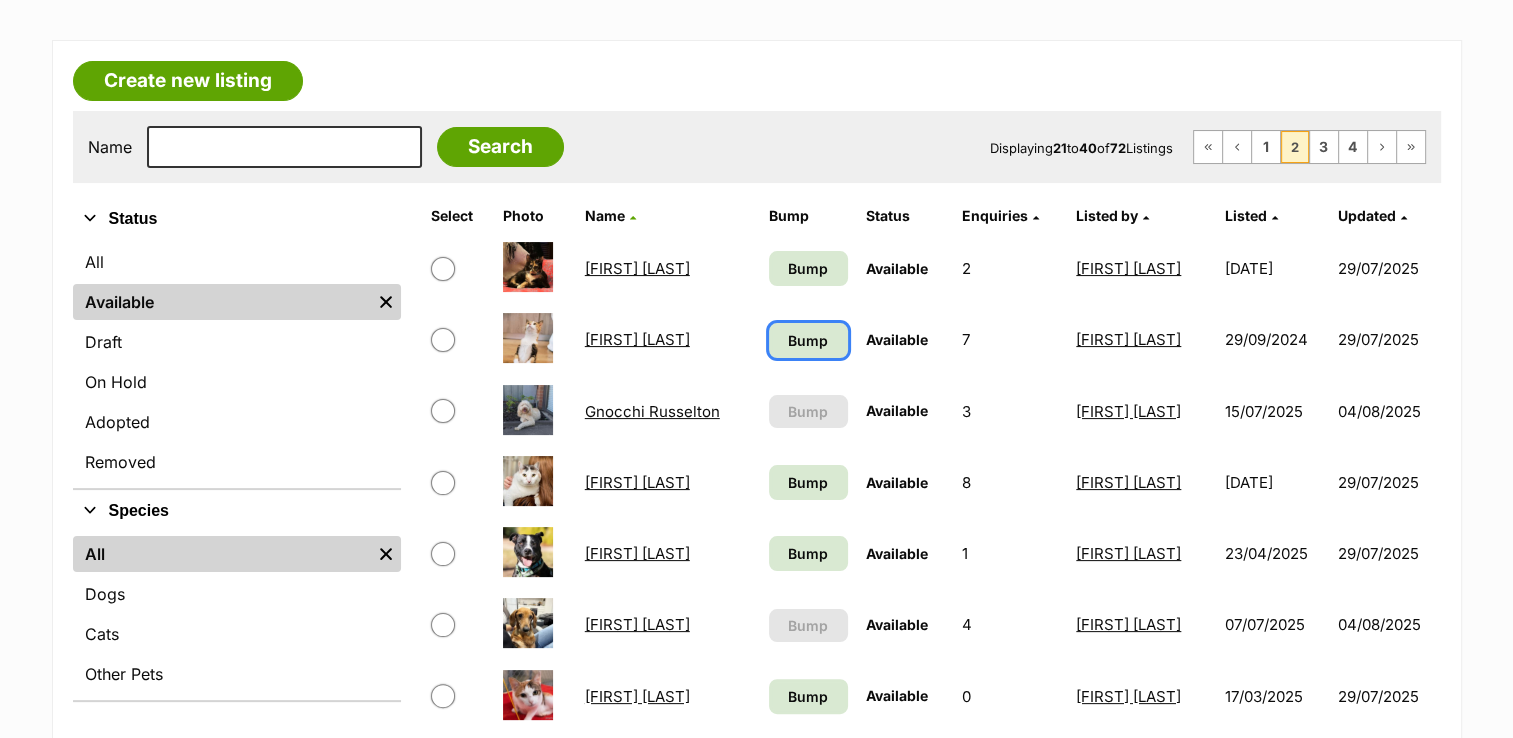 click on "Bump" at bounding box center (808, 340) 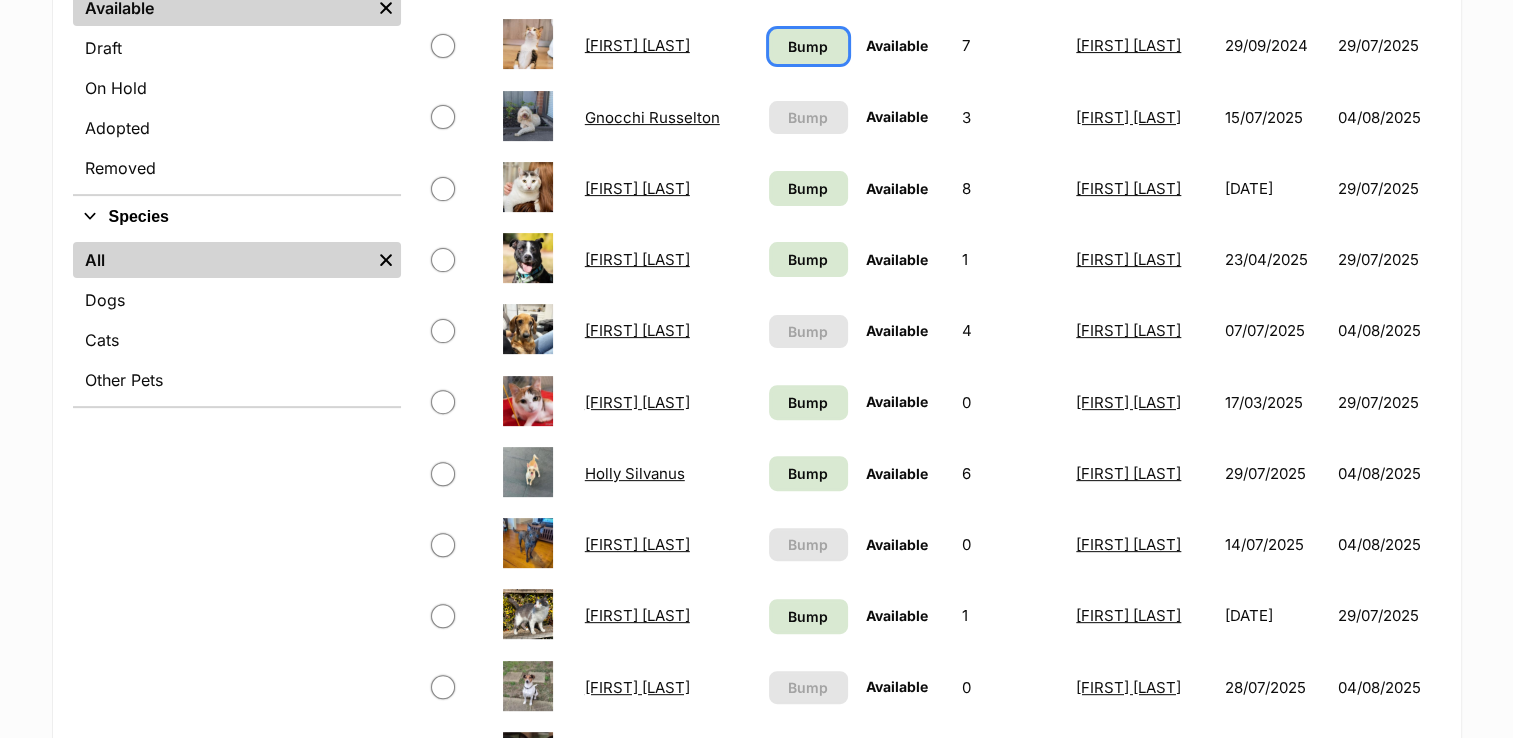 scroll, scrollTop: 600, scrollLeft: 0, axis: vertical 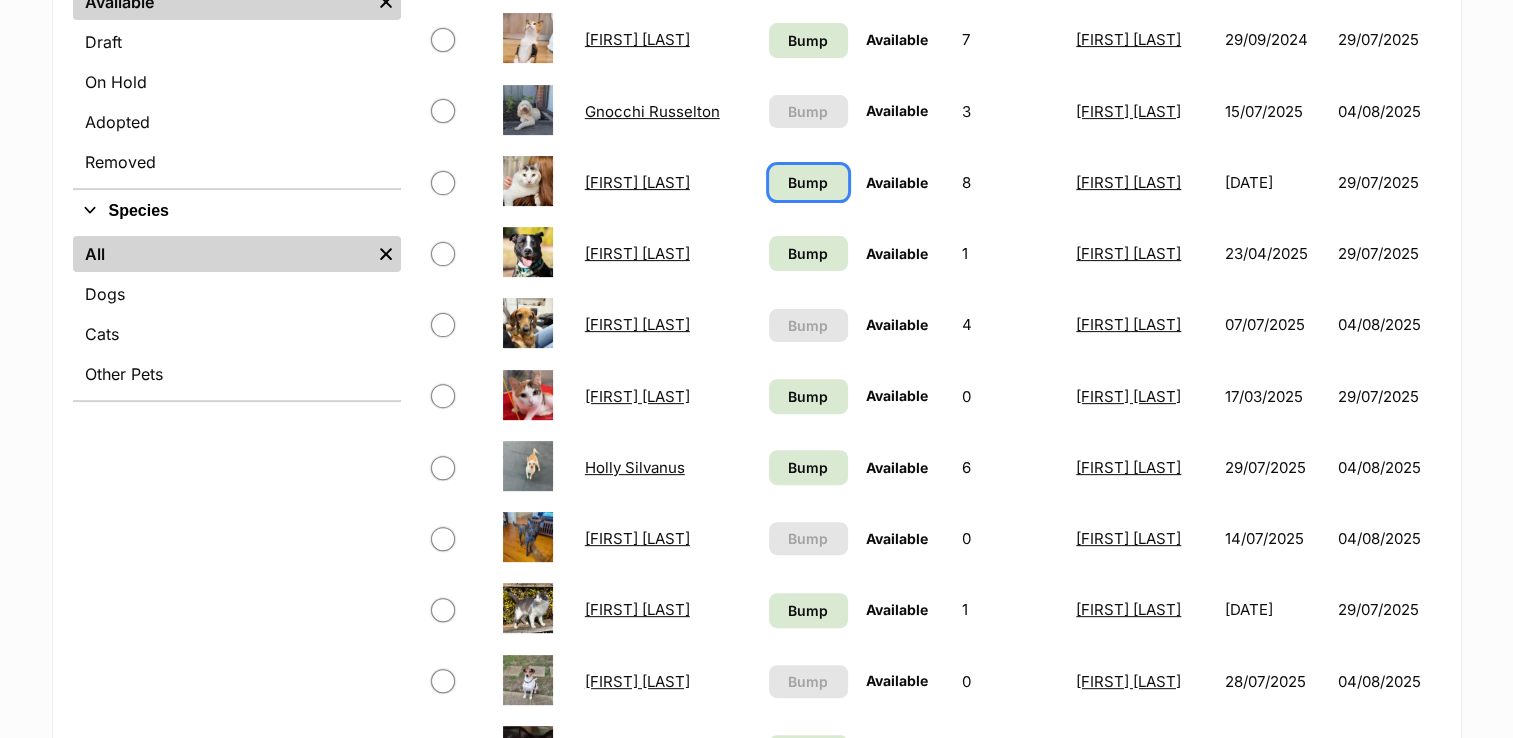 click on "Bump" at bounding box center [808, 182] 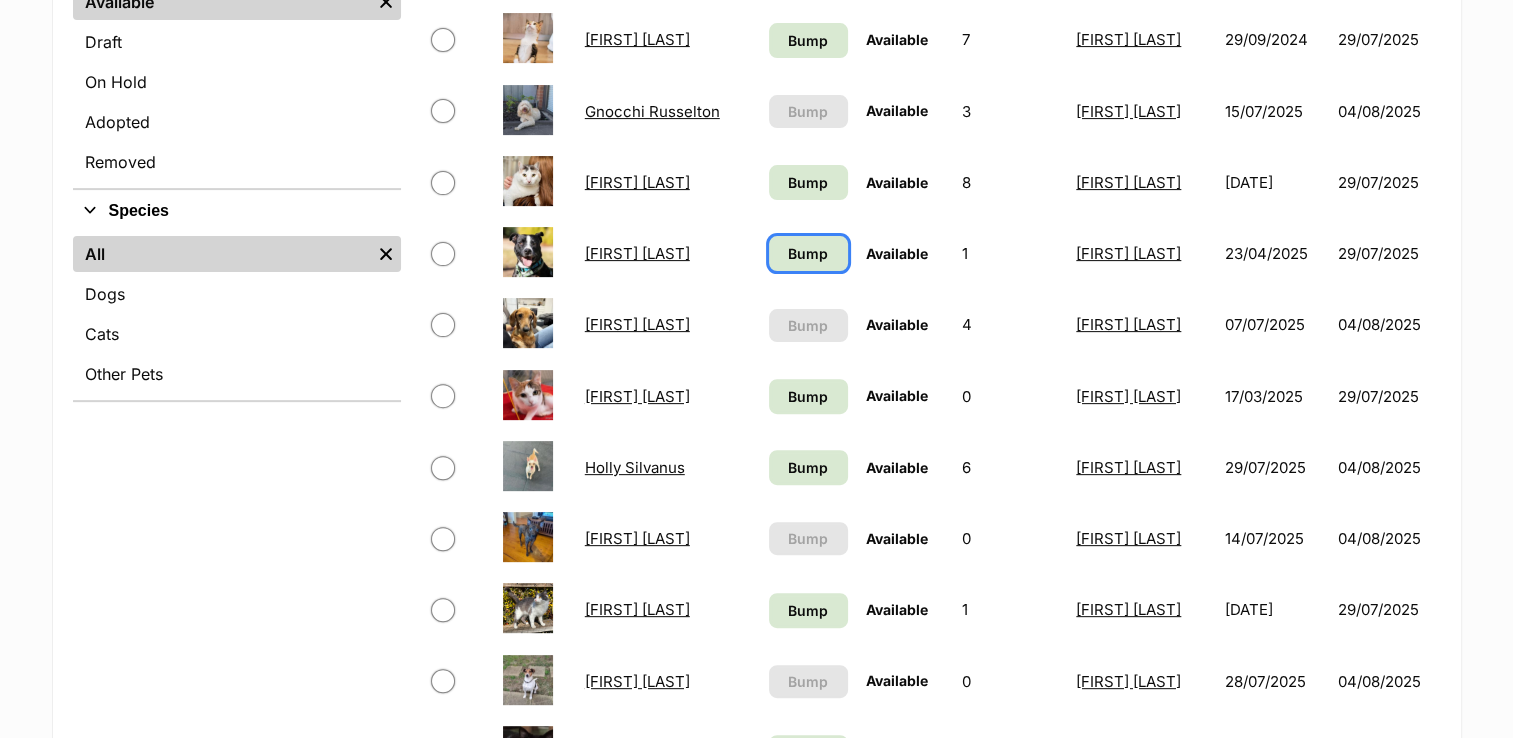 click on "Bump" at bounding box center [808, 253] 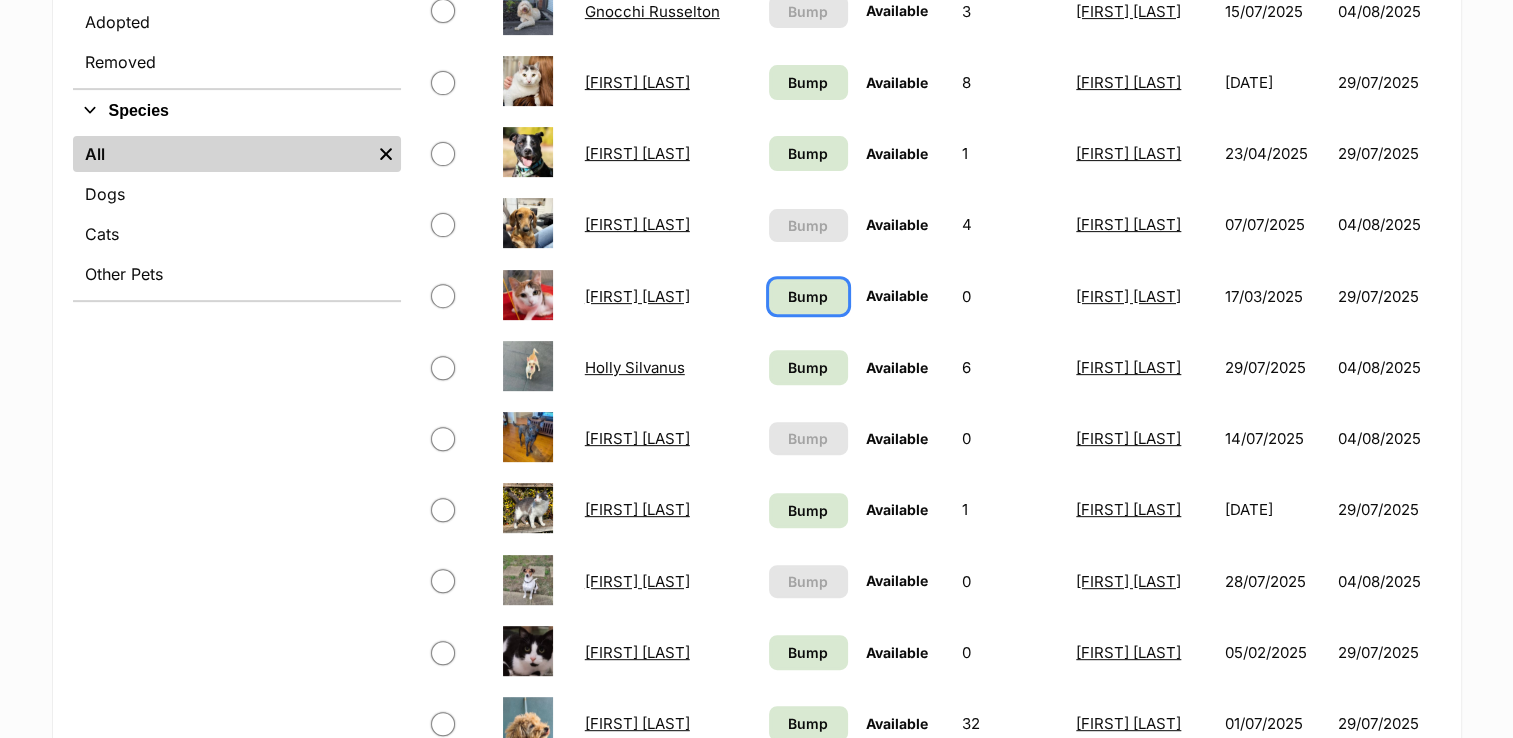 drag, startPoint x: 826, startPoint y: 291, endPoint x: 823, endPoint y: 355, distance: 64.070274 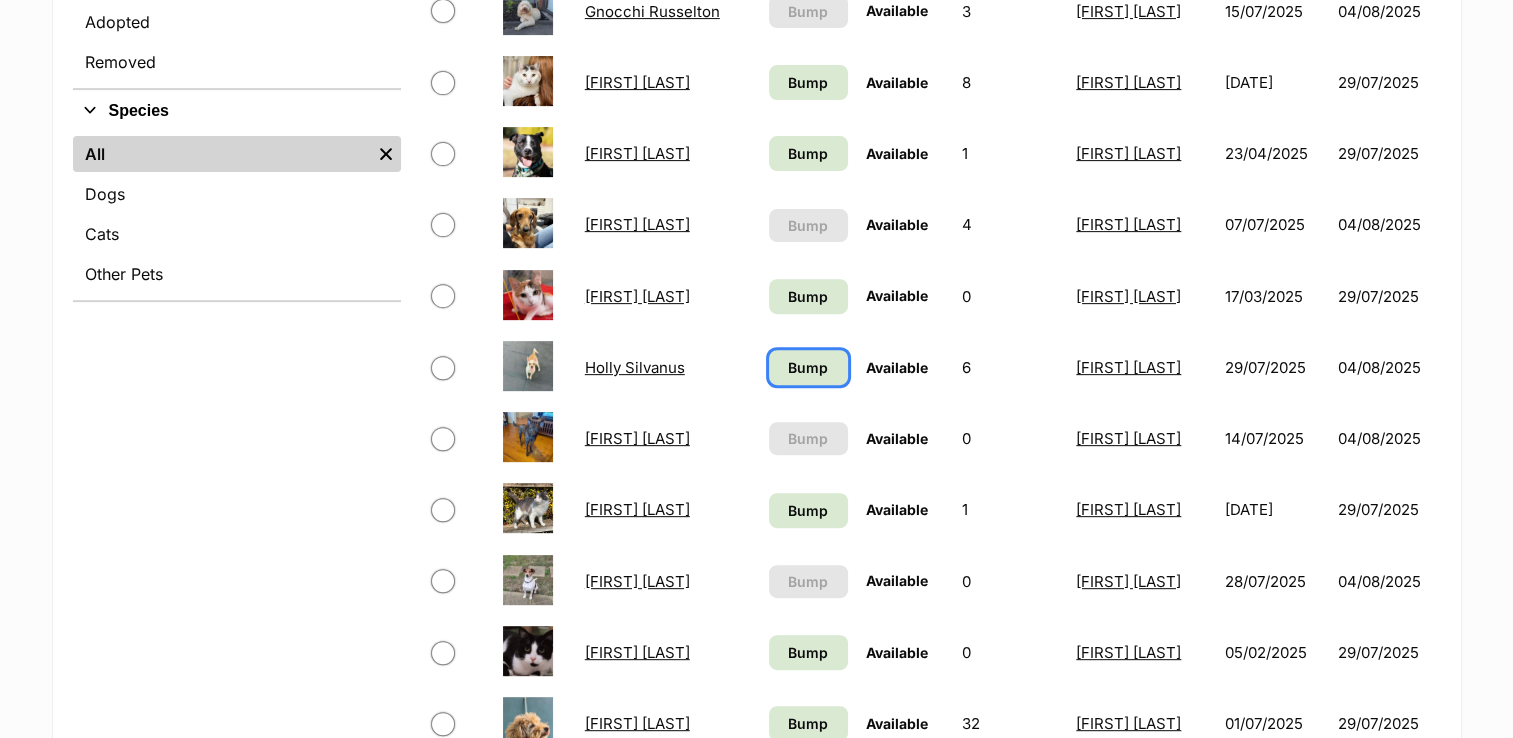 click on "Bump" at bounding box center [808, 367] 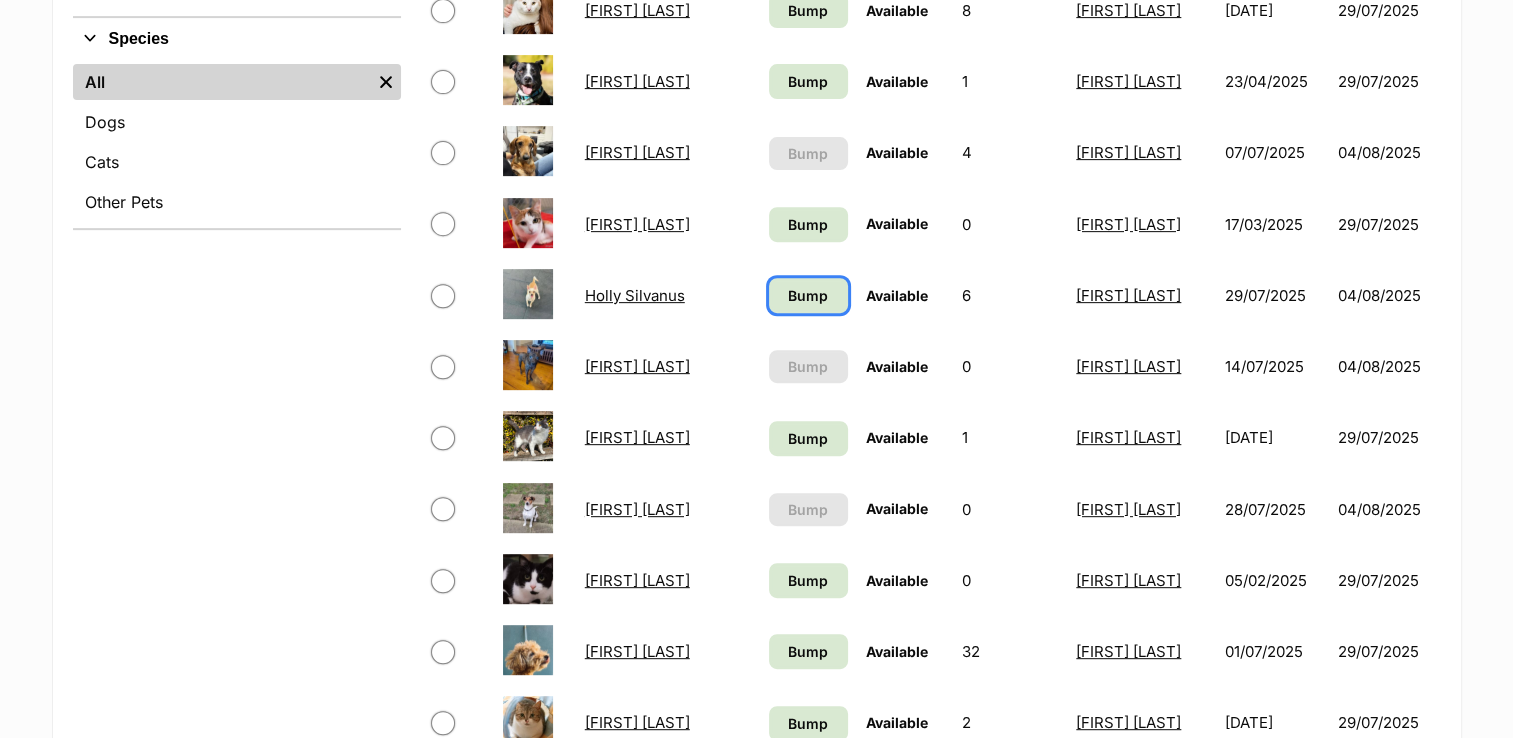 scroll, scrollTop: 900, scrollLeft: 0, axis: vertical 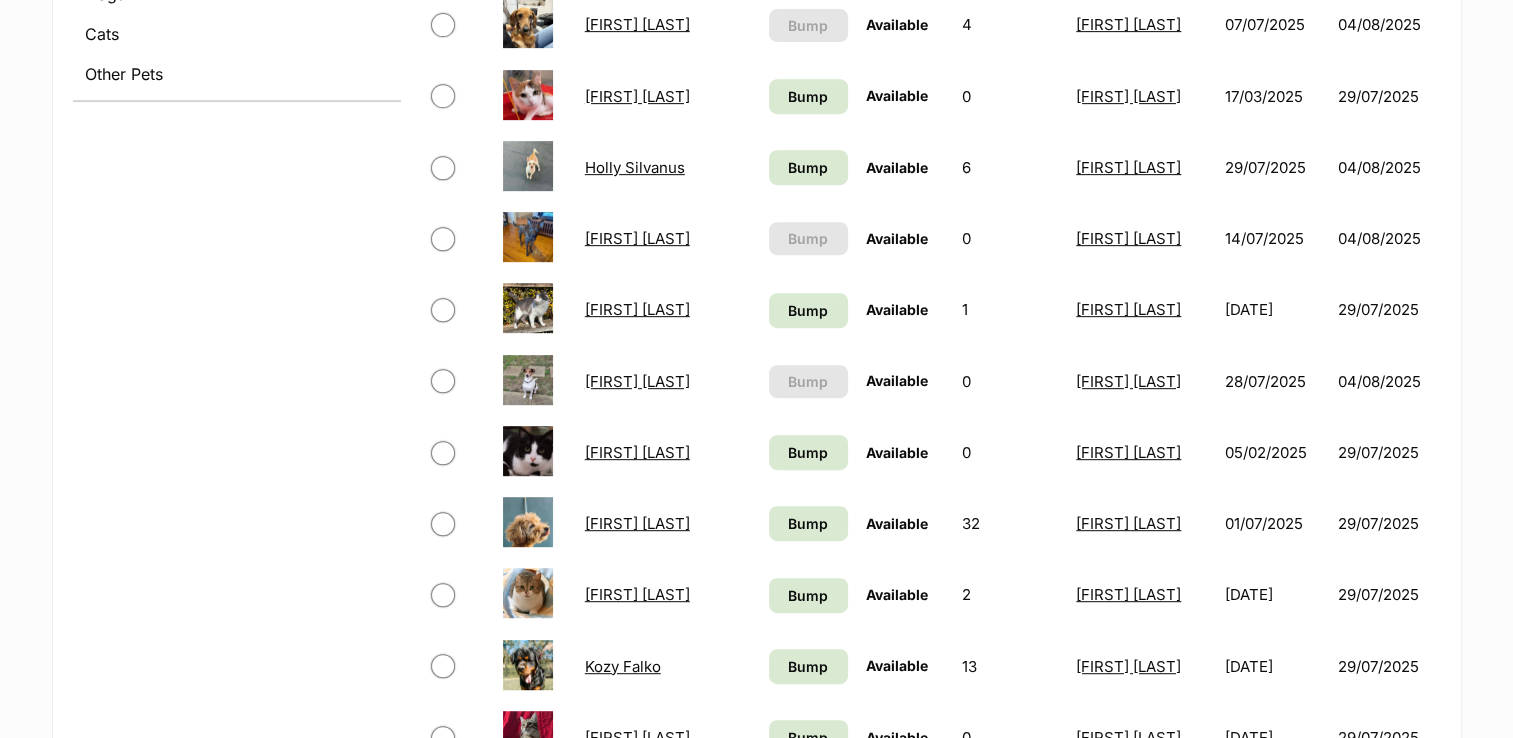 click on "Bump" at bounding box center [808, 452] 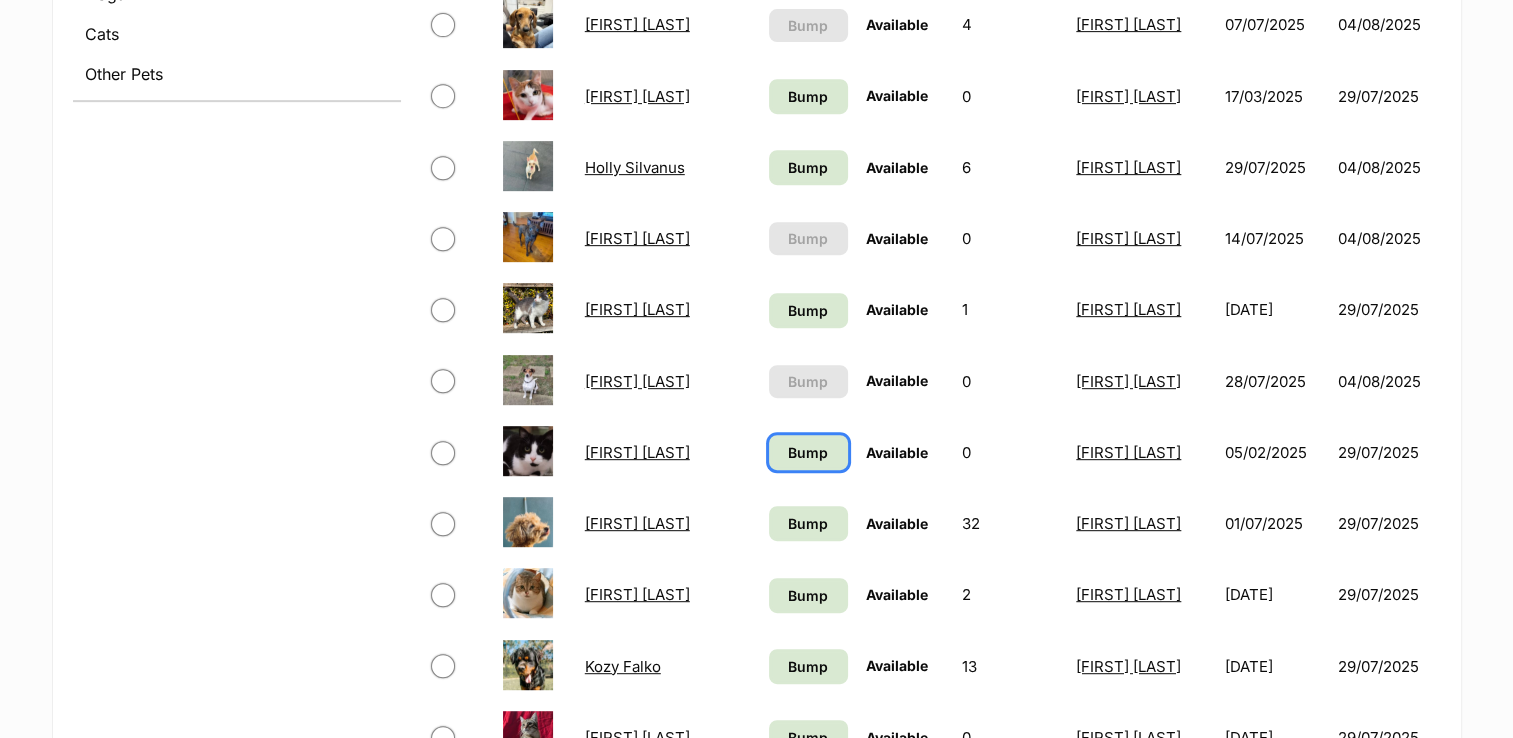 click on "Bump" at bounding box center (808, 452) 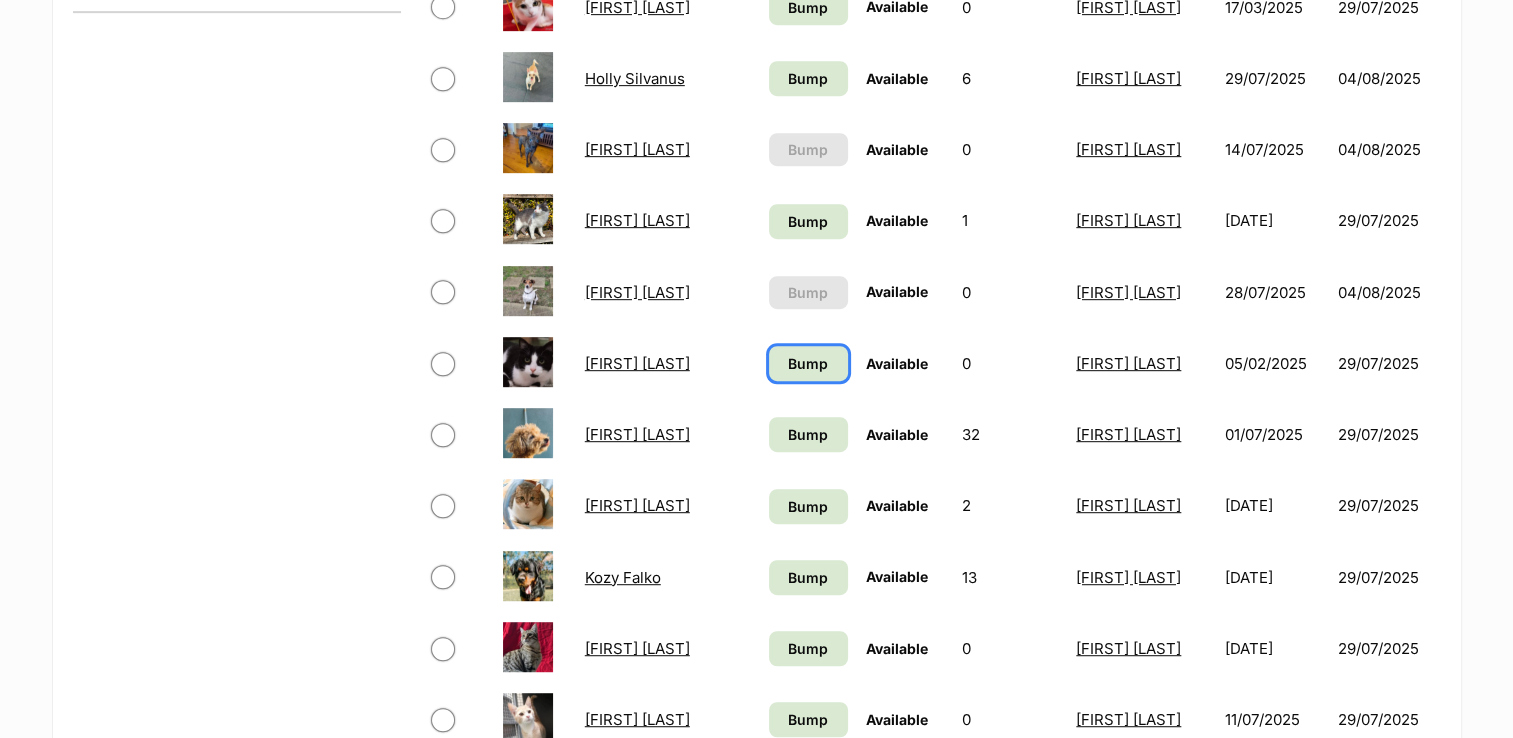 scroll, scrollTop: 1100, scrollLeft: 0, axis: vertical 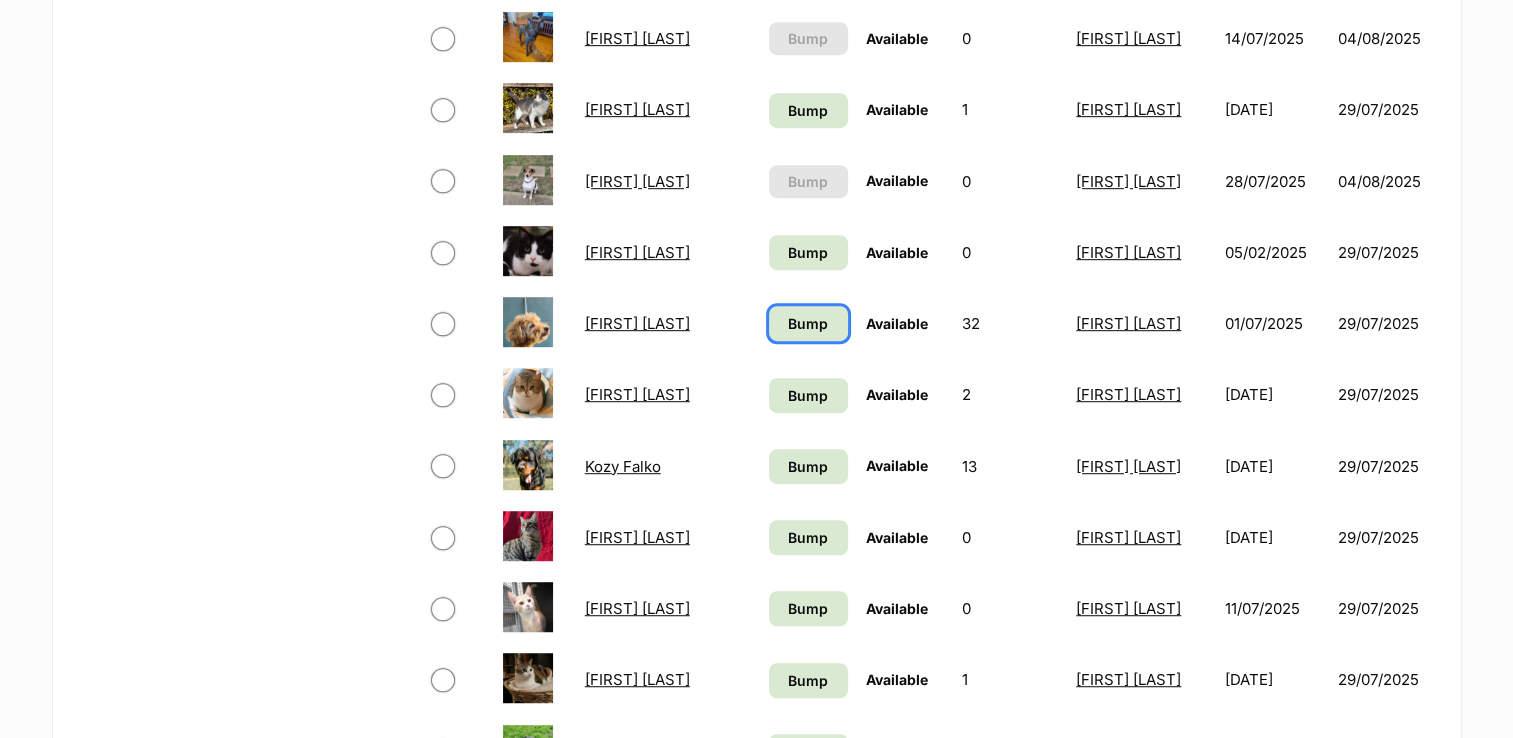 drag, startPoint x: 826, startPoint y: 319, endPoint x: 815, endPoint y: 393, distance: 74.8131 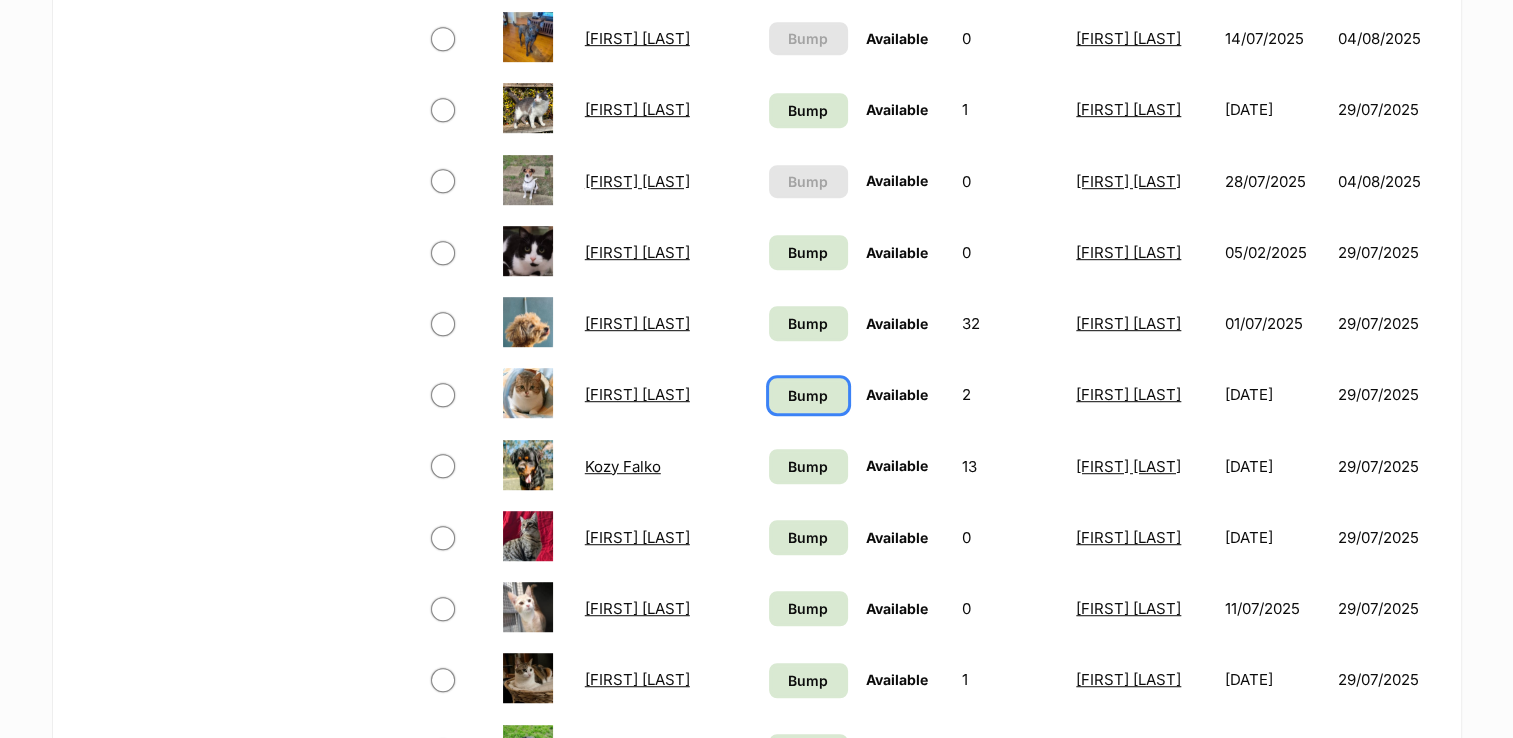 click on "Bump" at bounding box center [808, 395] 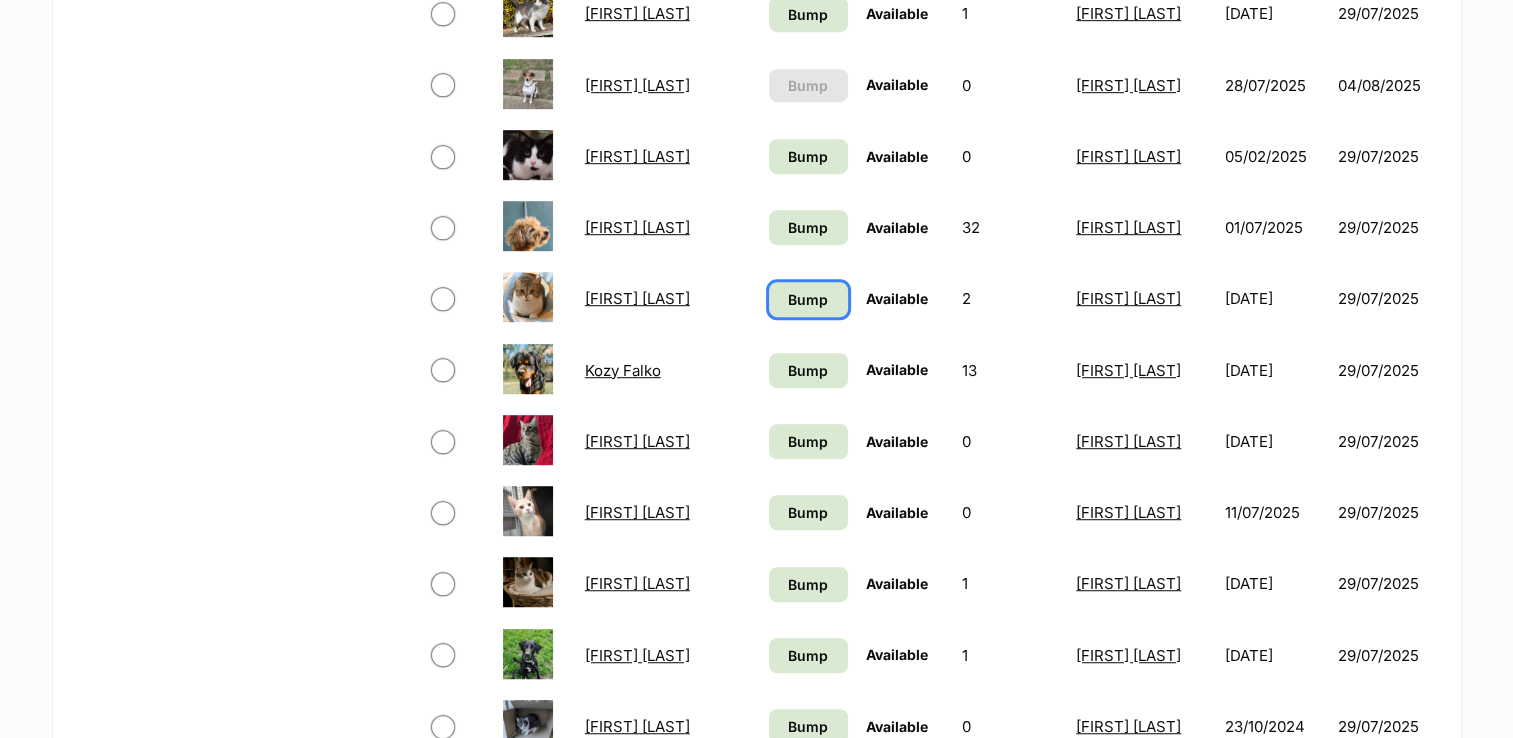 scroll, scrollTop: 1200, scrollLeft: 0, axis: vertical 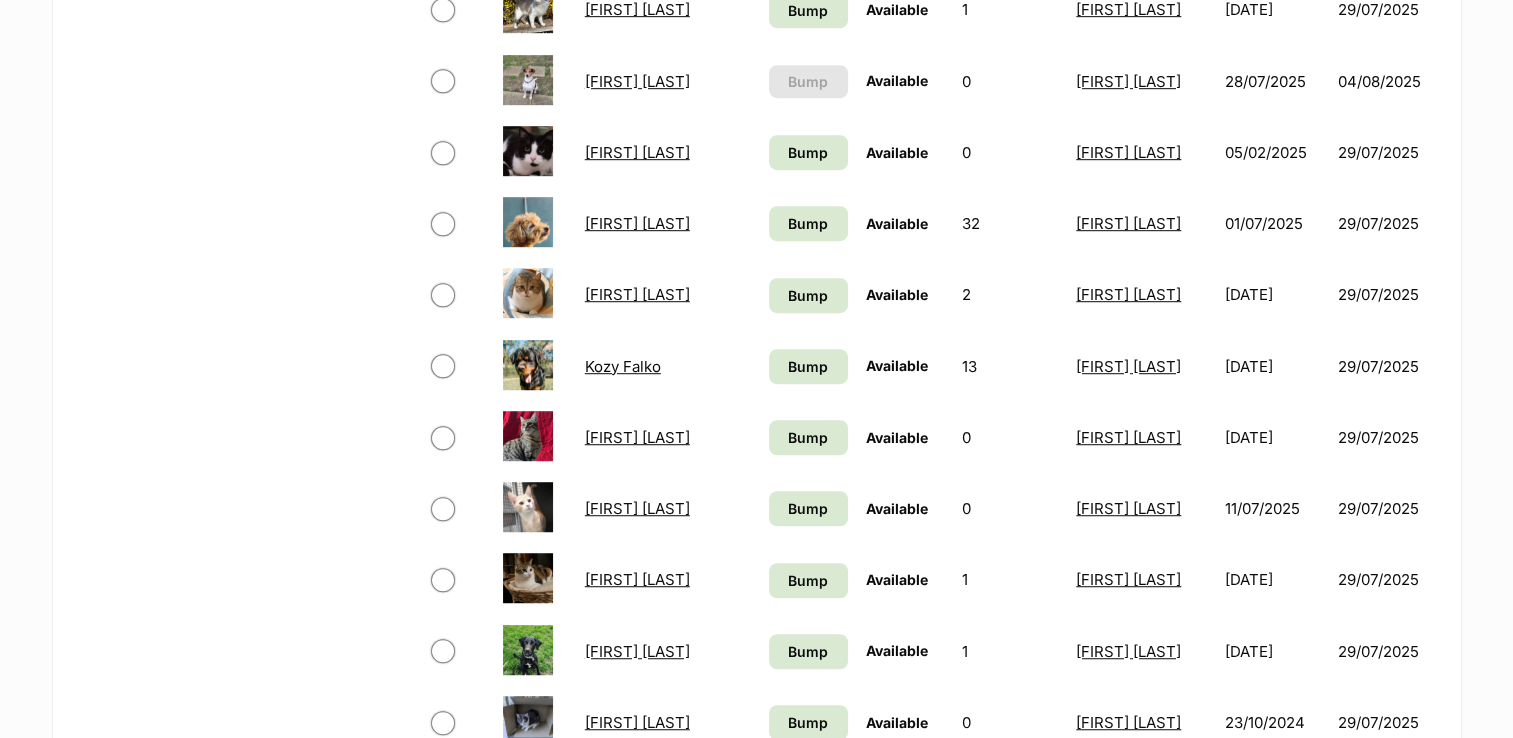 click on "Bump" at bounding box center [808, 366] 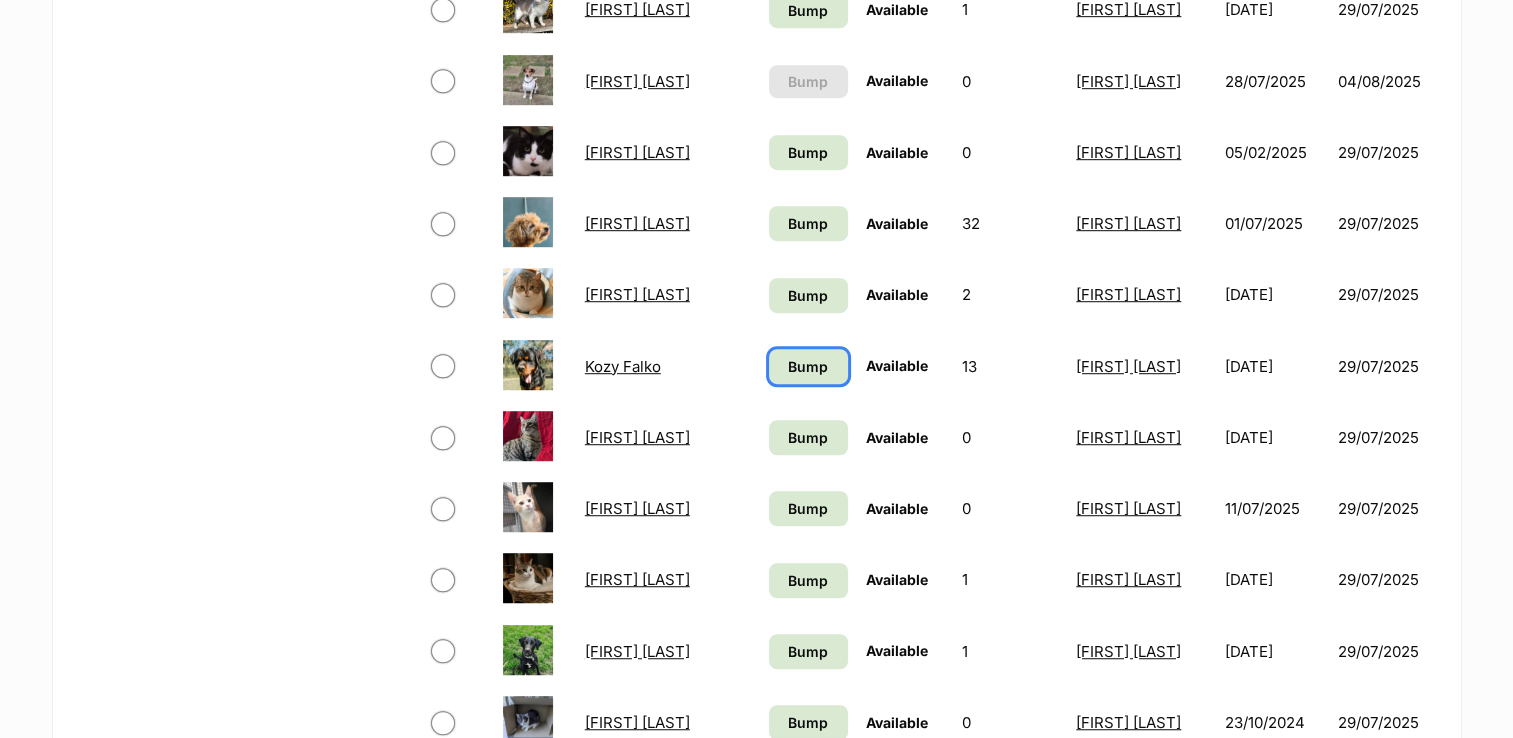 click on "Bump" at bounding box center [808, 366] 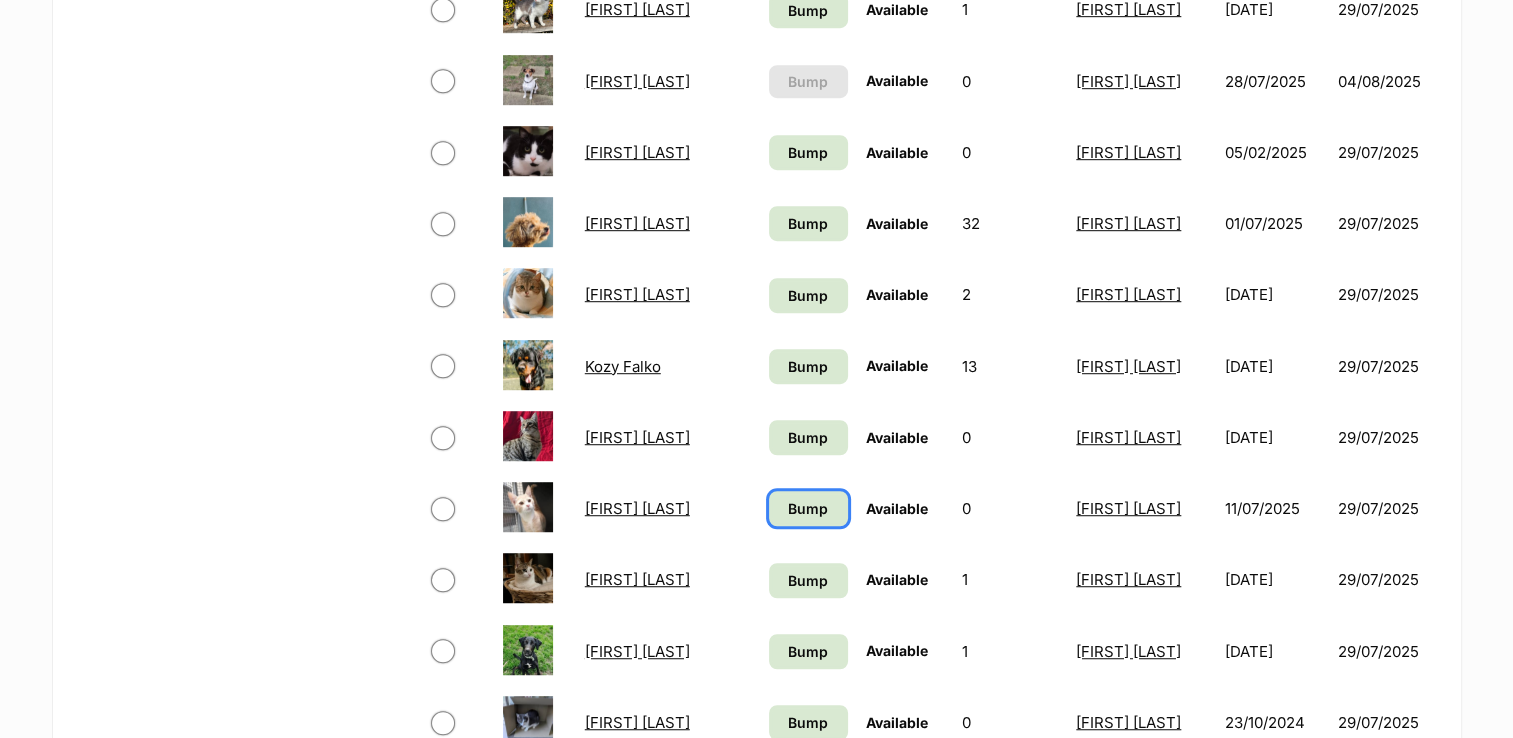 click on "Bump" at bounding box center [808, 508] 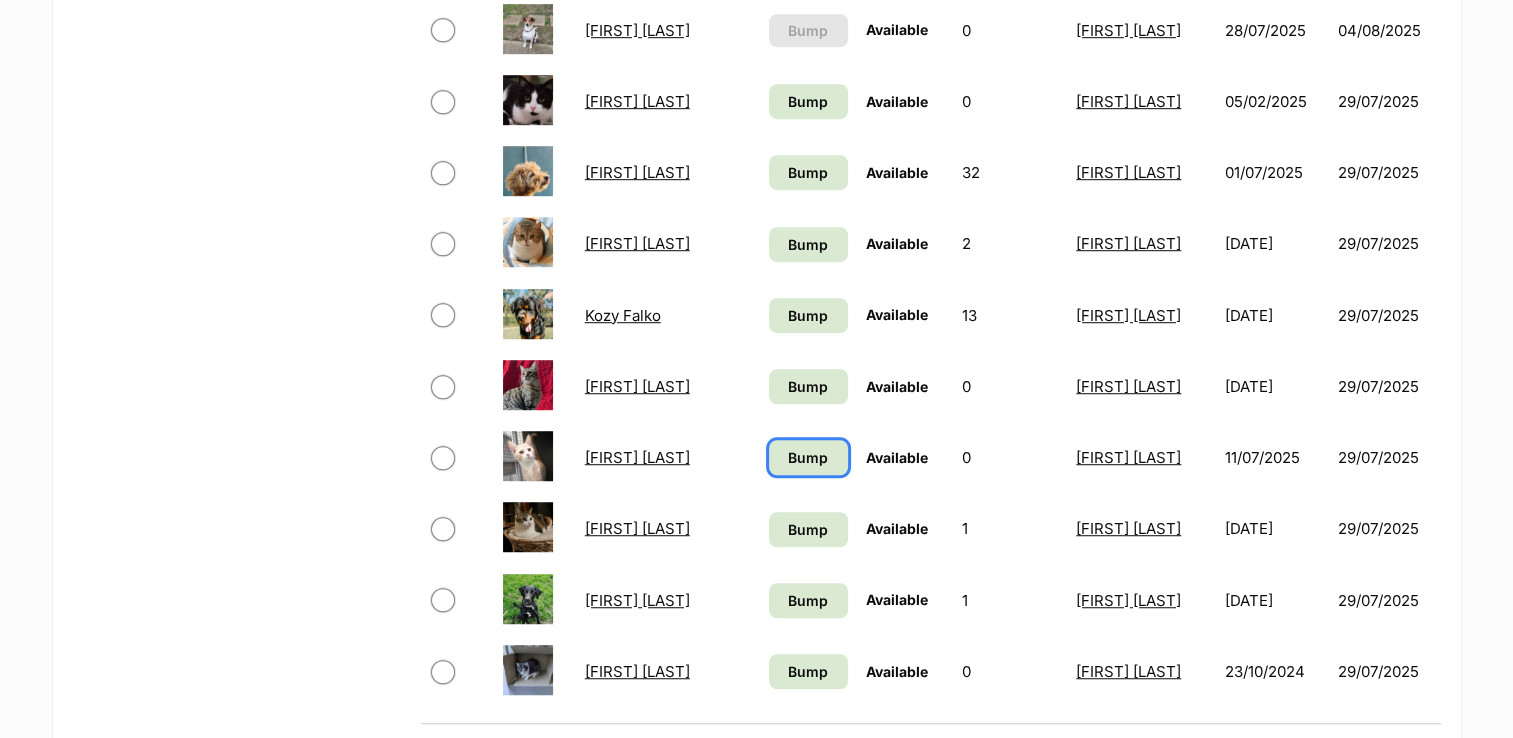scroll, scrollTop: 1300, scrollLeft: 0, axis: vertical 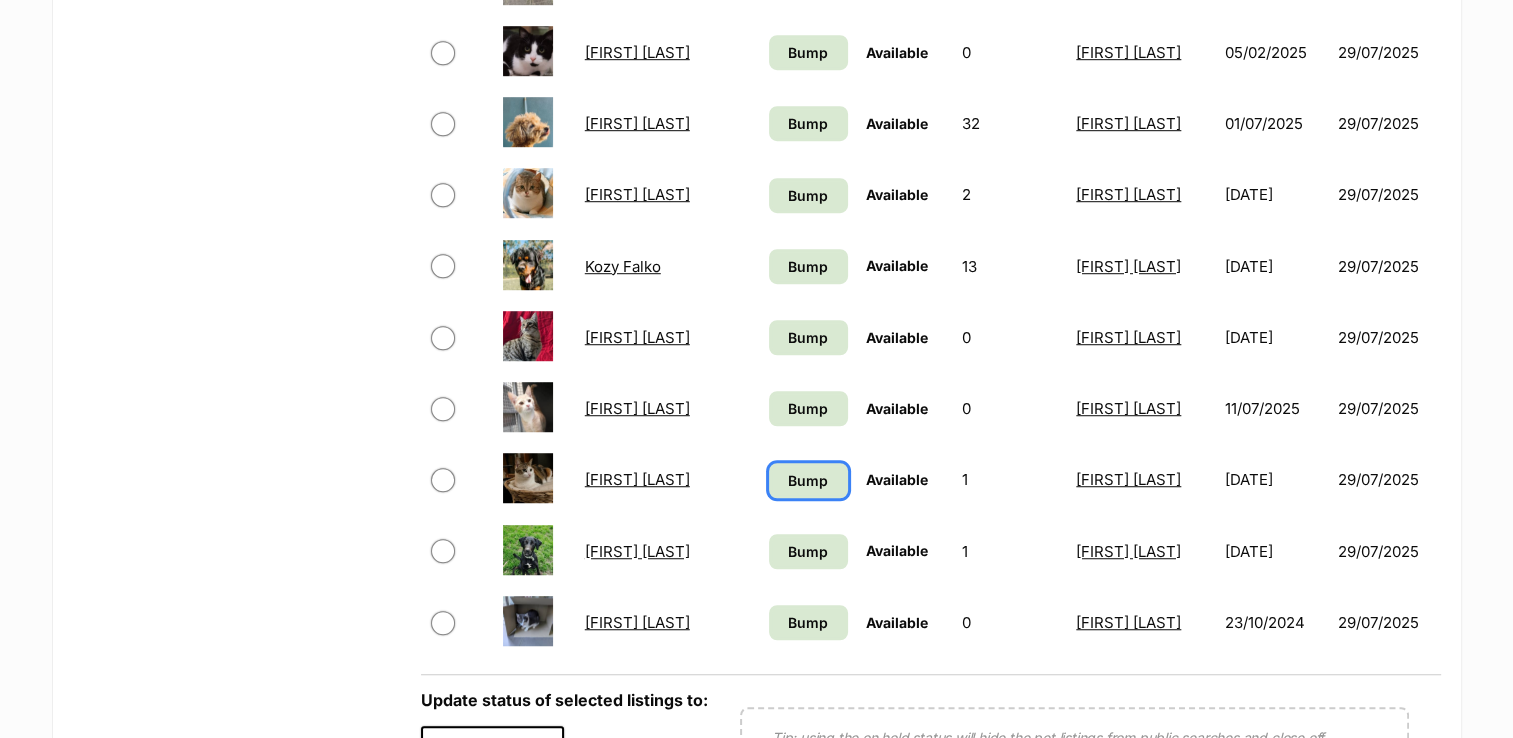 click on "Bump" at bounding box center (808, 480) 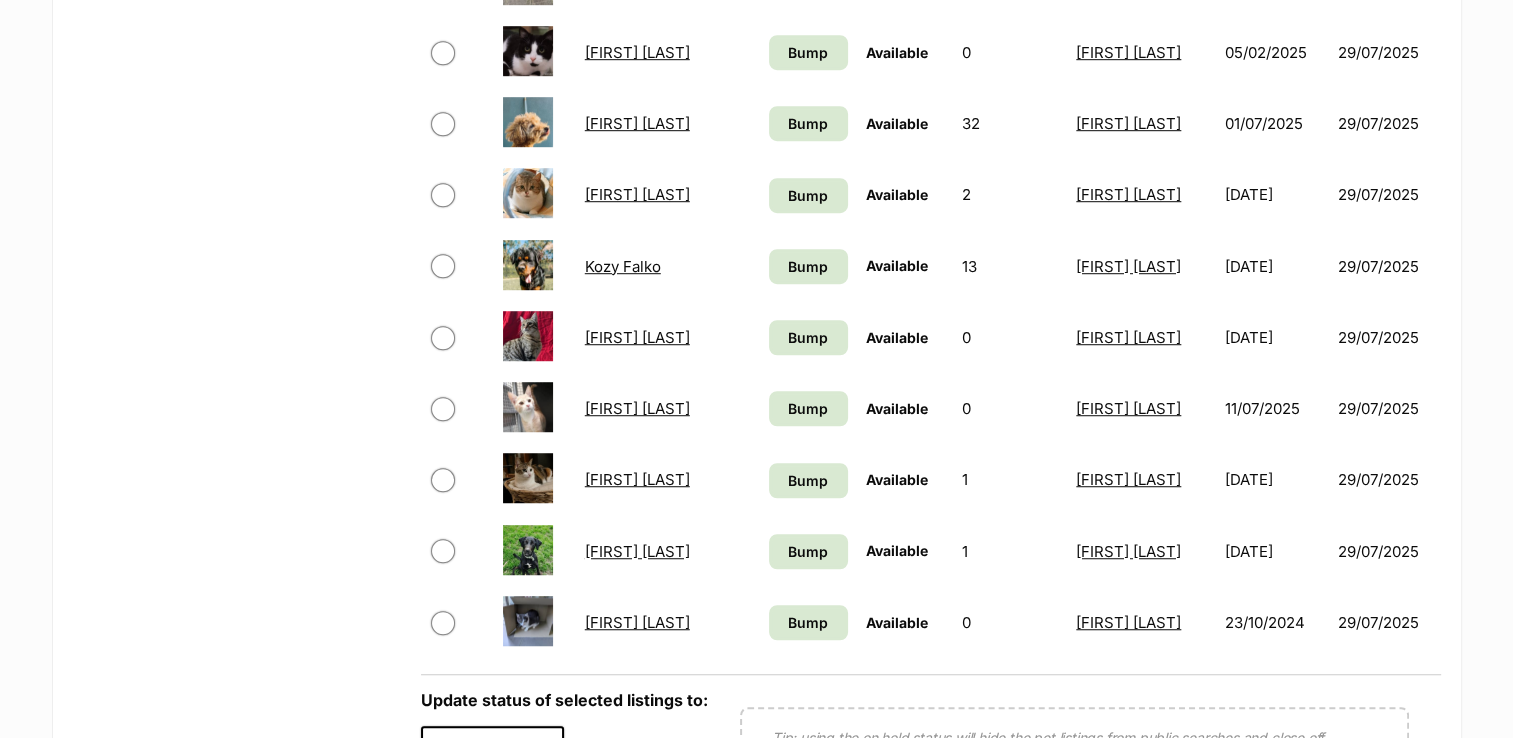 click on "Bump" at bounding box center (808, 551) 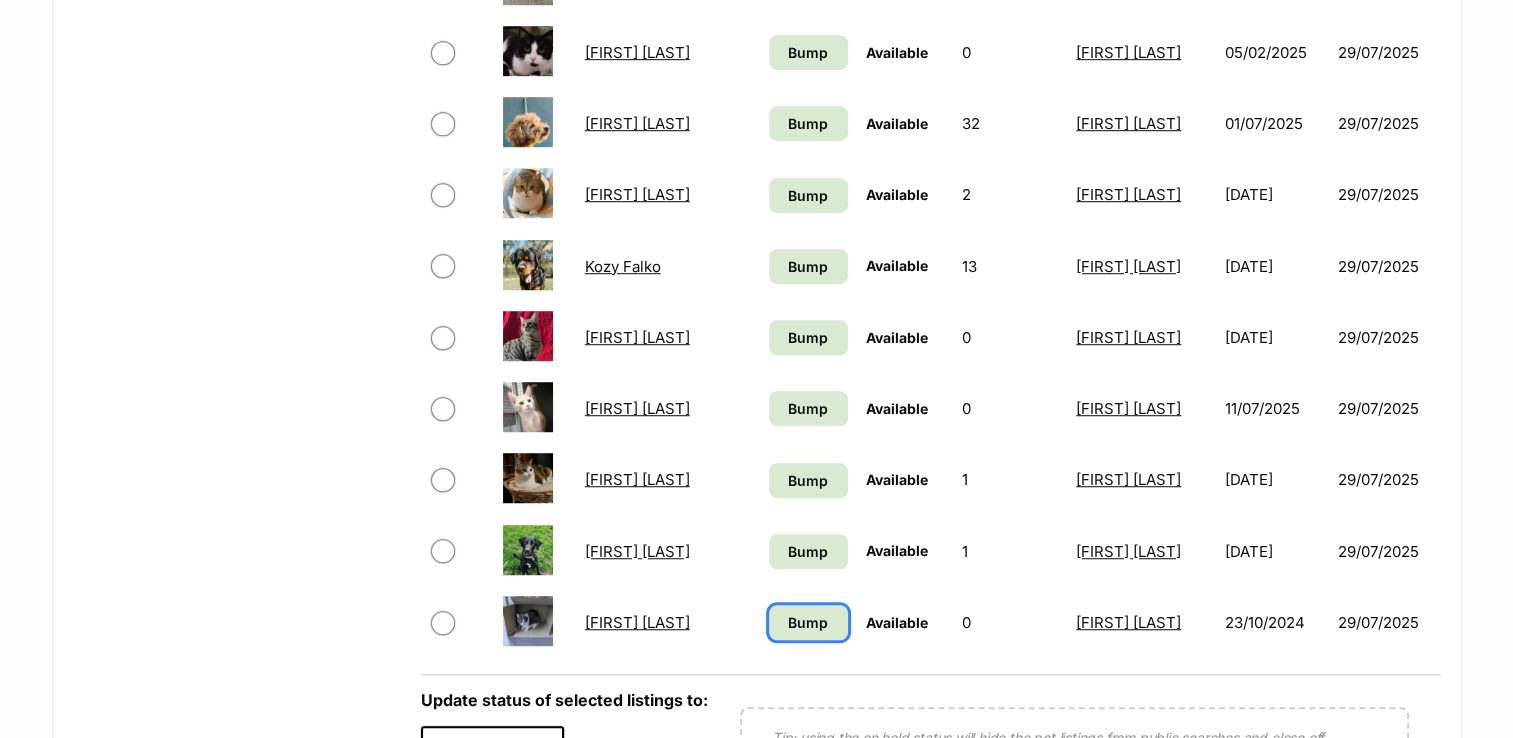 click on "Bump" at bounding box center [808, 622] 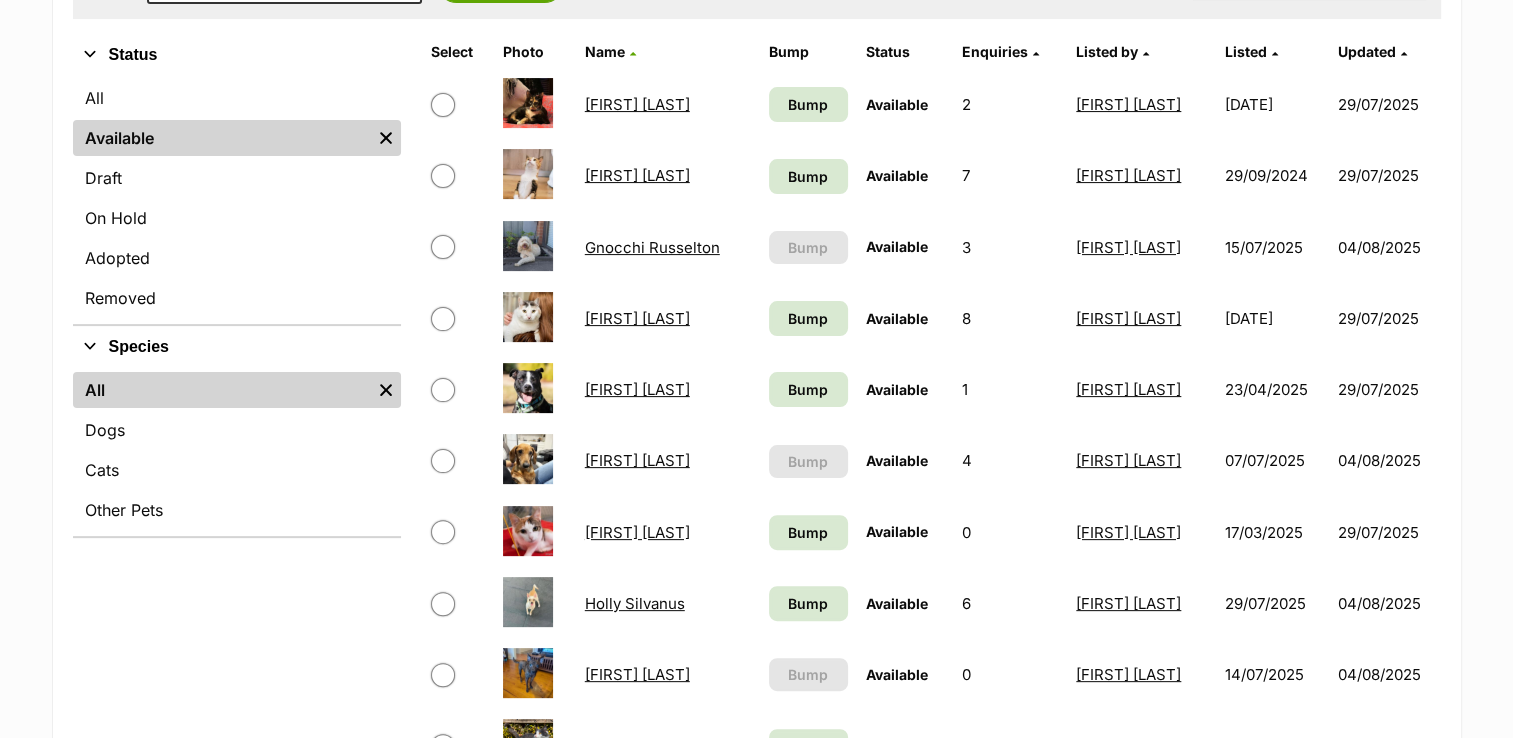 scroll, scrollTop: 200, scrollLeft: 0, axis: vertical 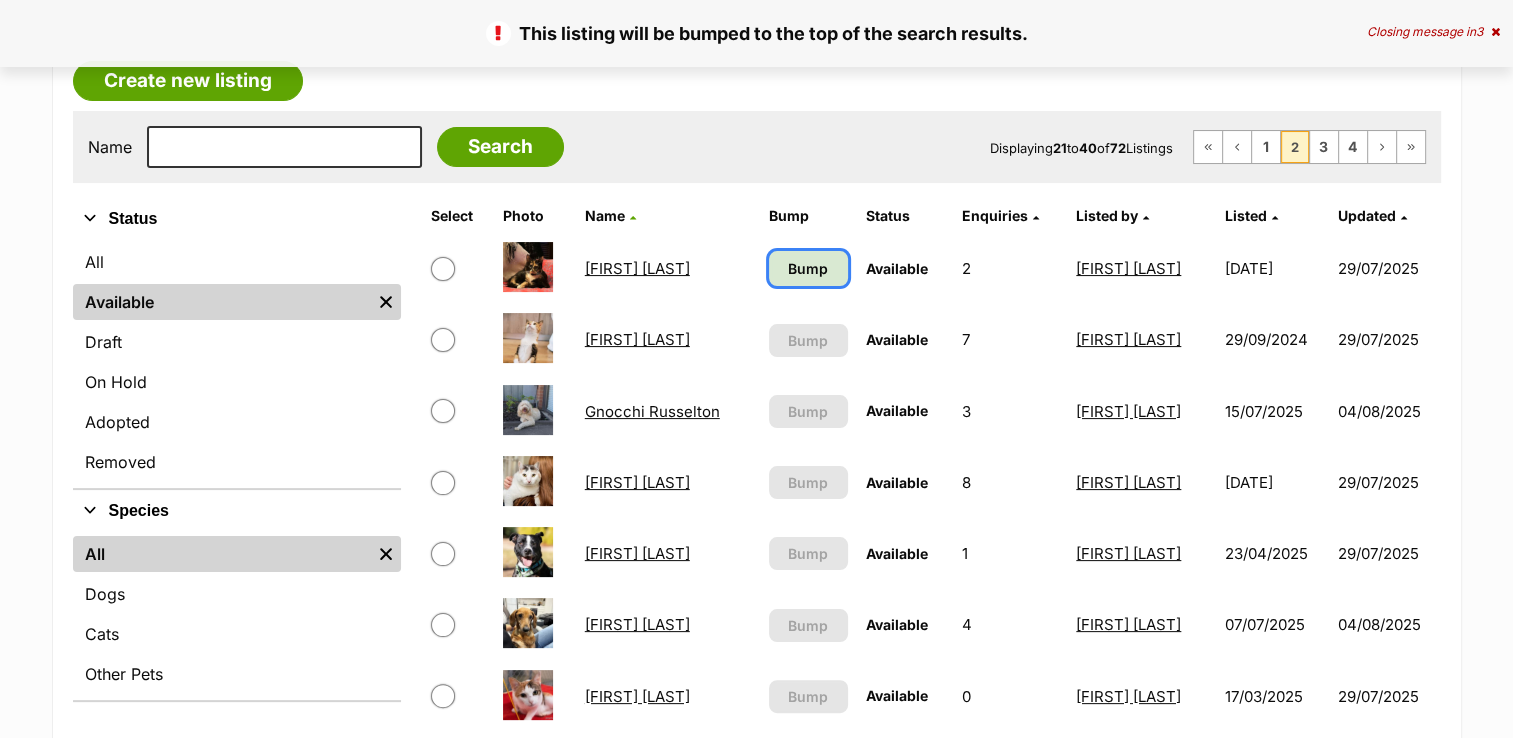 click on "Bump" at bounding box center (808, 268) 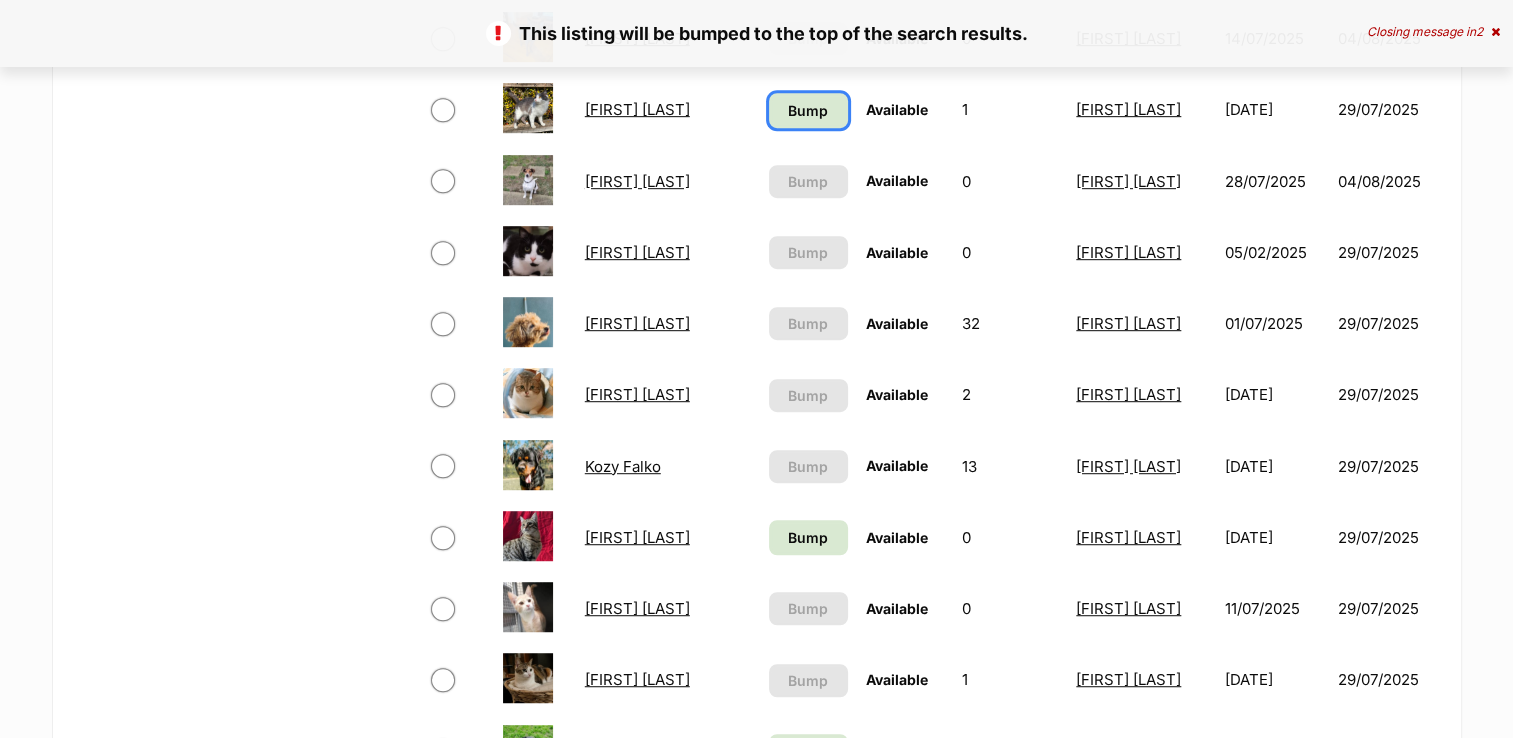 click on "Bump" at bounding box center (808, 110) 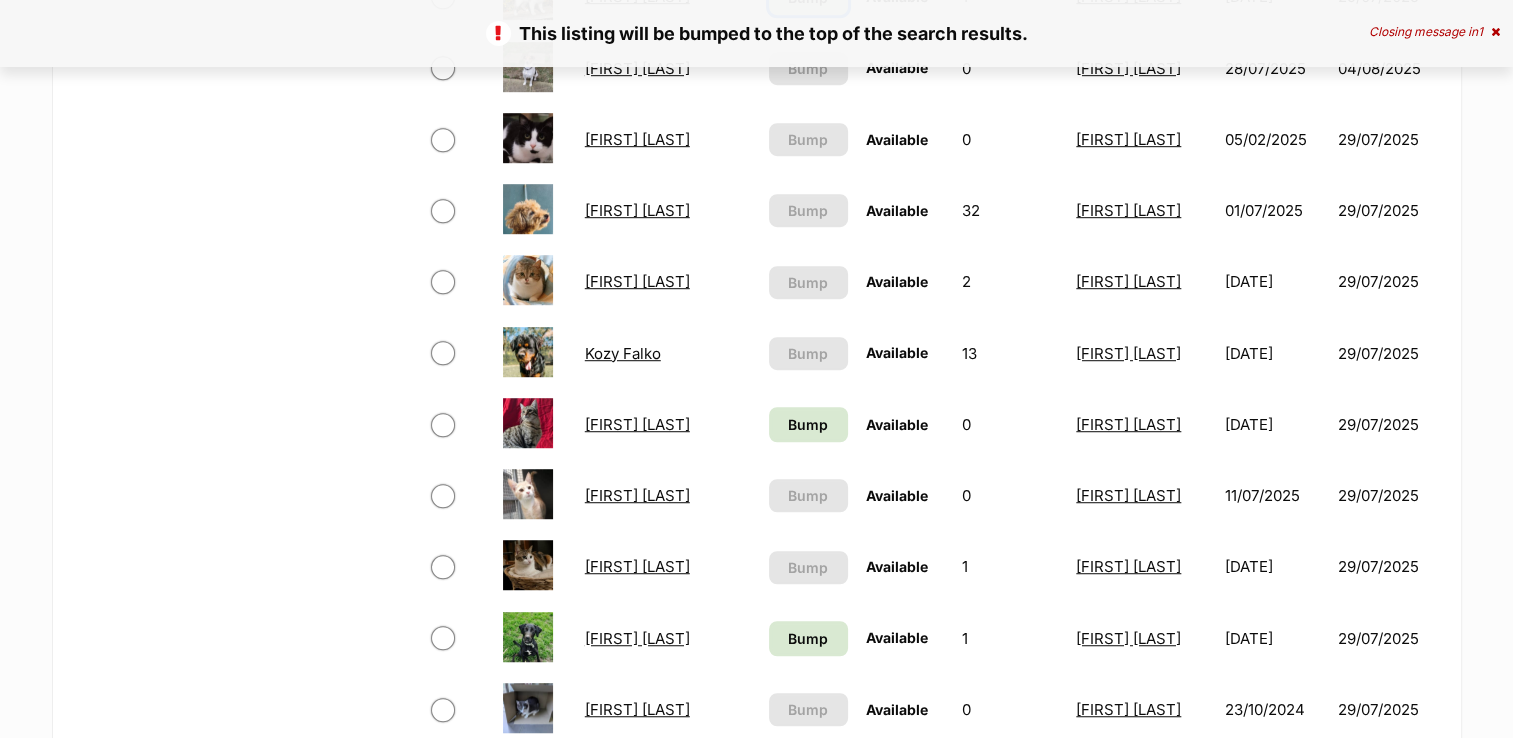 scroll, scrollTop: 1300, scrollLeft: 0, axis: vertical 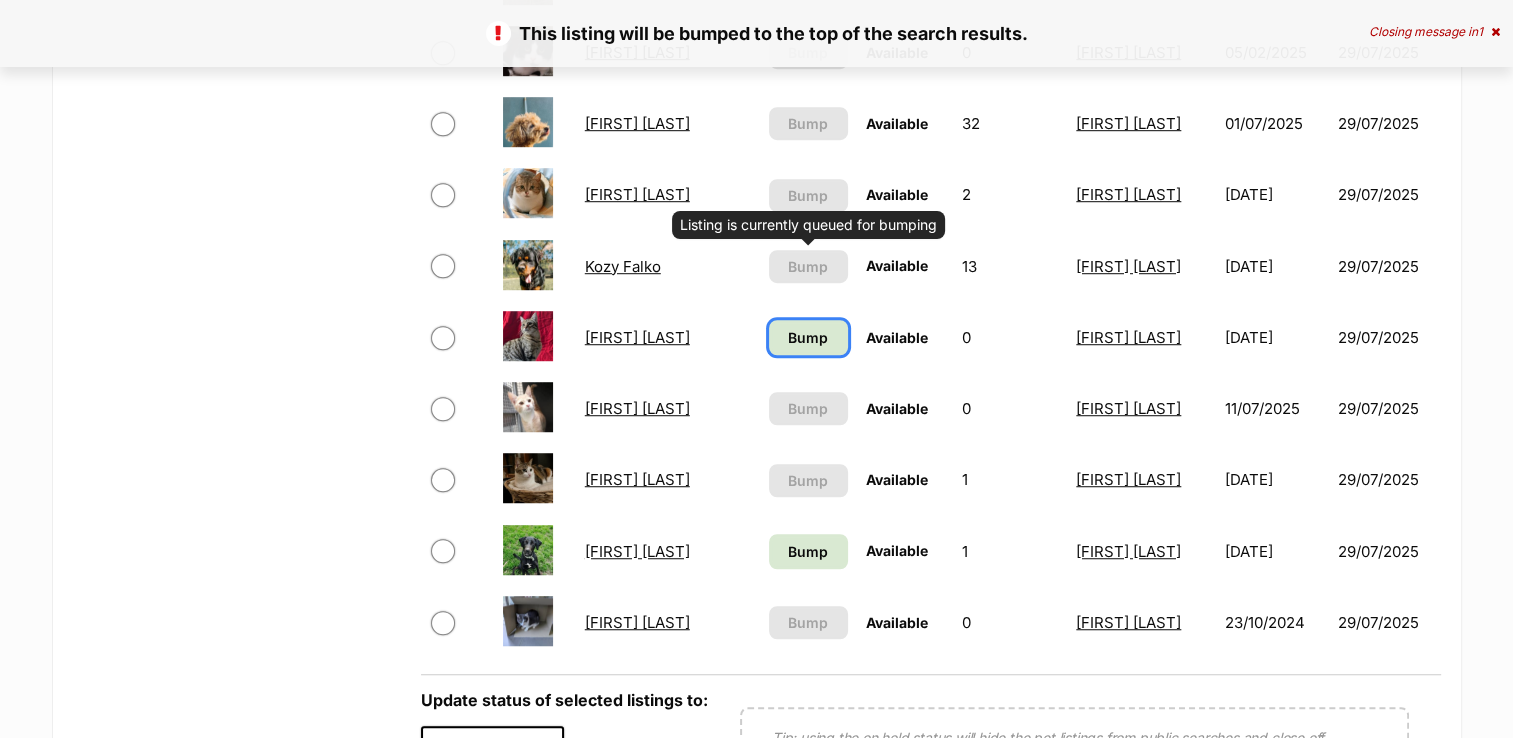 click on "Bump" at bounding box center (808, 337) 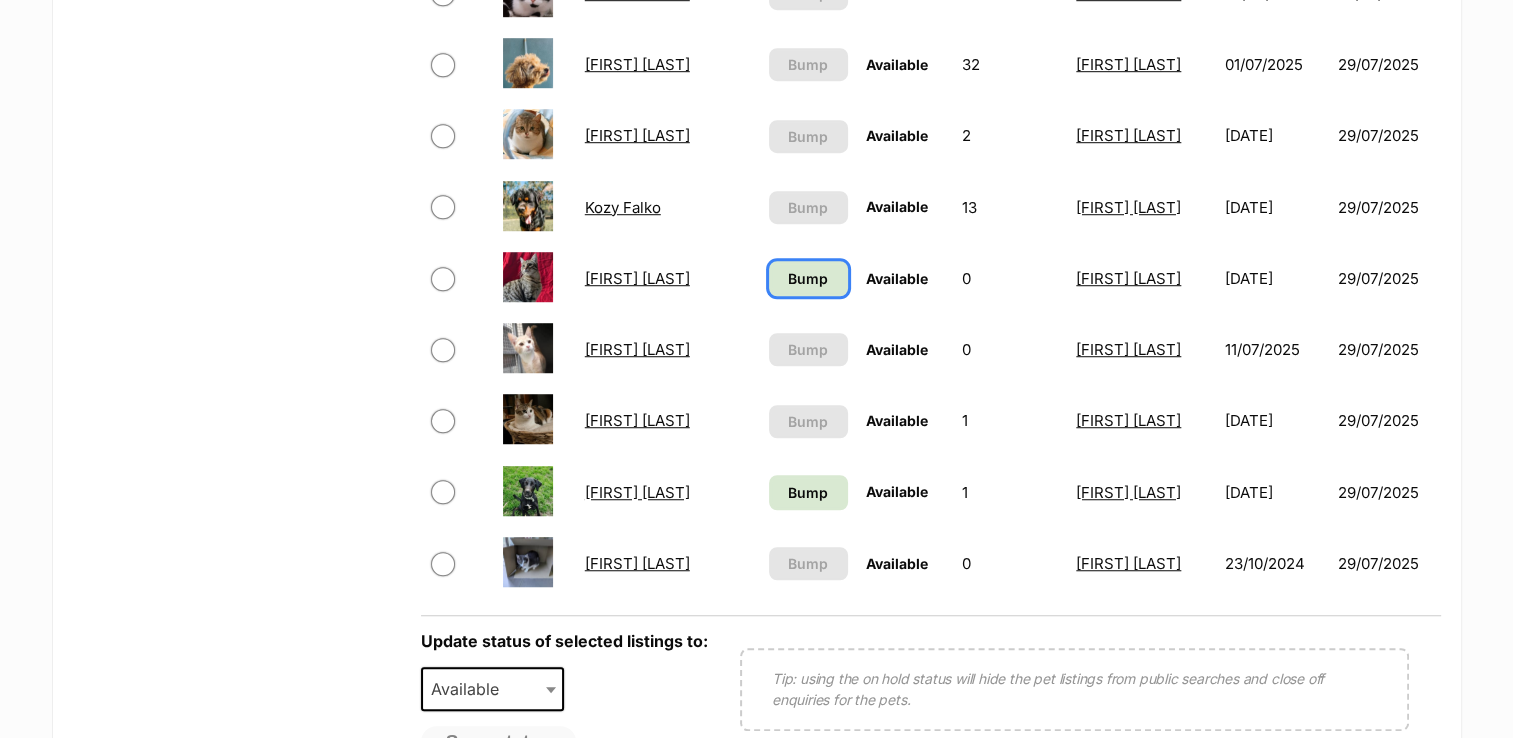 scroll, scrollTop: 1500, scrollLeft: 0, axis: vertical 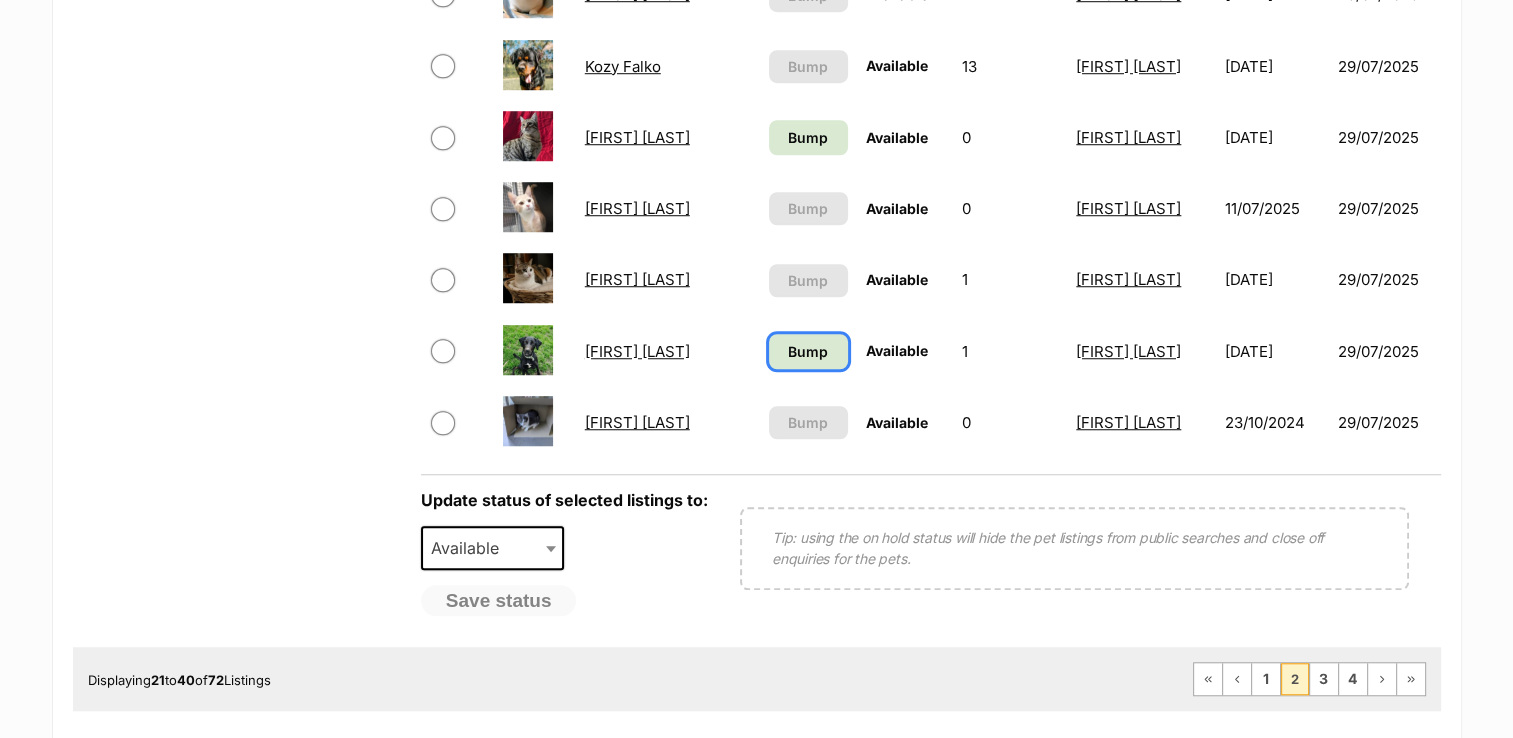 click on "Bump" at bounding box center [808, 351] 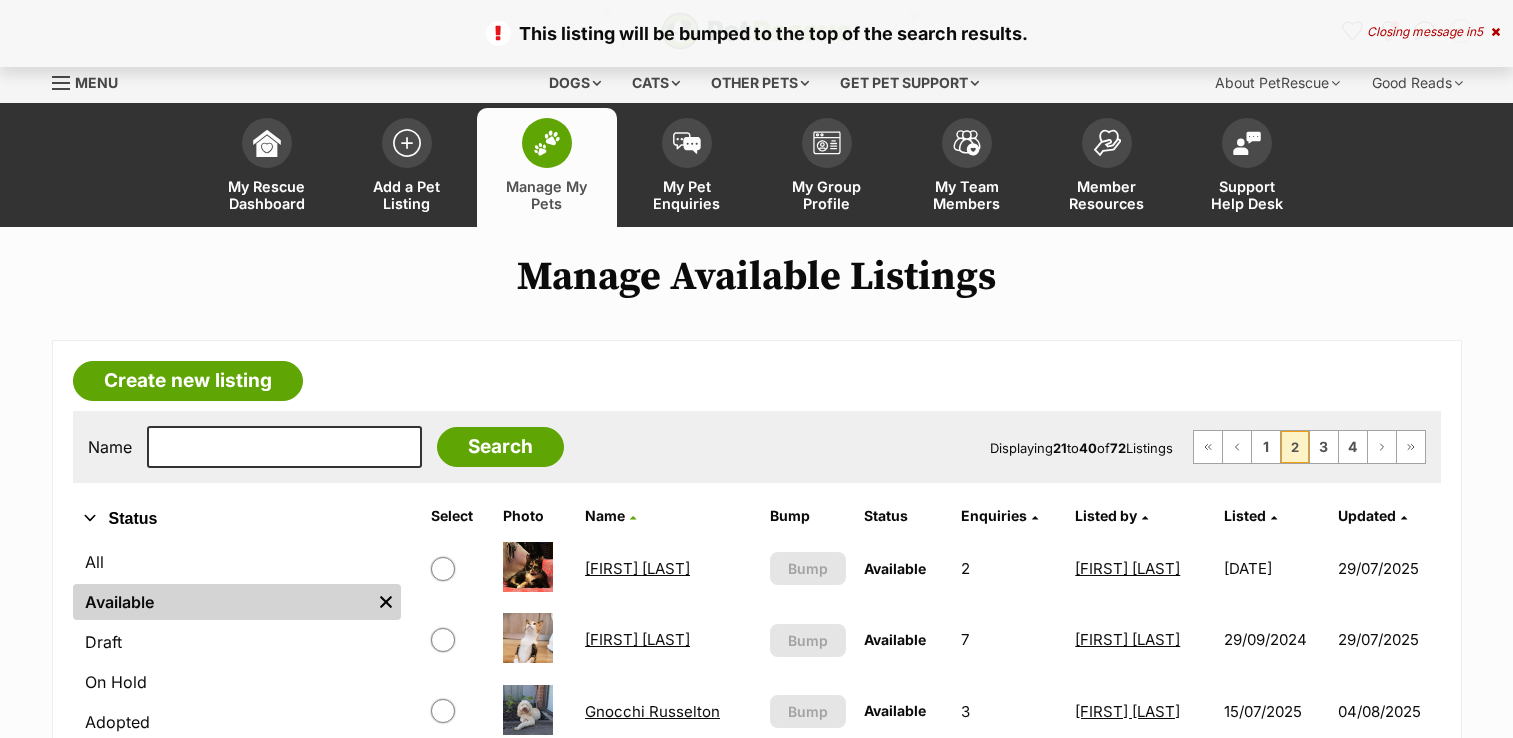 scroll, scrollTop: 0, scrollLeft: 0, axis: both 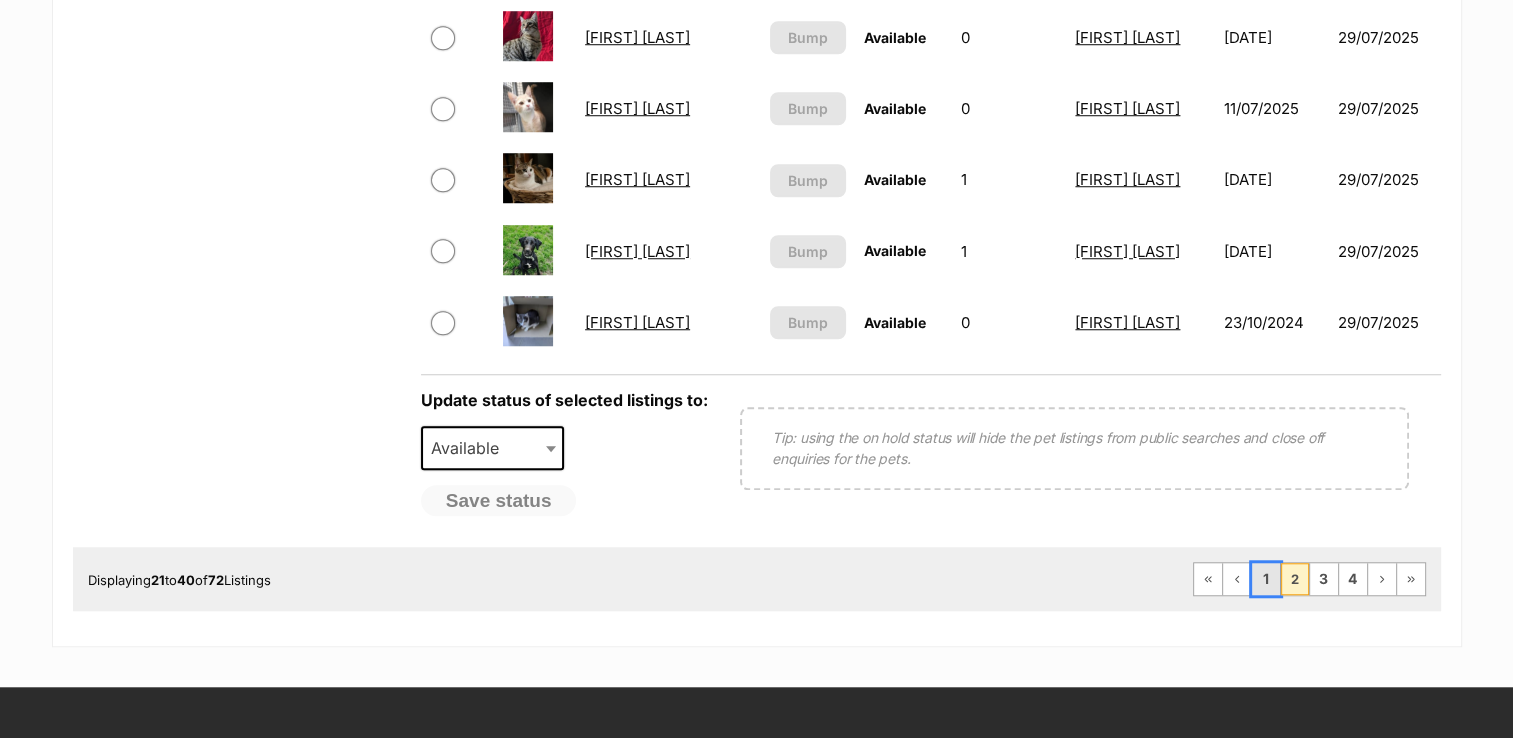 click on "1" at bounding box center [1266, 579] 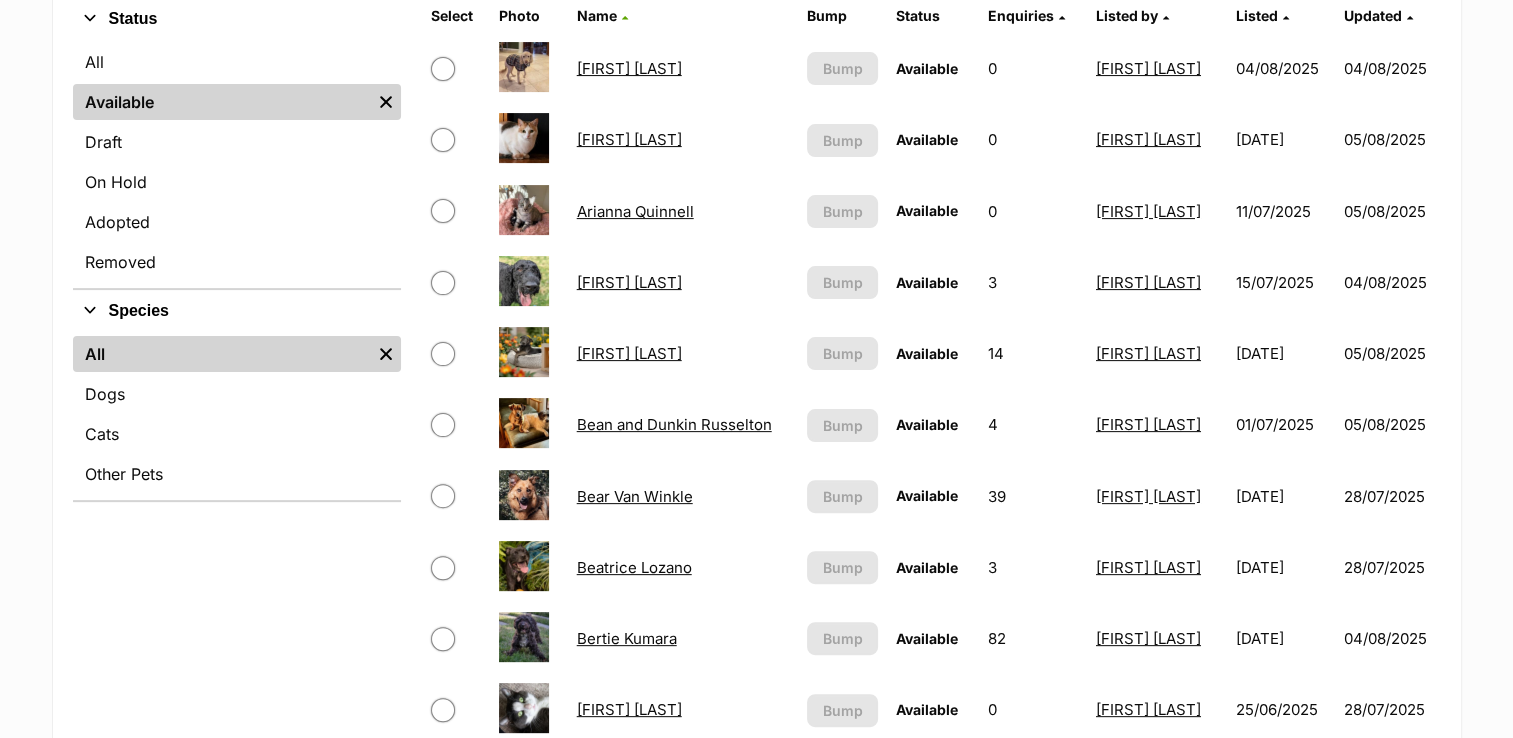 scroll, scrollTop: 0, scrollLeft: 0, axis: both 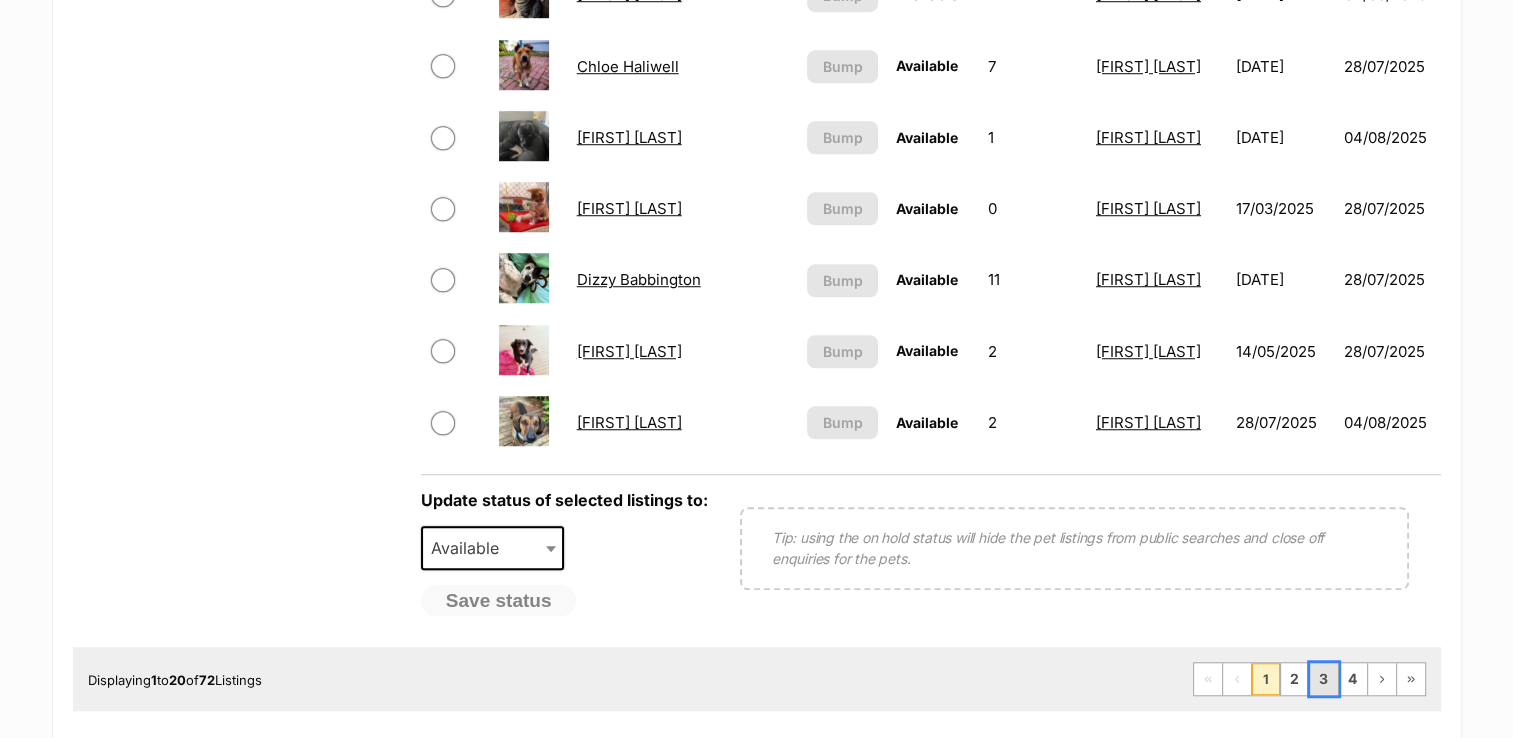 click on "3" at bounding box center [1324, 679] 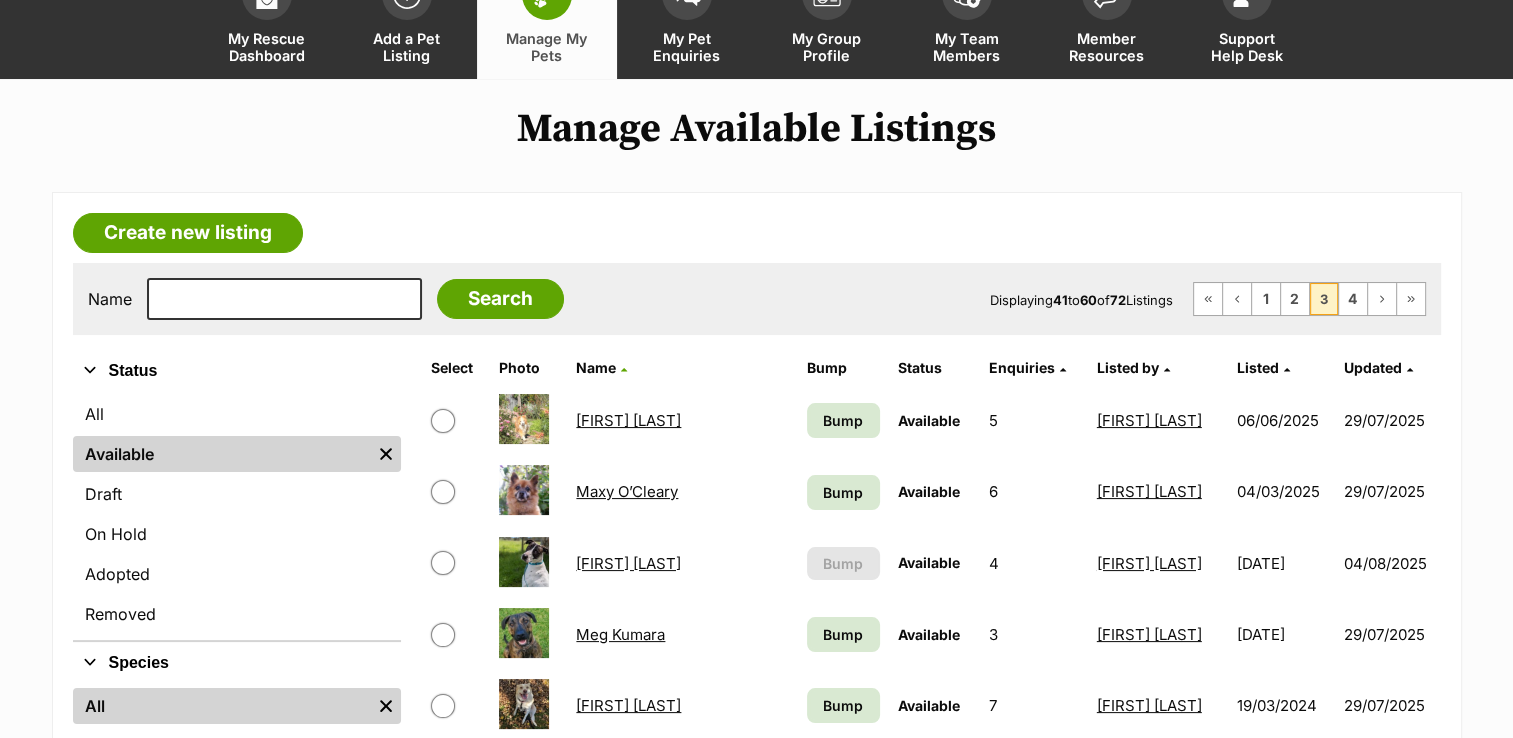scroll, scrollTop: 200, scrollLeft: 0, axis: vertical 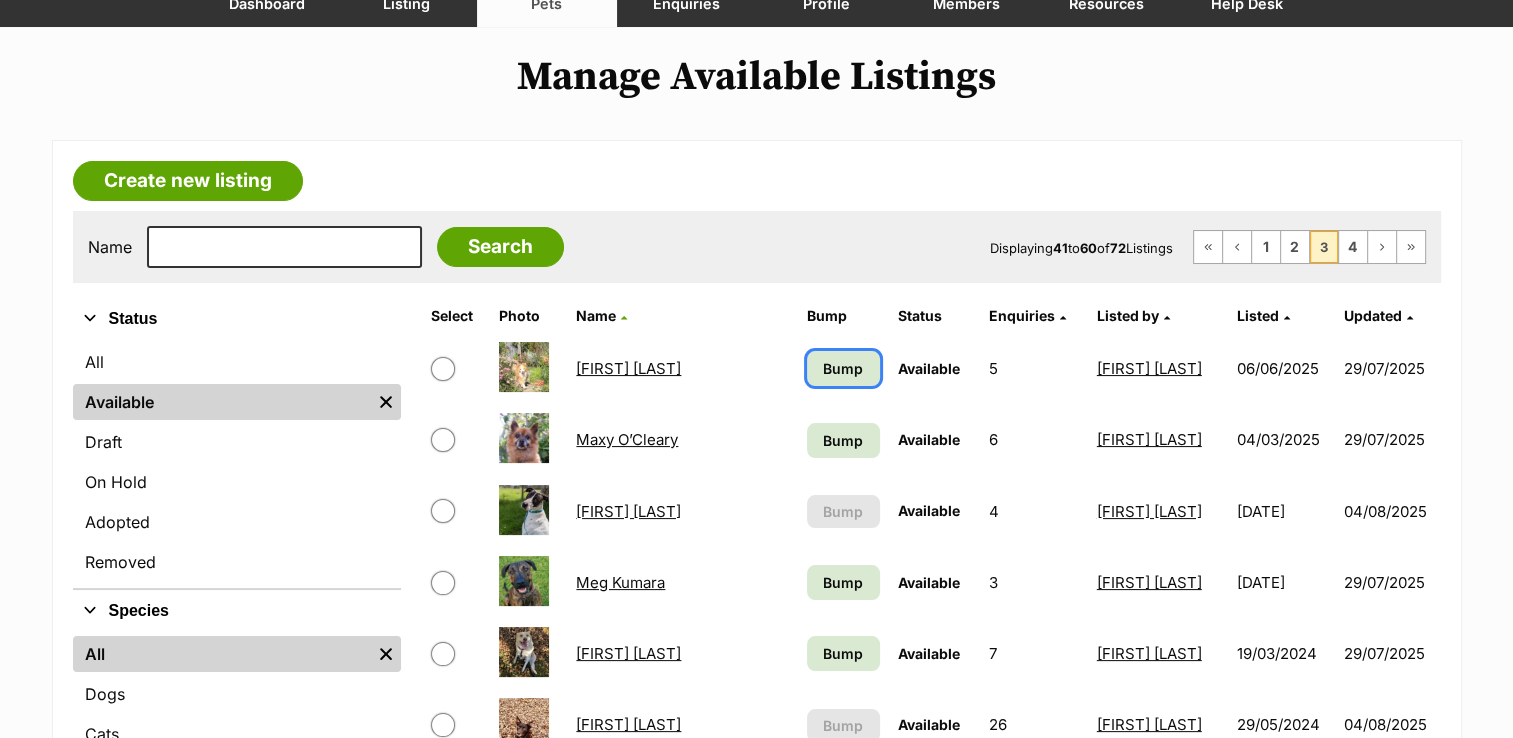 drag, startPoint x: 833, startPoint y: 368, endPoint x: 834, endPoint y: 402, distance: 34.0147 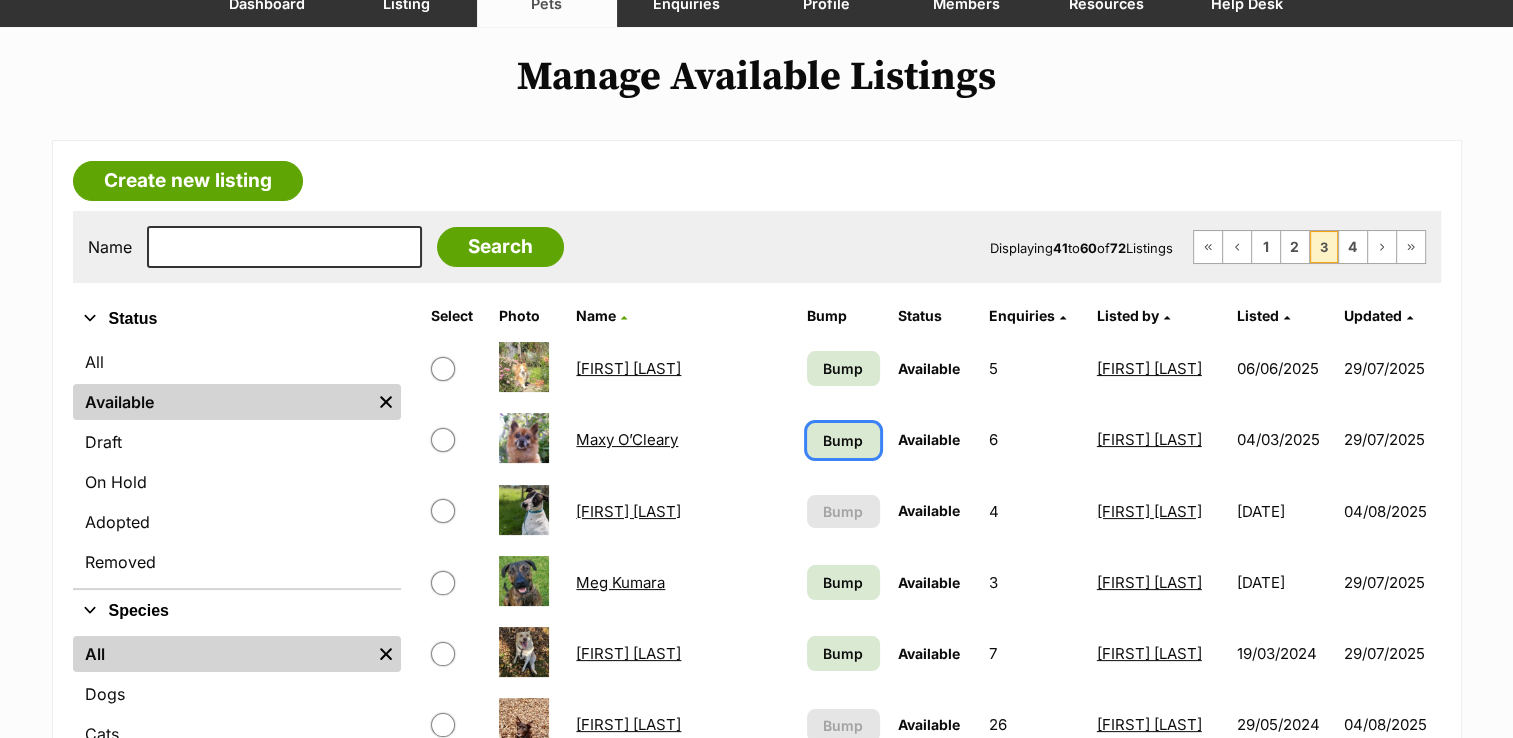 click on "Bump" at bounding box center (843, 440) 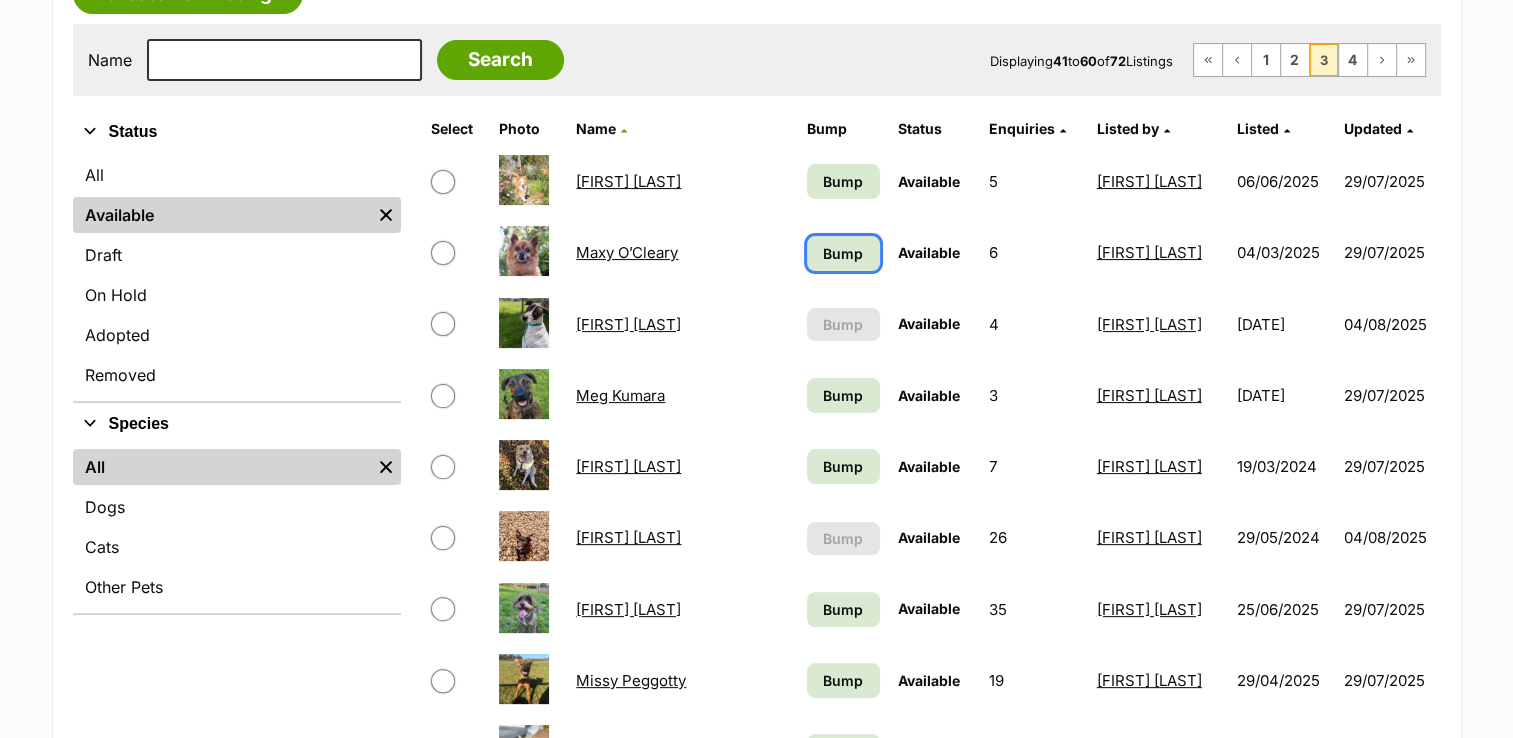 scroll, scrollTop: 400, scrollLeft: 0, axis: vertical 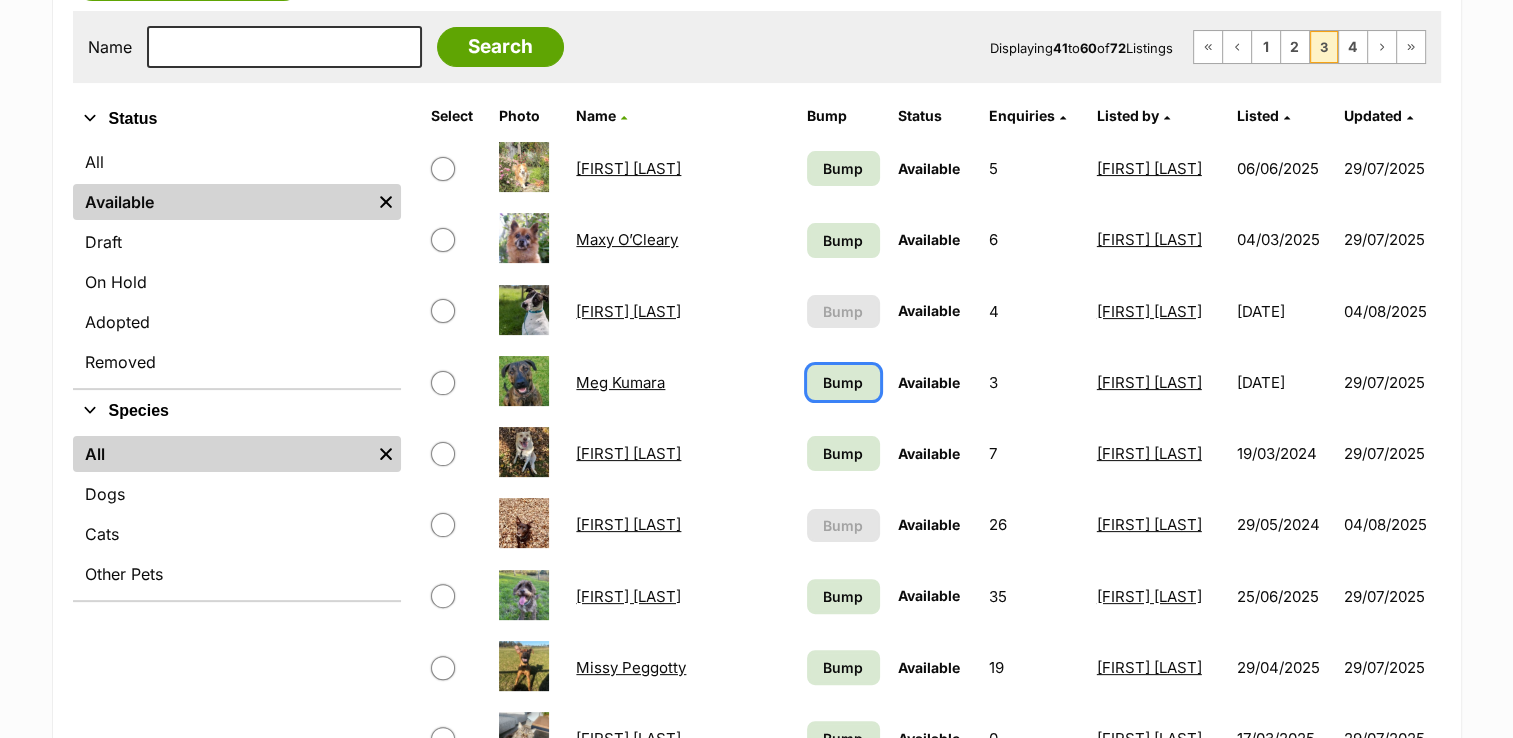 drag, startPoint x: 838, startPoint y: 391, endPoint x: 840, endPoint y: 431, distance: 40.04997 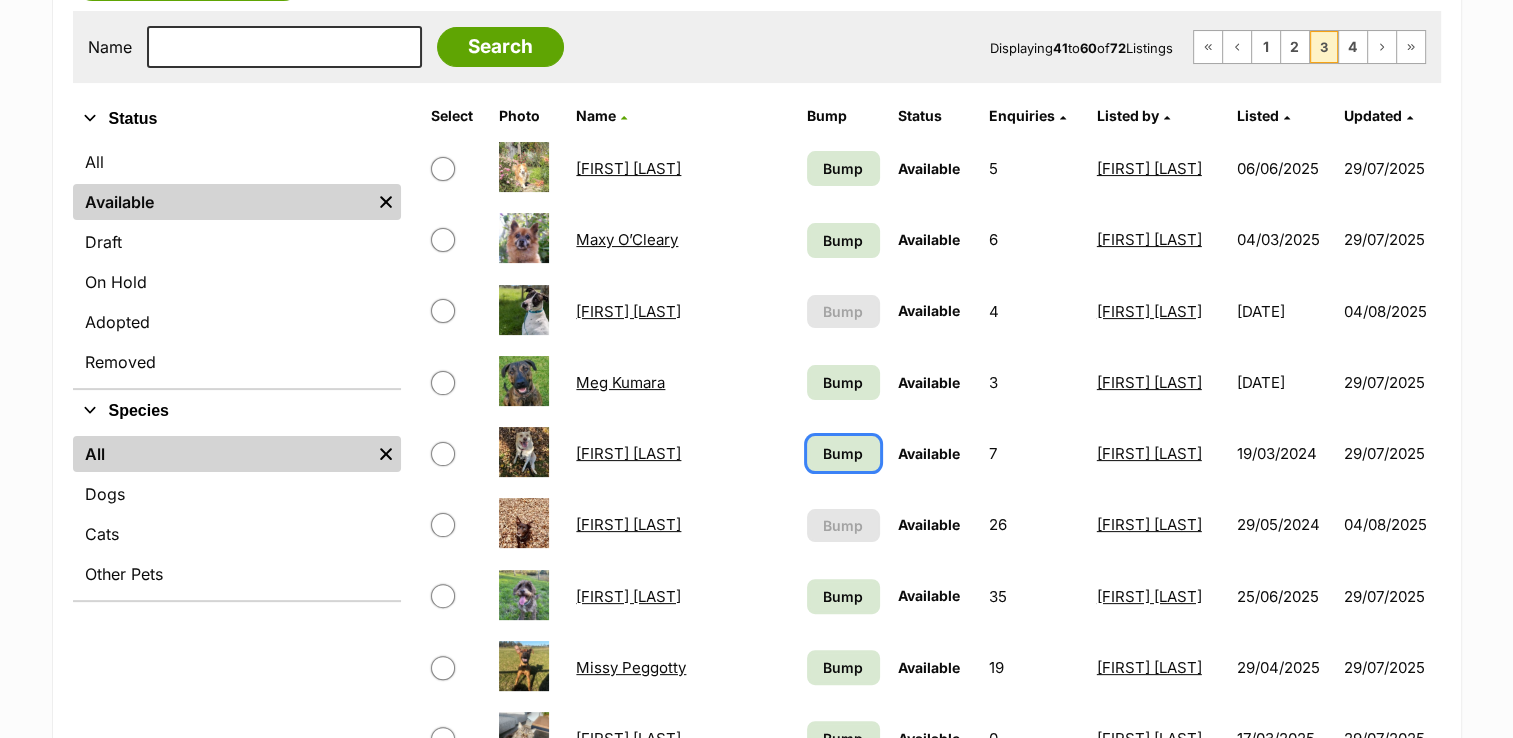 click on "Bump" at bounding box center [843, 453] 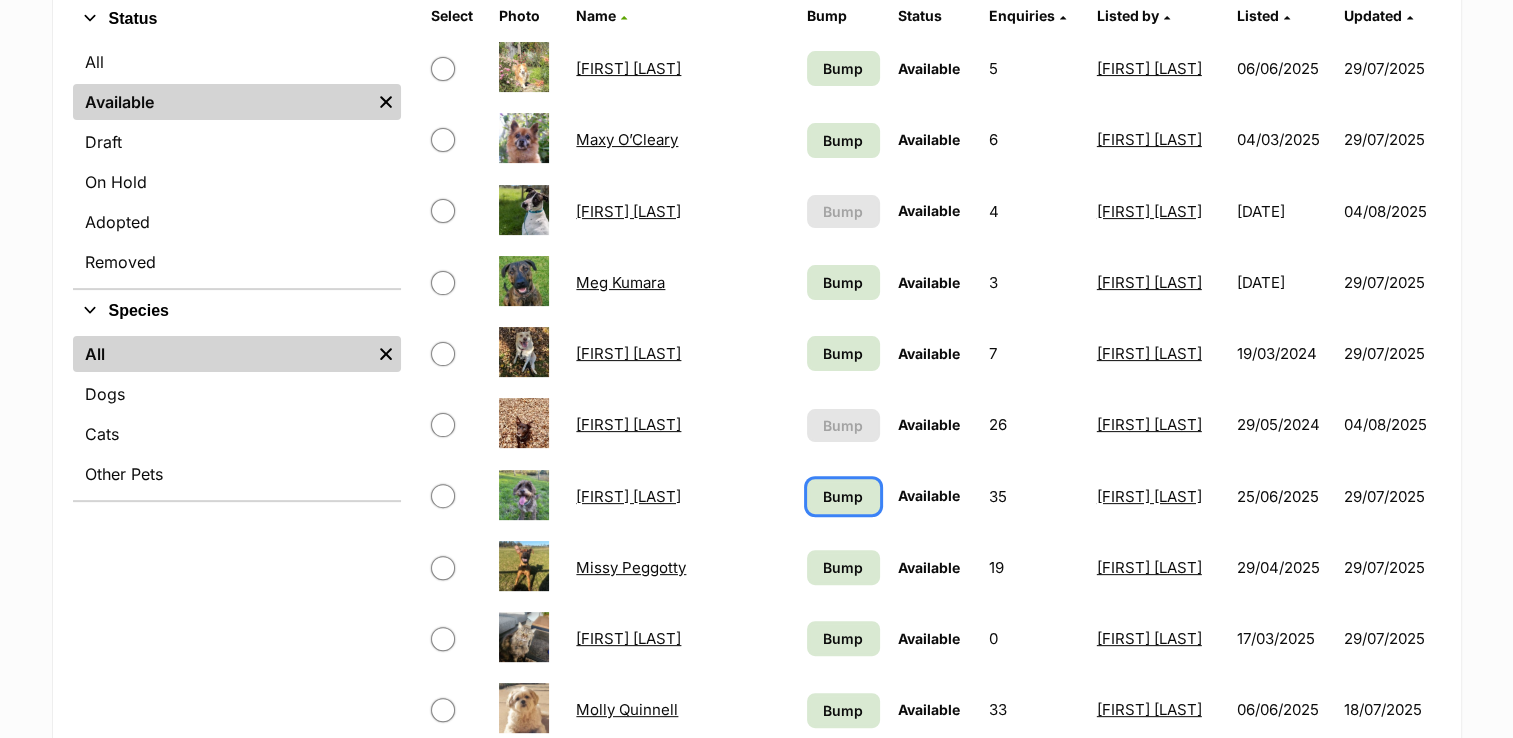 click on "Bump" at bounding box center (843, 496) 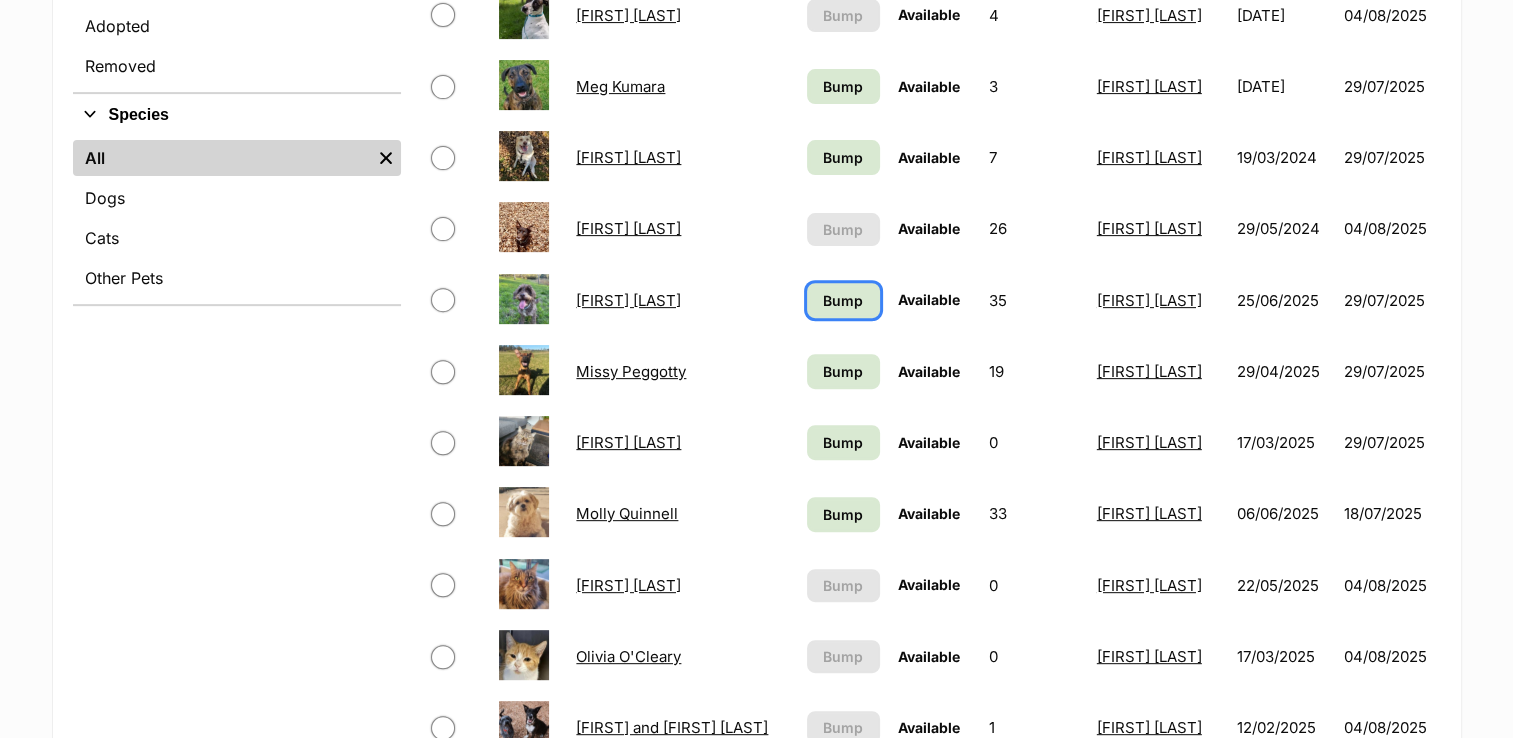 scroll, scrollTop: 700, scrollLeft: 0, axis: vertical 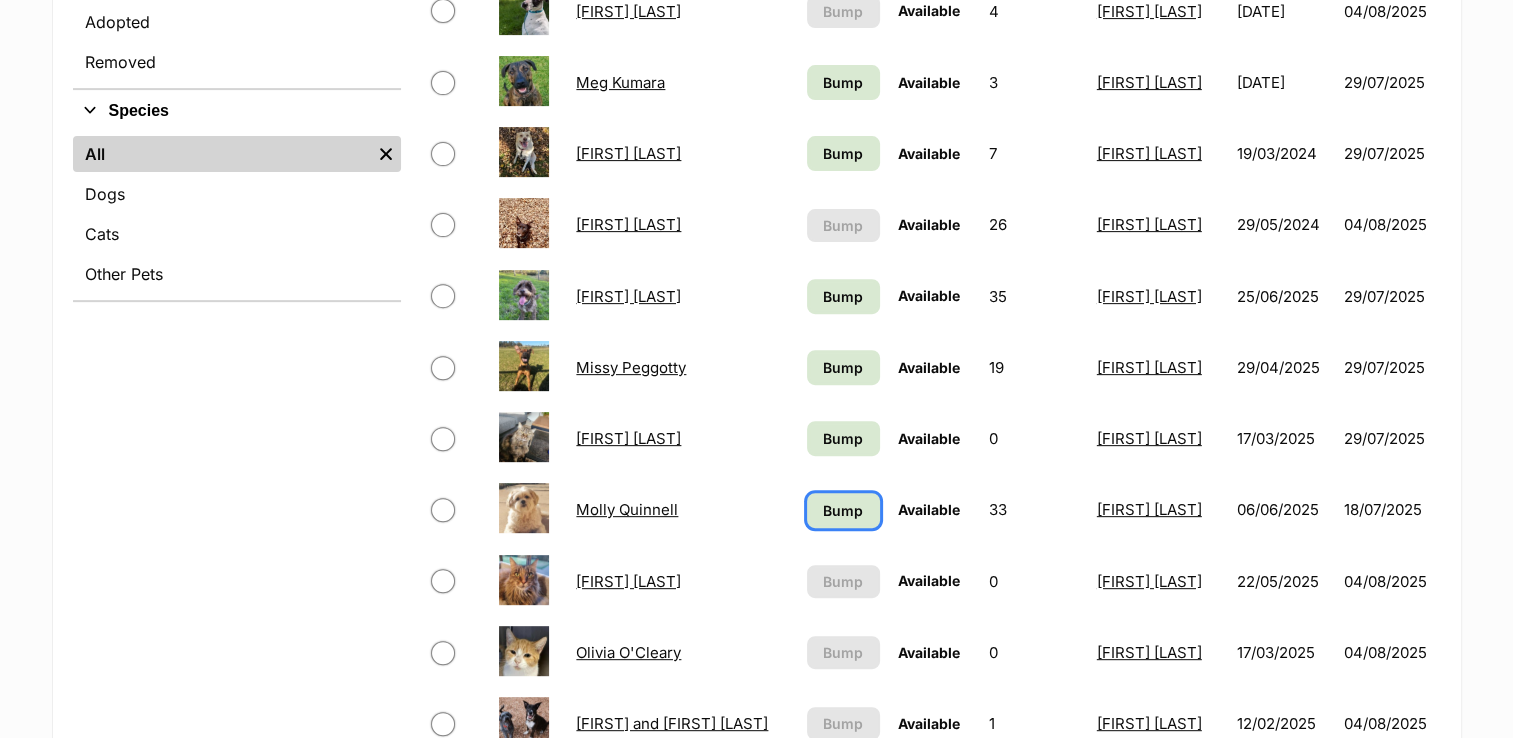click on "Bump" at bounding box center (843, 510) 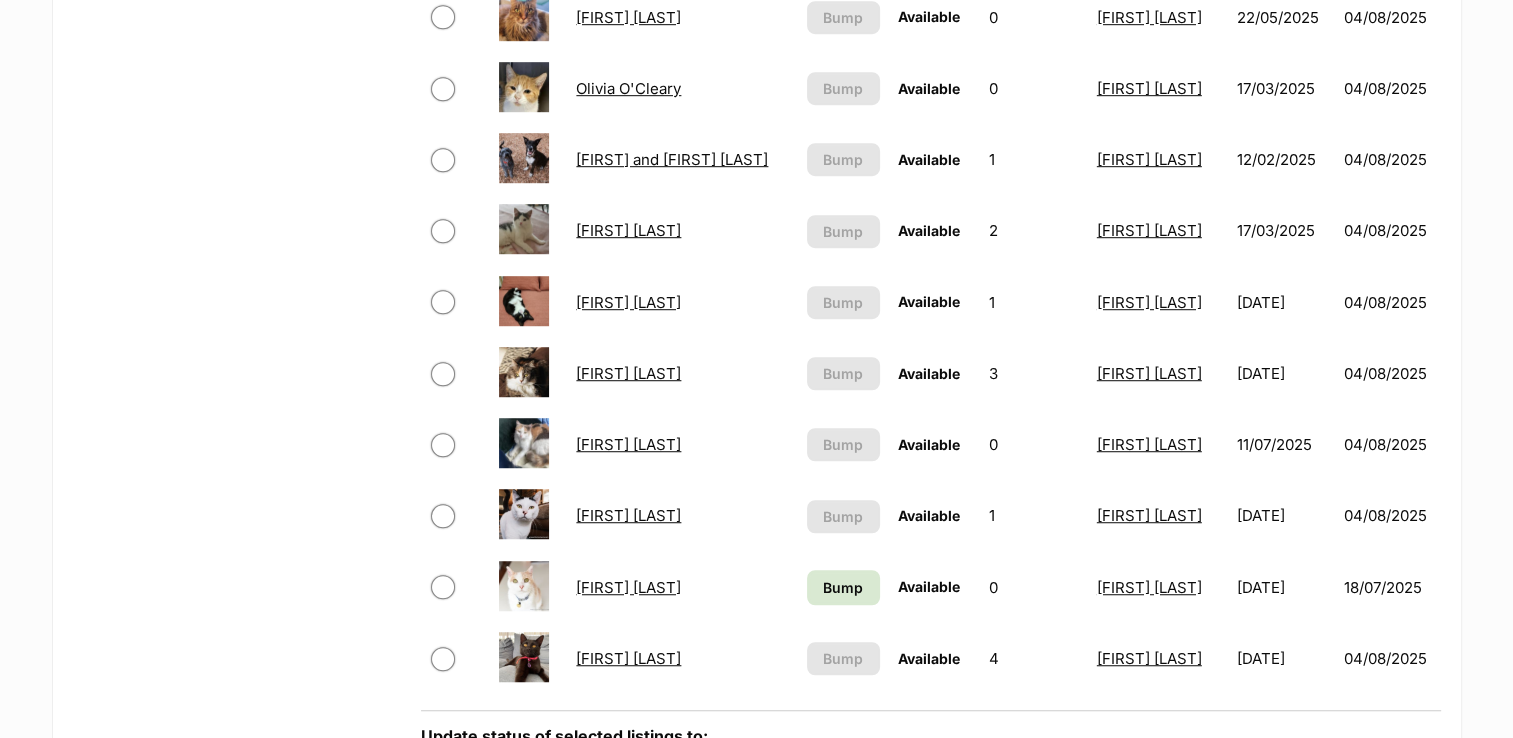 scroll, scrollTop: 1300, scrollLeft: 0, axis: vertical 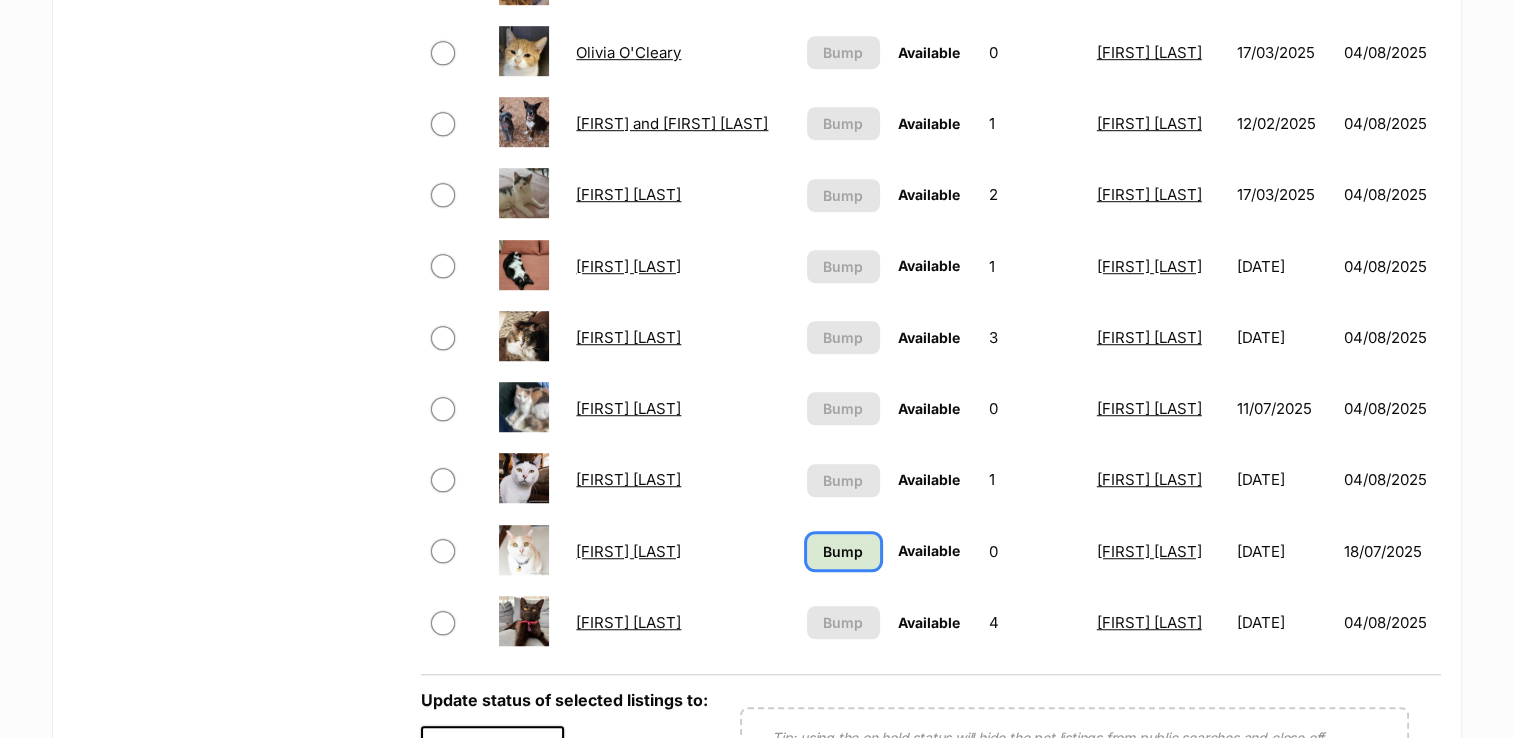 click on "Bump" at bounding box center [843, 551] 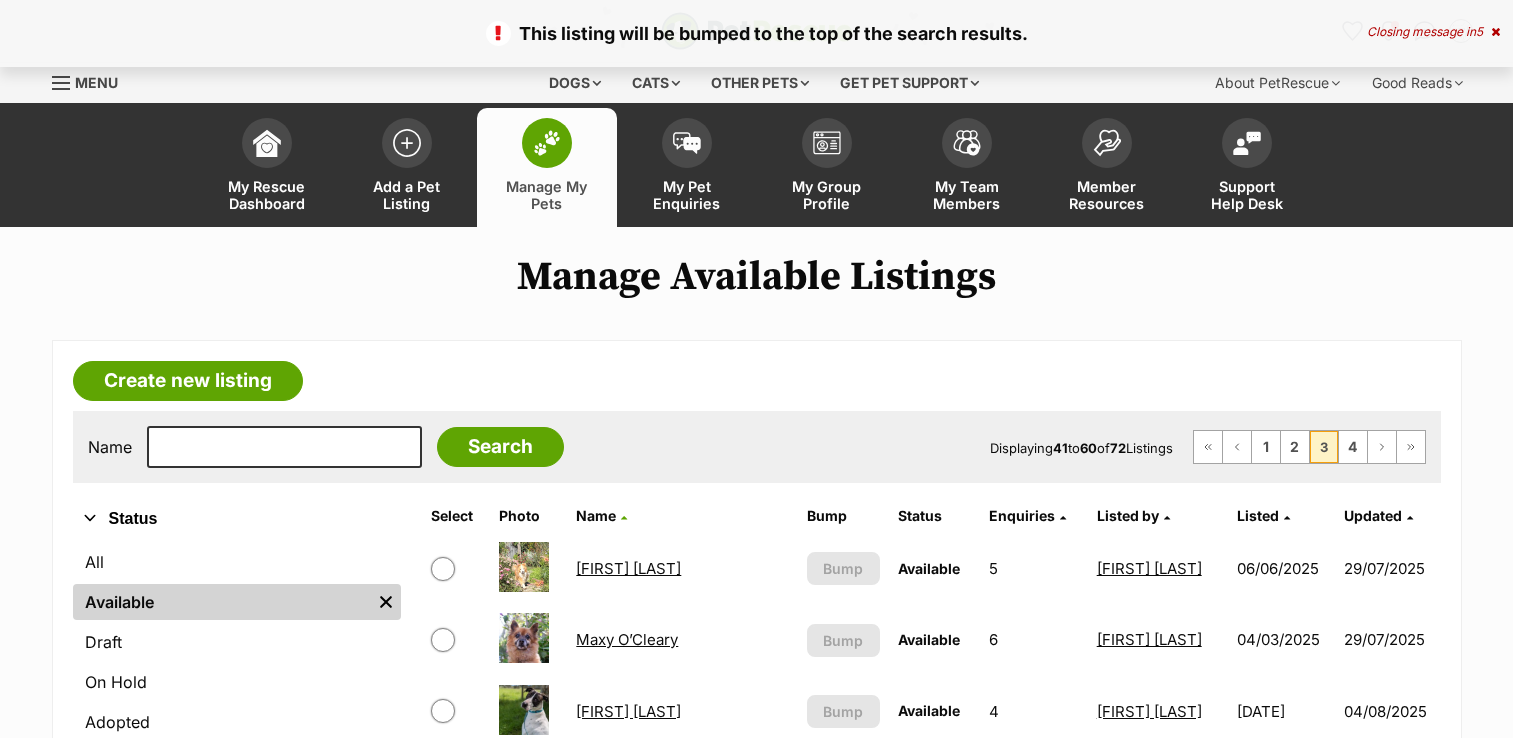 scroll, scrollTop: 400, scrollLeft: 0, axis: vertical 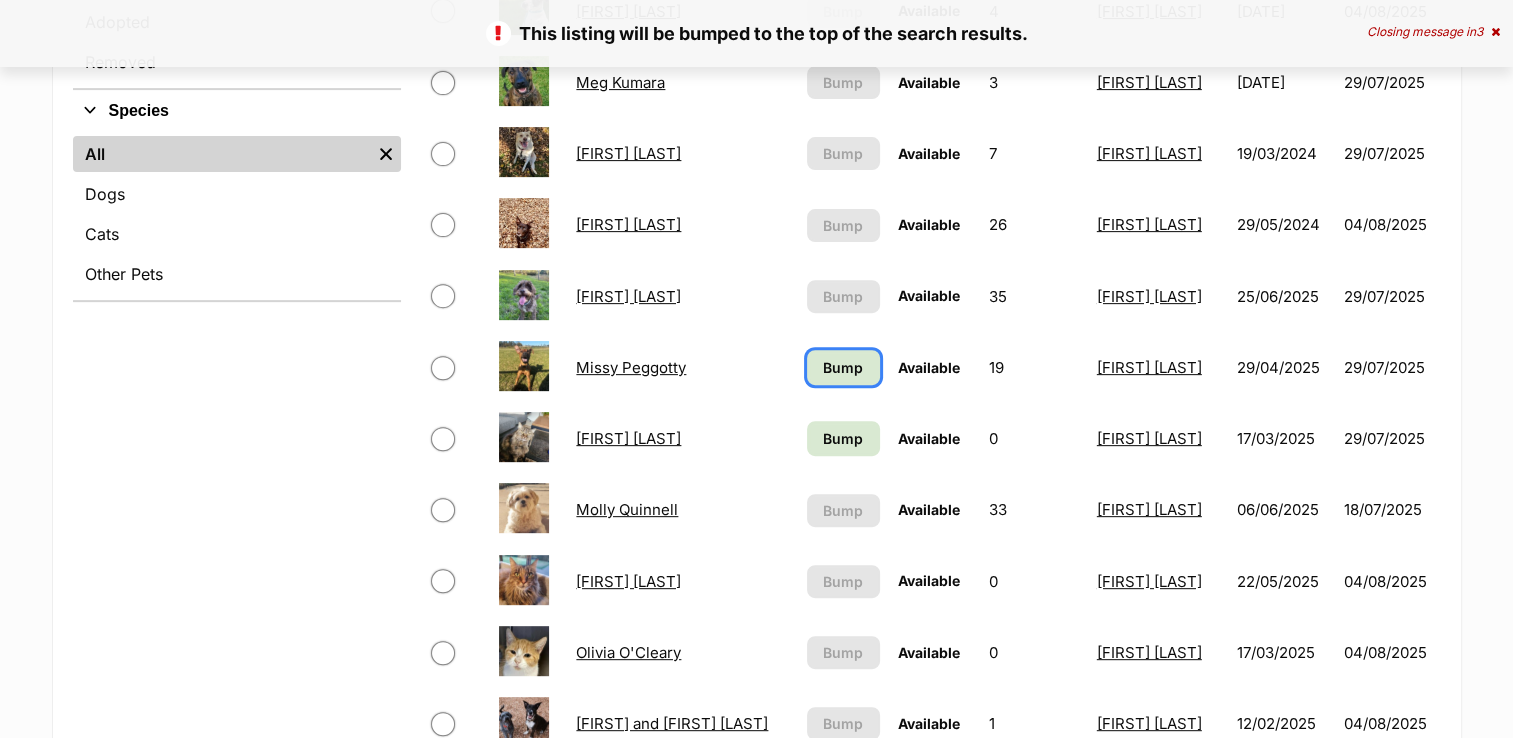 click on "Bump" at bounding box center [843, 367] 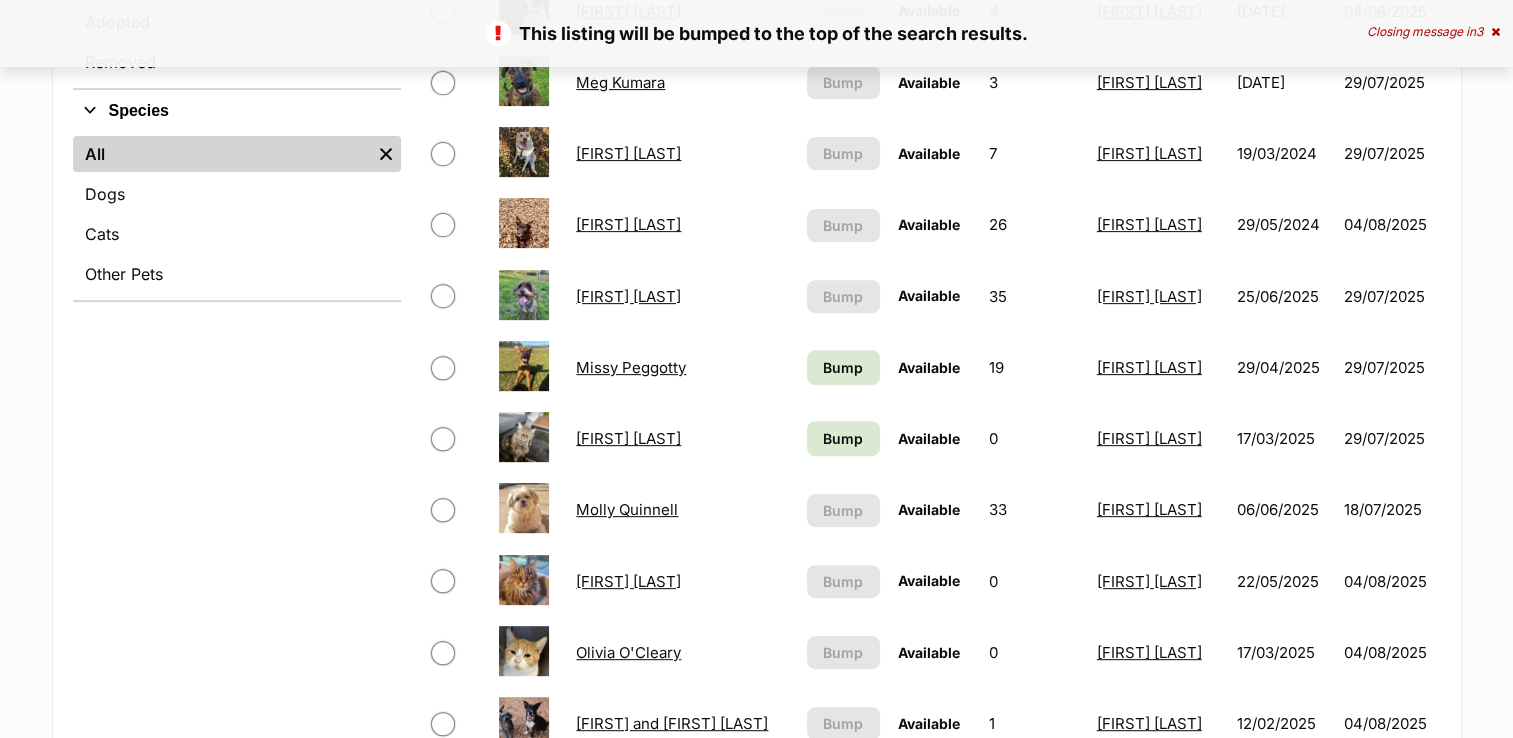 drag, startPoint x: 834, startPoint y: 454, endPoint x: 835, endPoint y: 440, distance: 14.035668 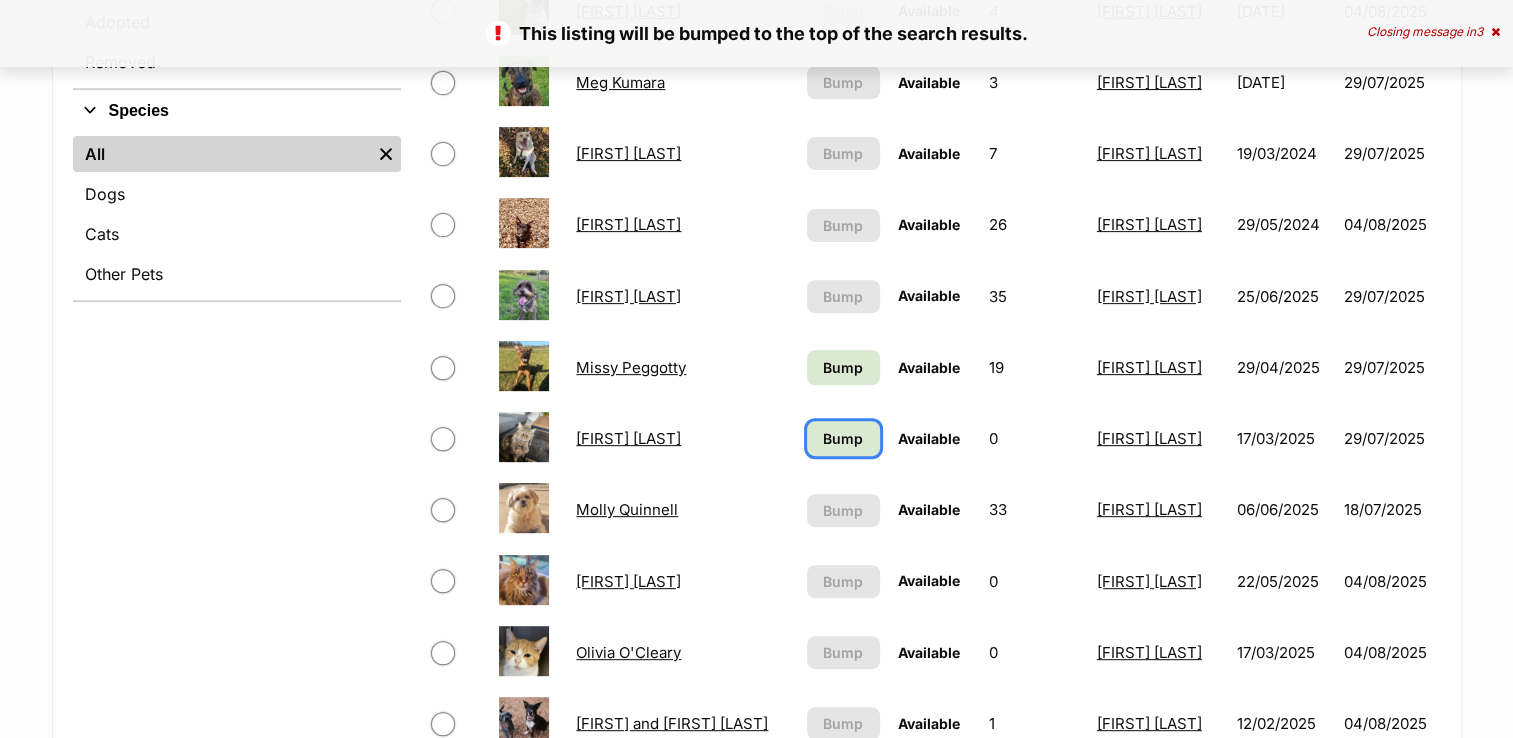 drag, startPoint x: 835, startPoint y: 440, endPoint x: 856, endPoint y: 448, distance: 22.472204 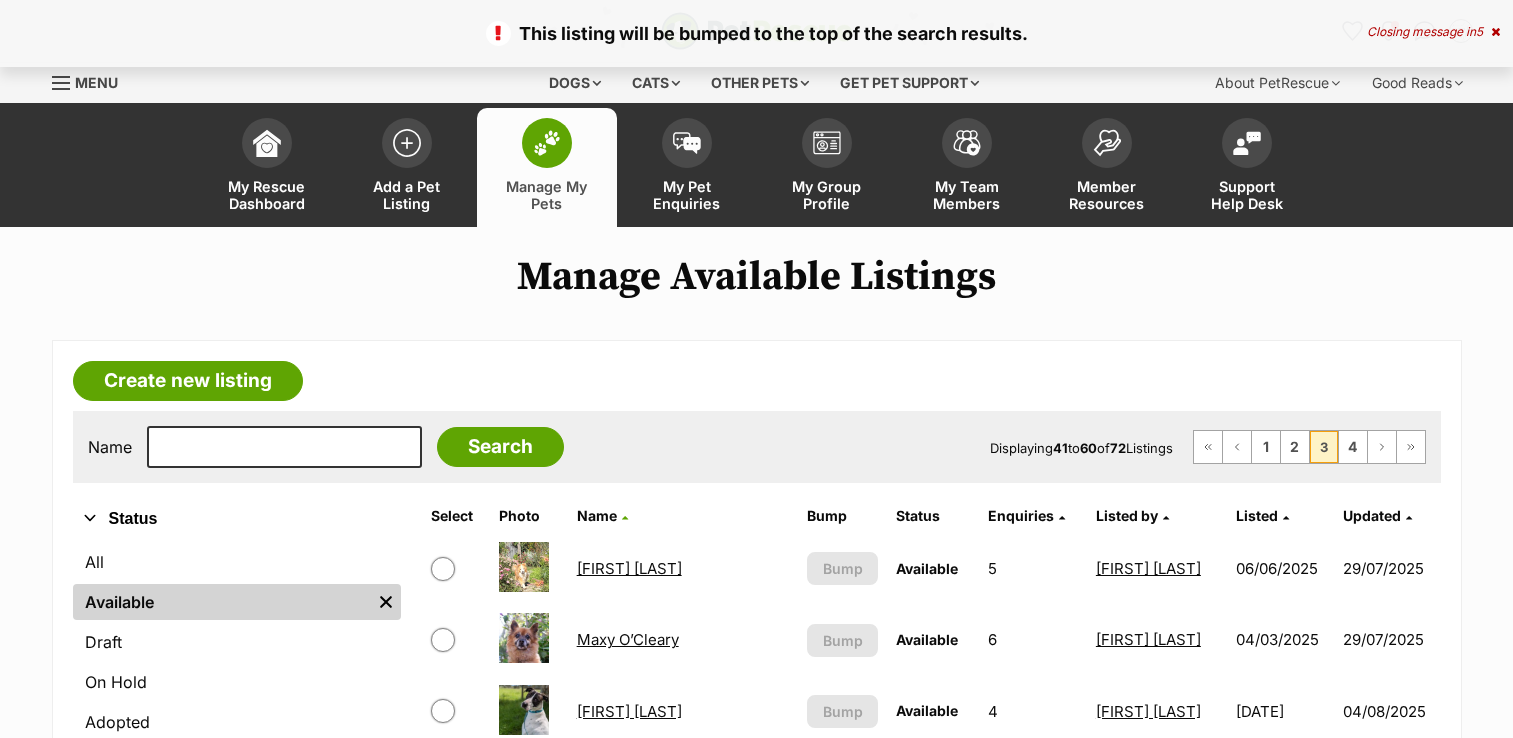 scroll, scrollTop: 491, scrollLeft: 0, axis: vertical 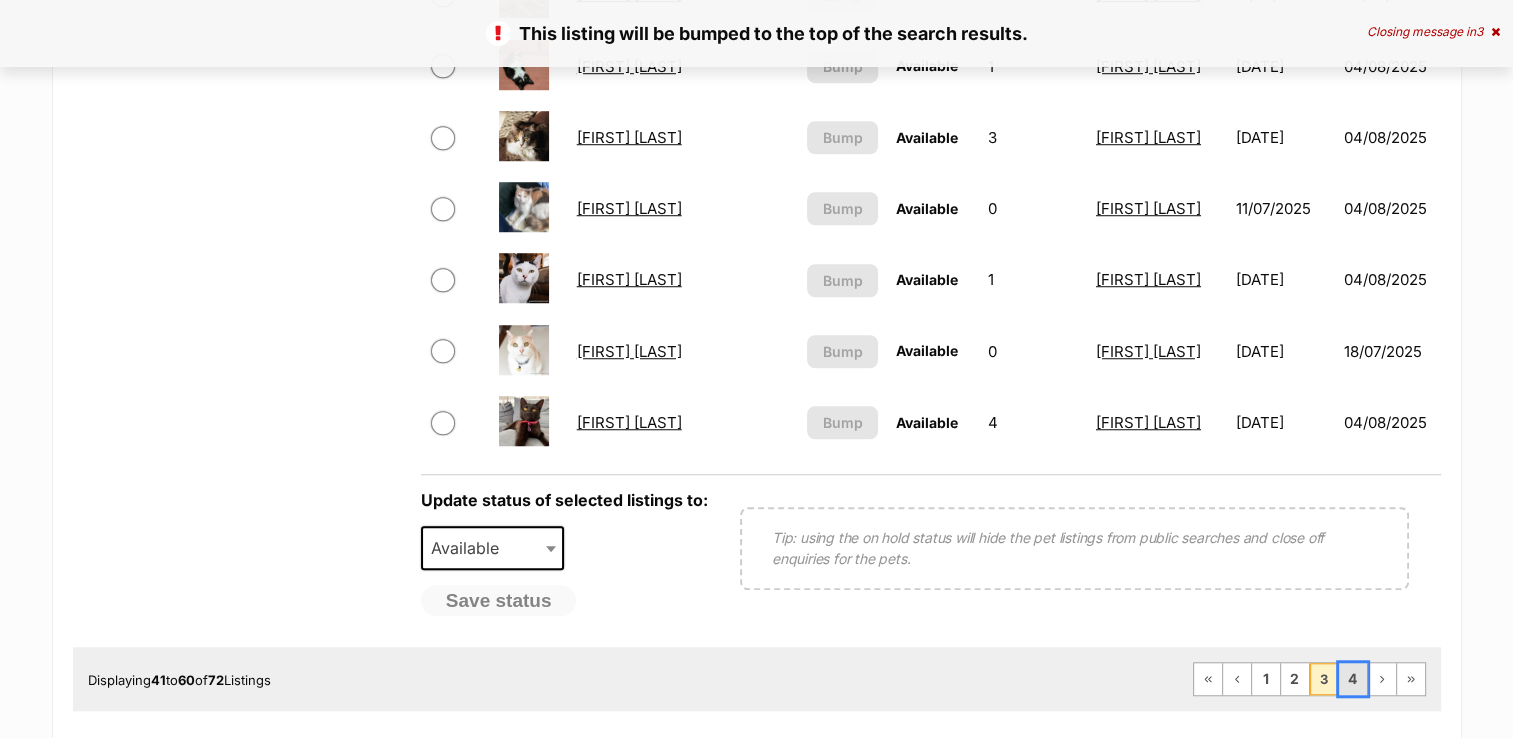 click on "4" at bounding box center [1353, 679] 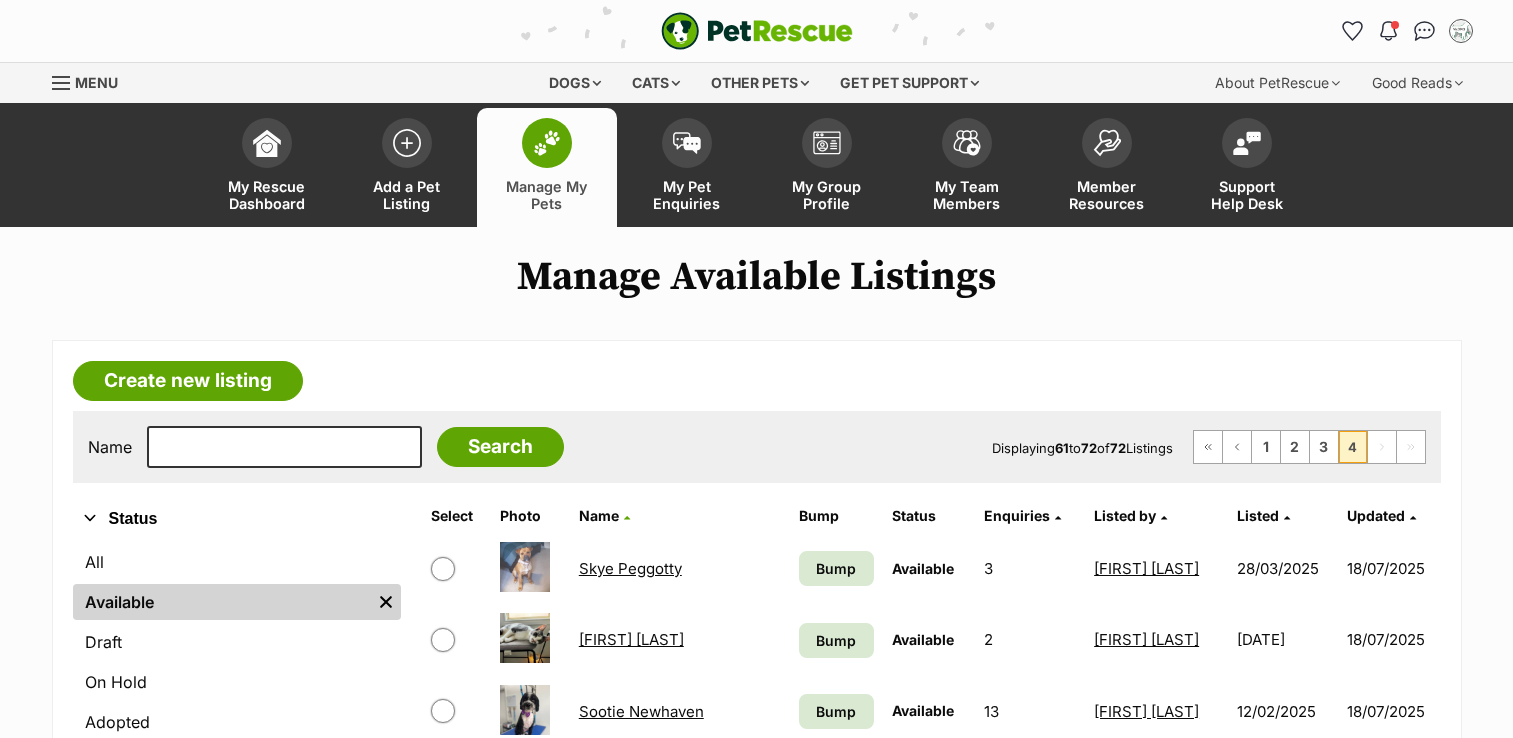 scroll, scrollTop: 400, scrollLeft: 0, axis: vertical 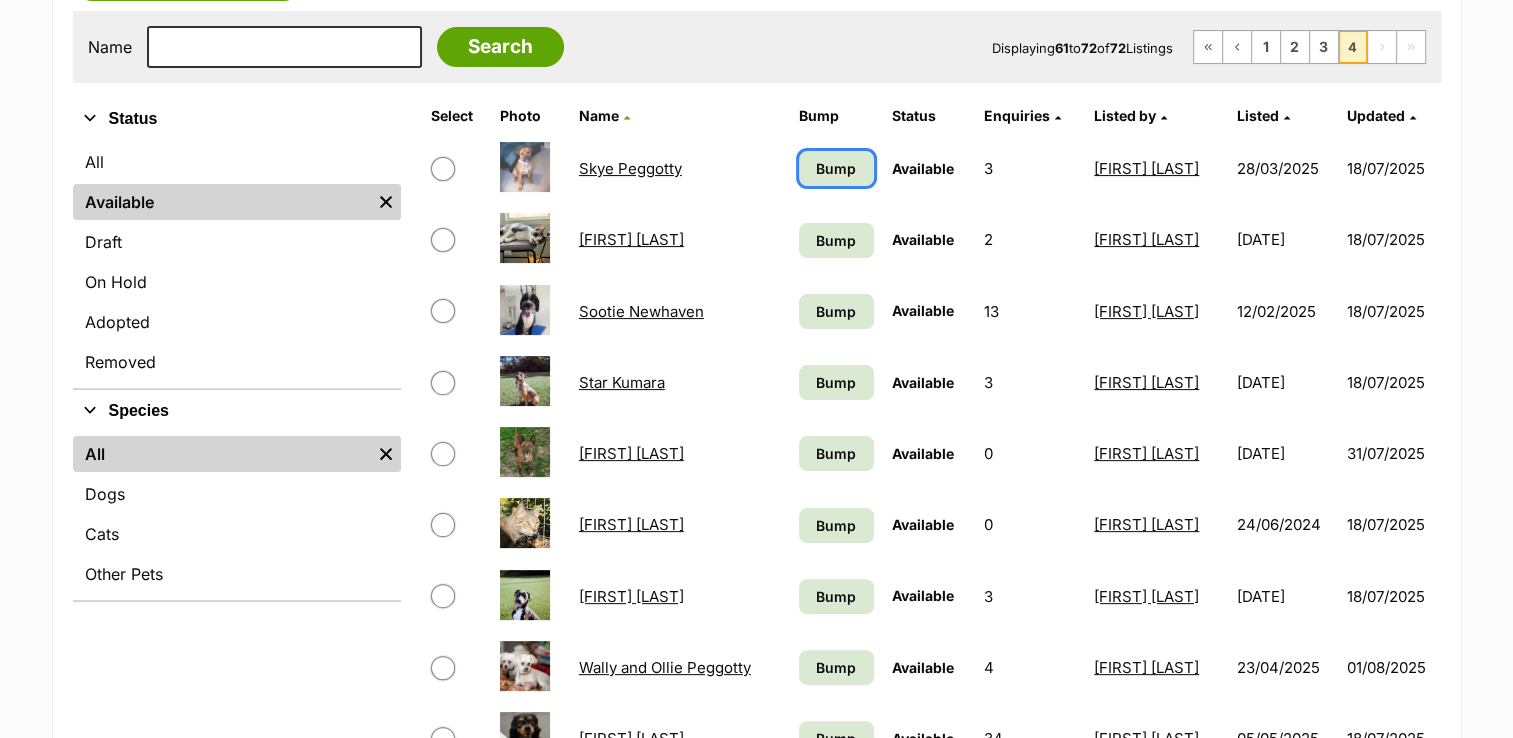 click on "Bump" at bounding box center [836, 168] 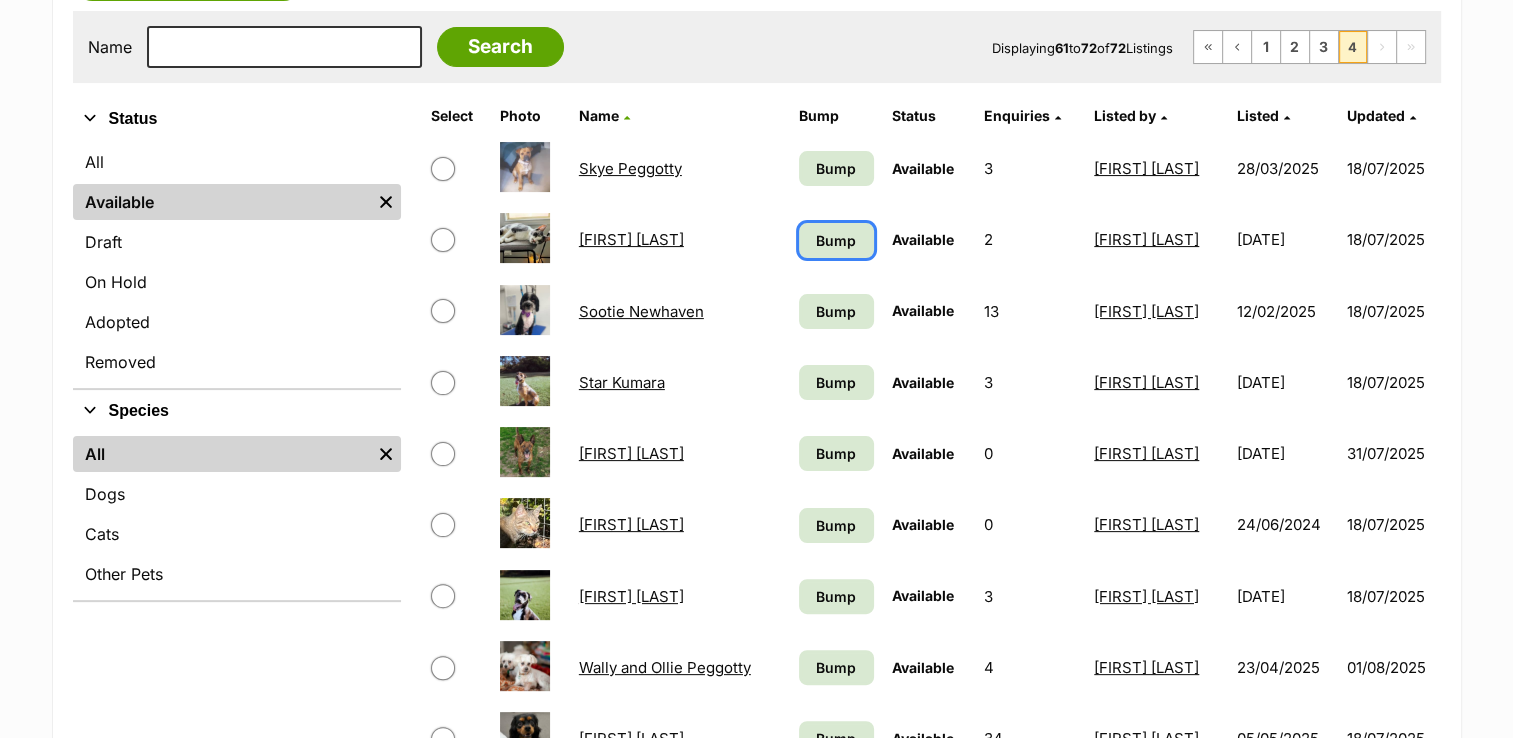 click on "Bump" at bounding box center [836, 240] 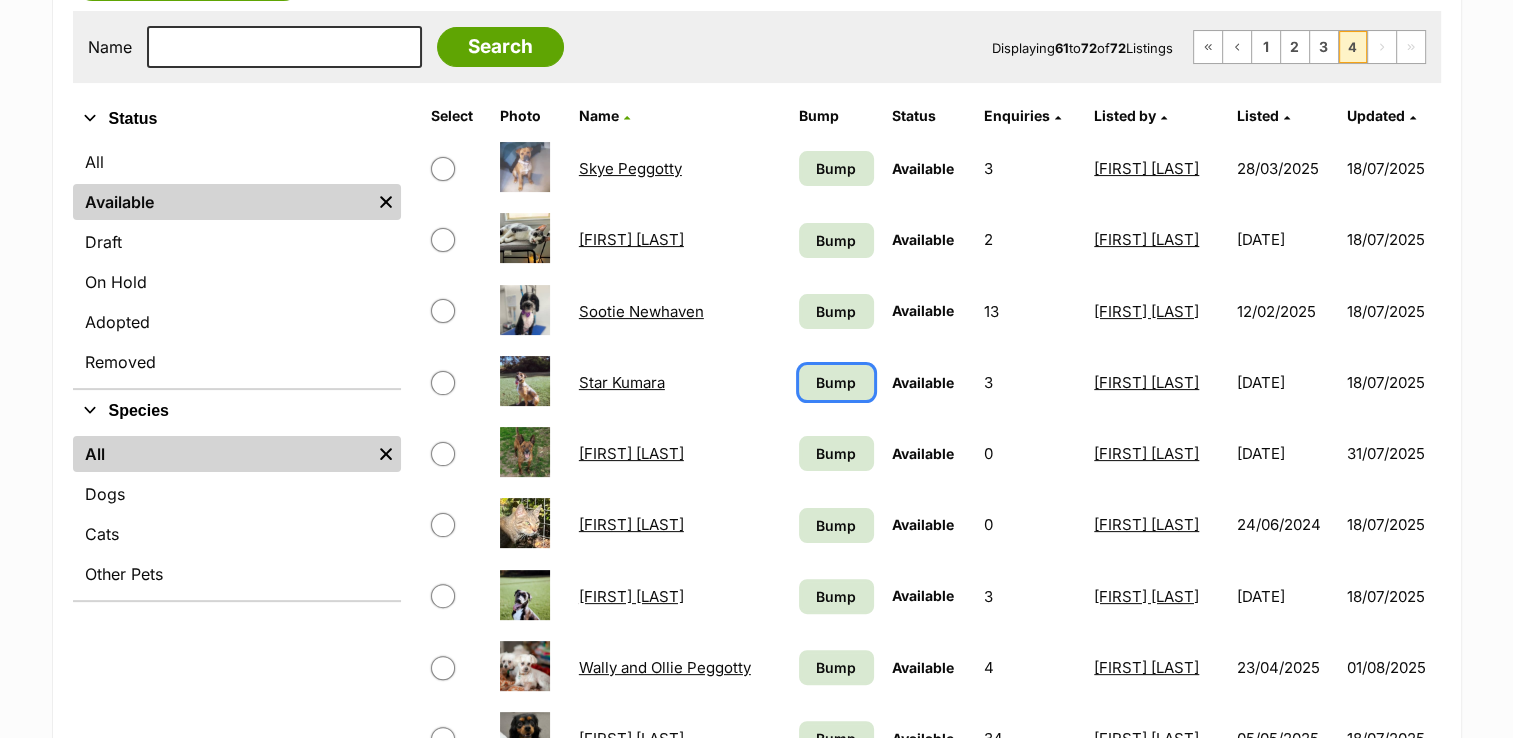 click on "Bump" at bounding box center [836, 382] 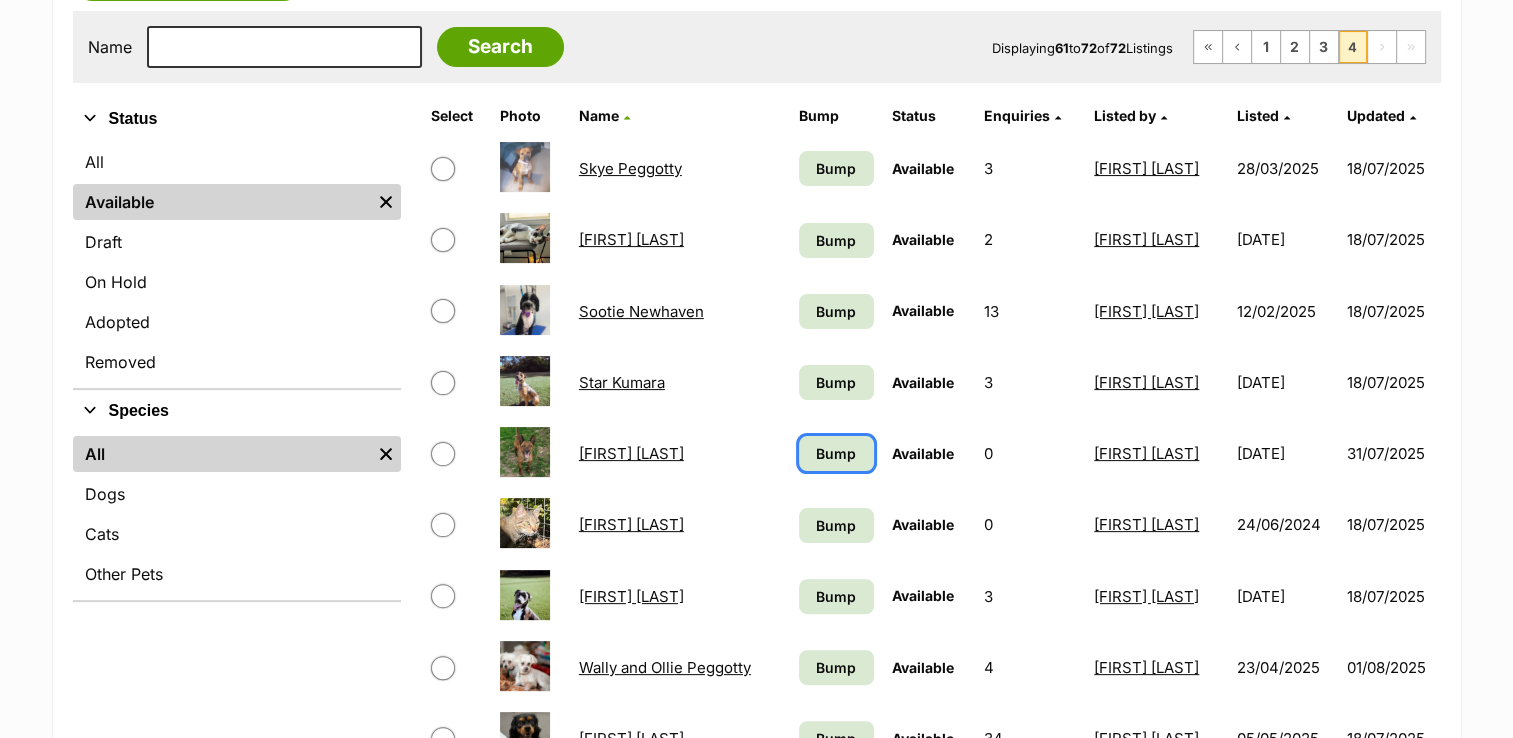 click on "Bump" at bounding box center [836, 453] 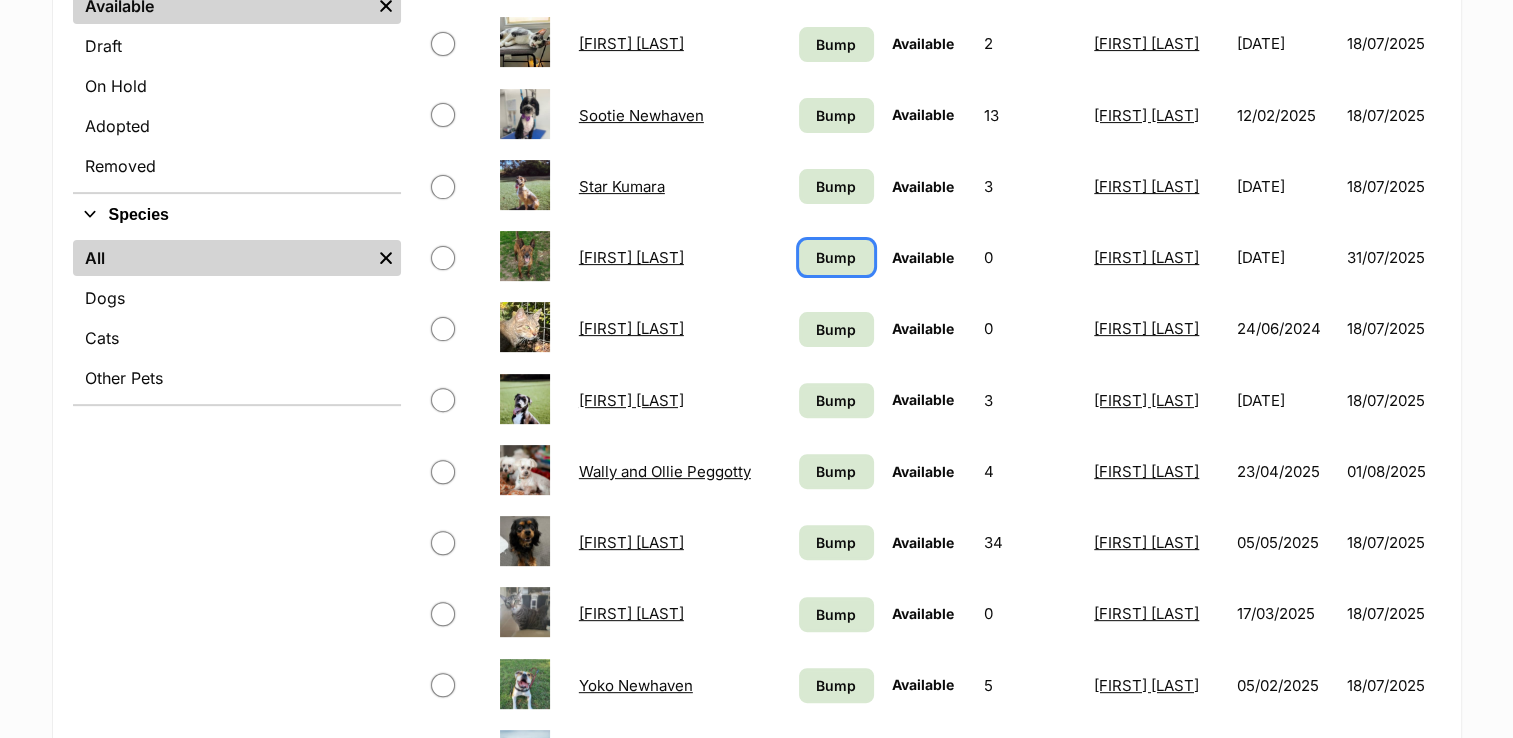 scroll, scrollTop: 600, scrollLeft: 0, axis: vertical 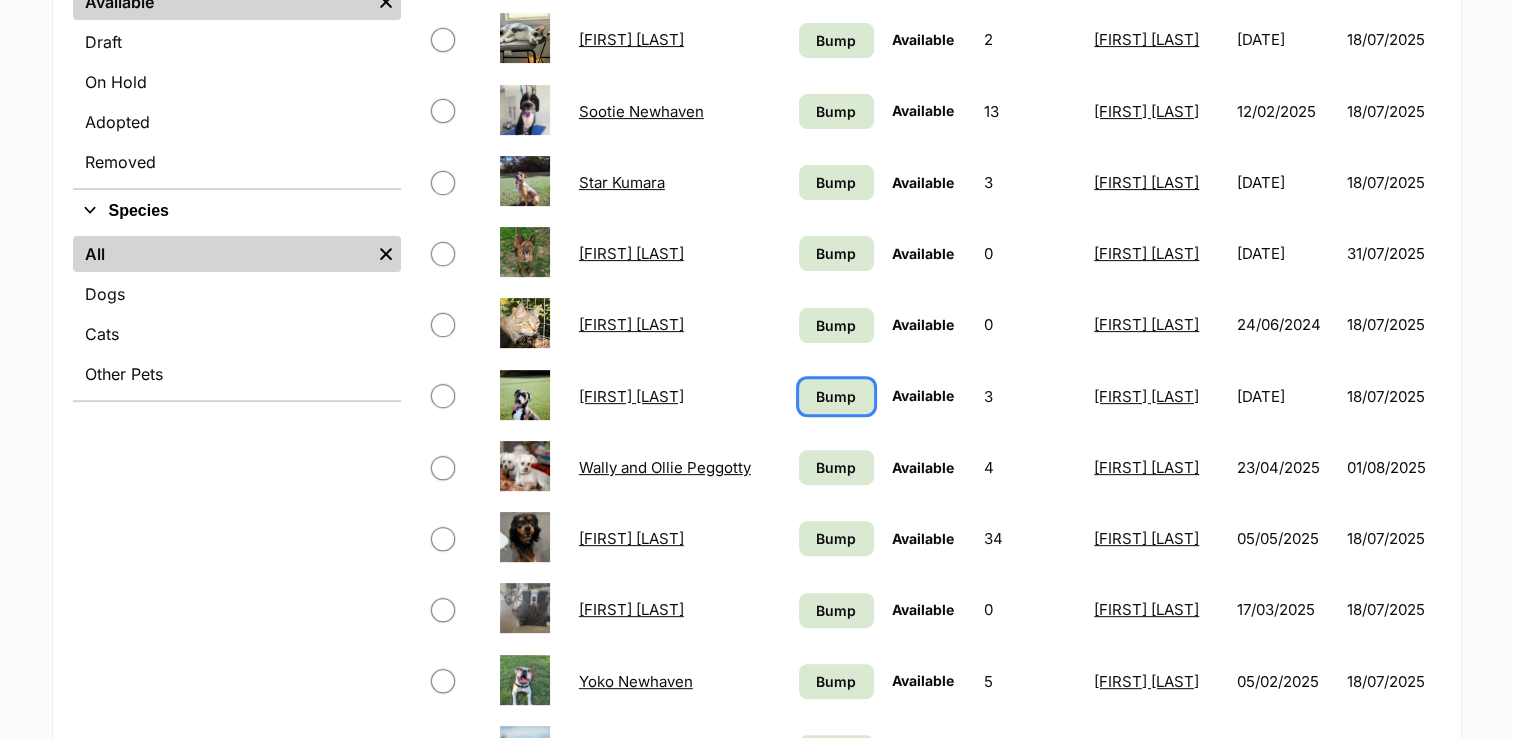 click on "Bump" at bounding box center [836, 396] 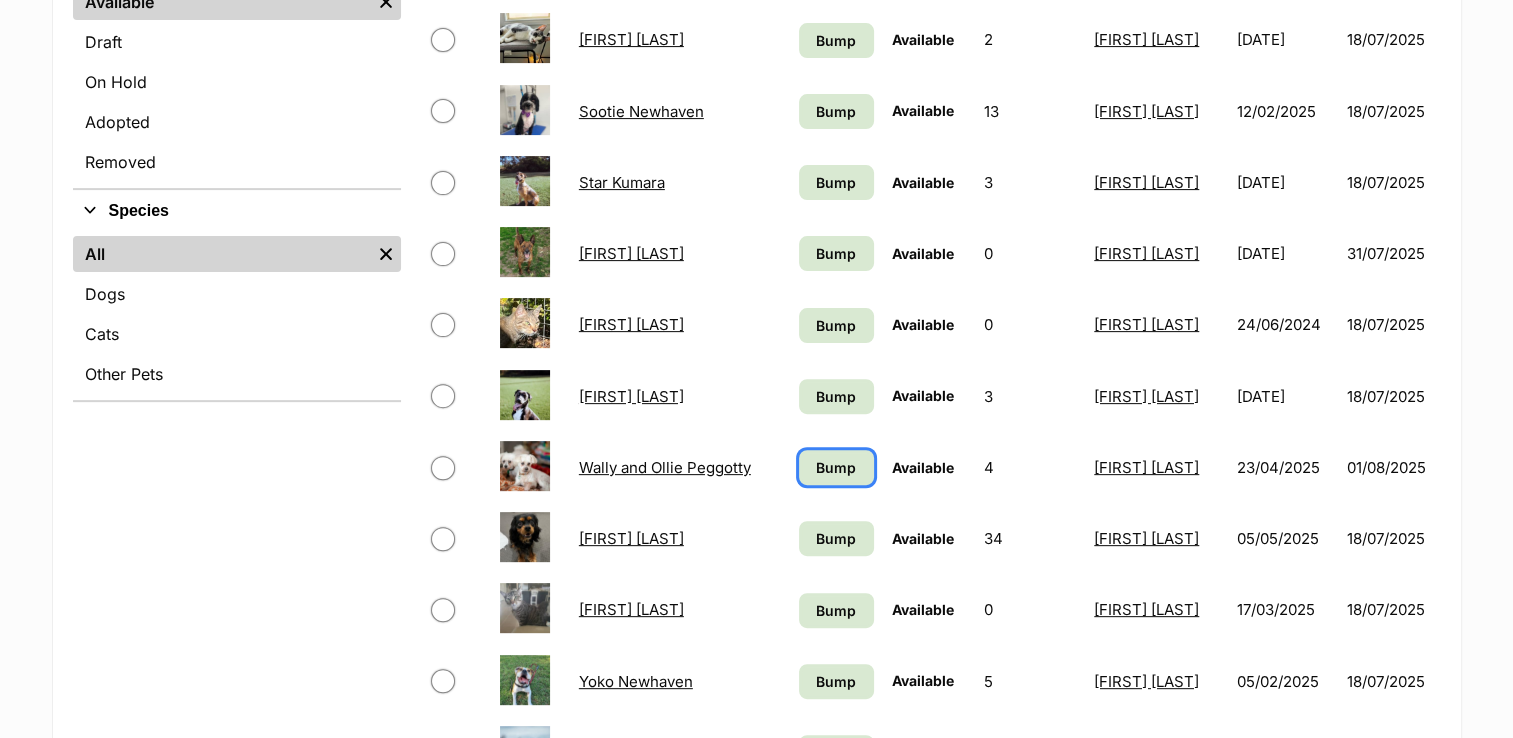 click on "Bump" at bounding box center (836, 467) 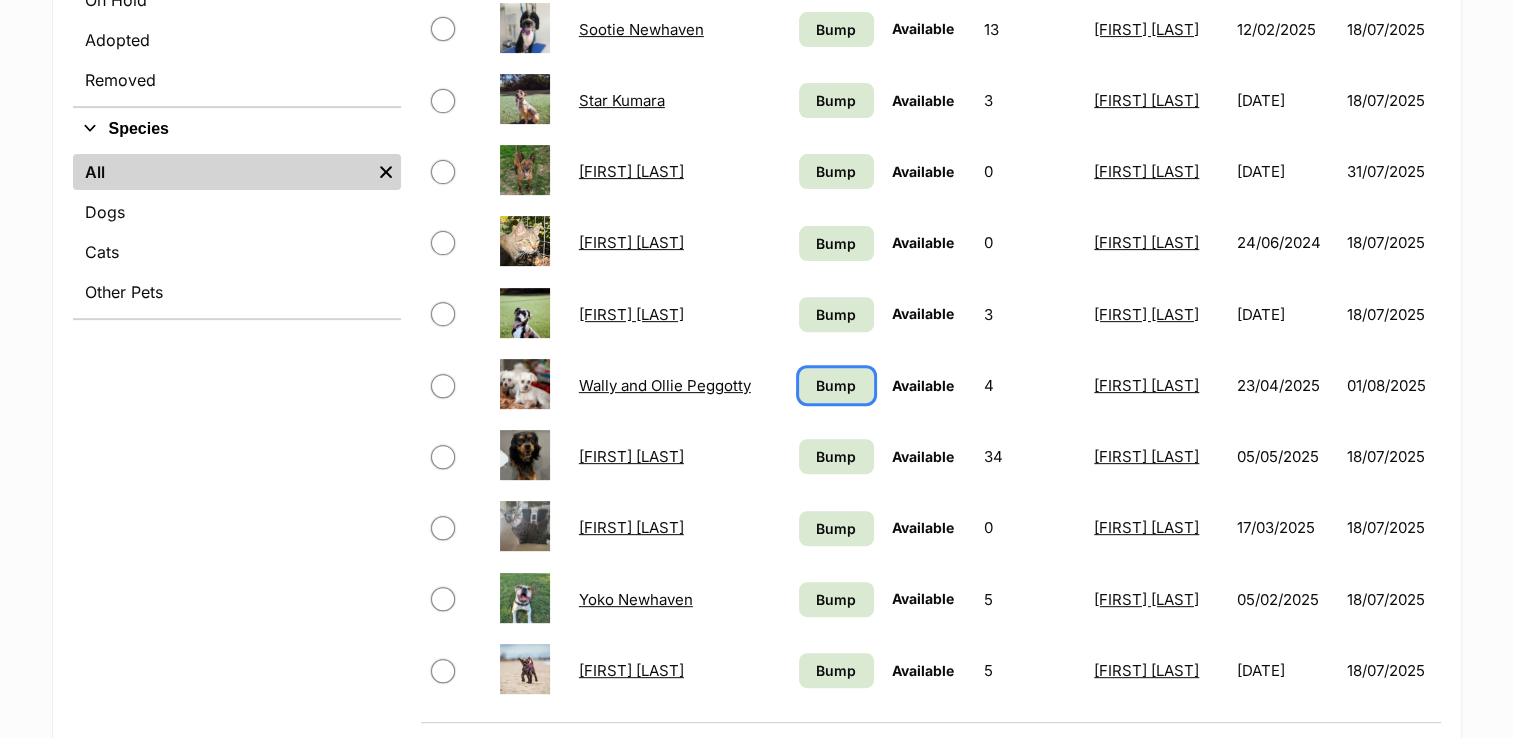 scroll, scrollTop: 800, scrollLeft: 0, axis: vertical 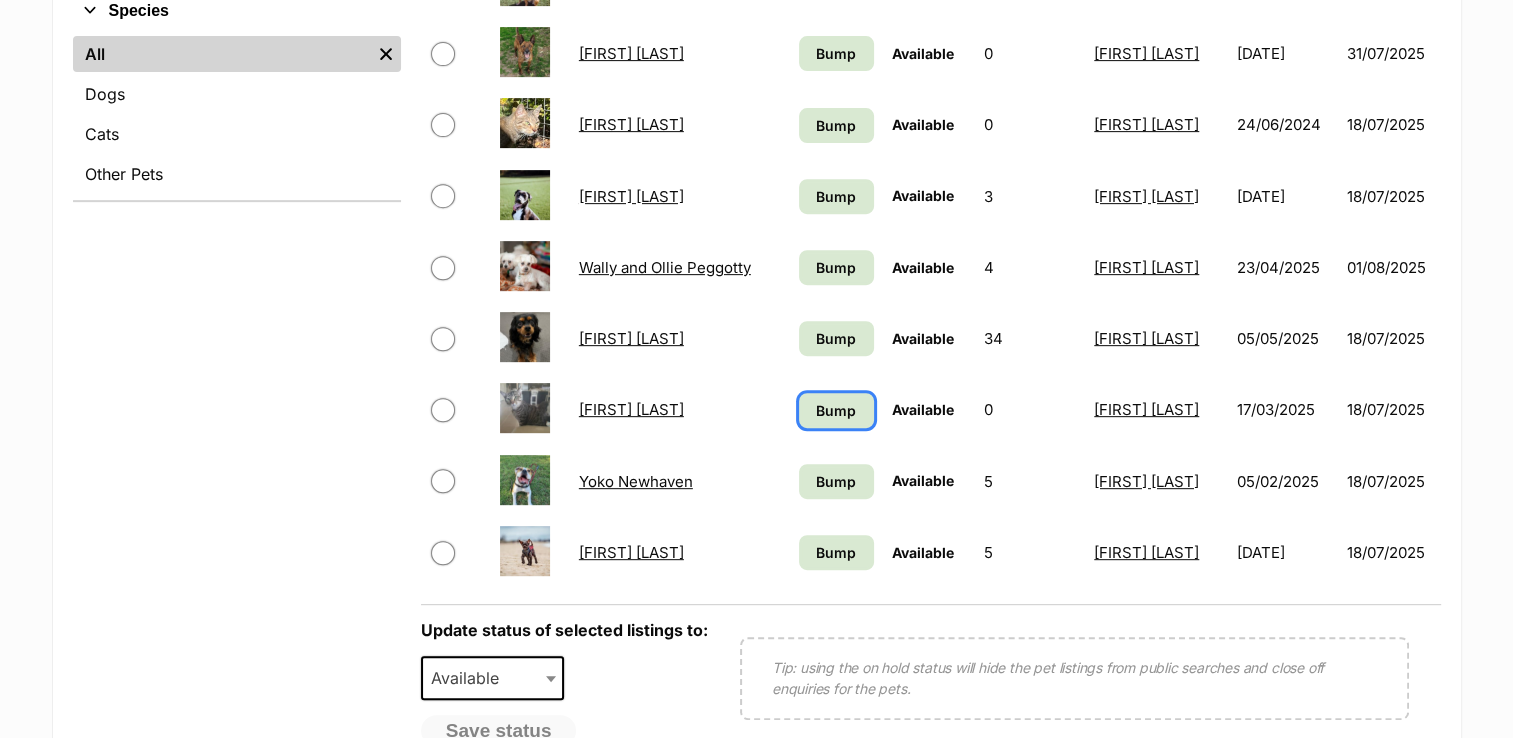 click on "Bump" at bounding box center [836, 410] 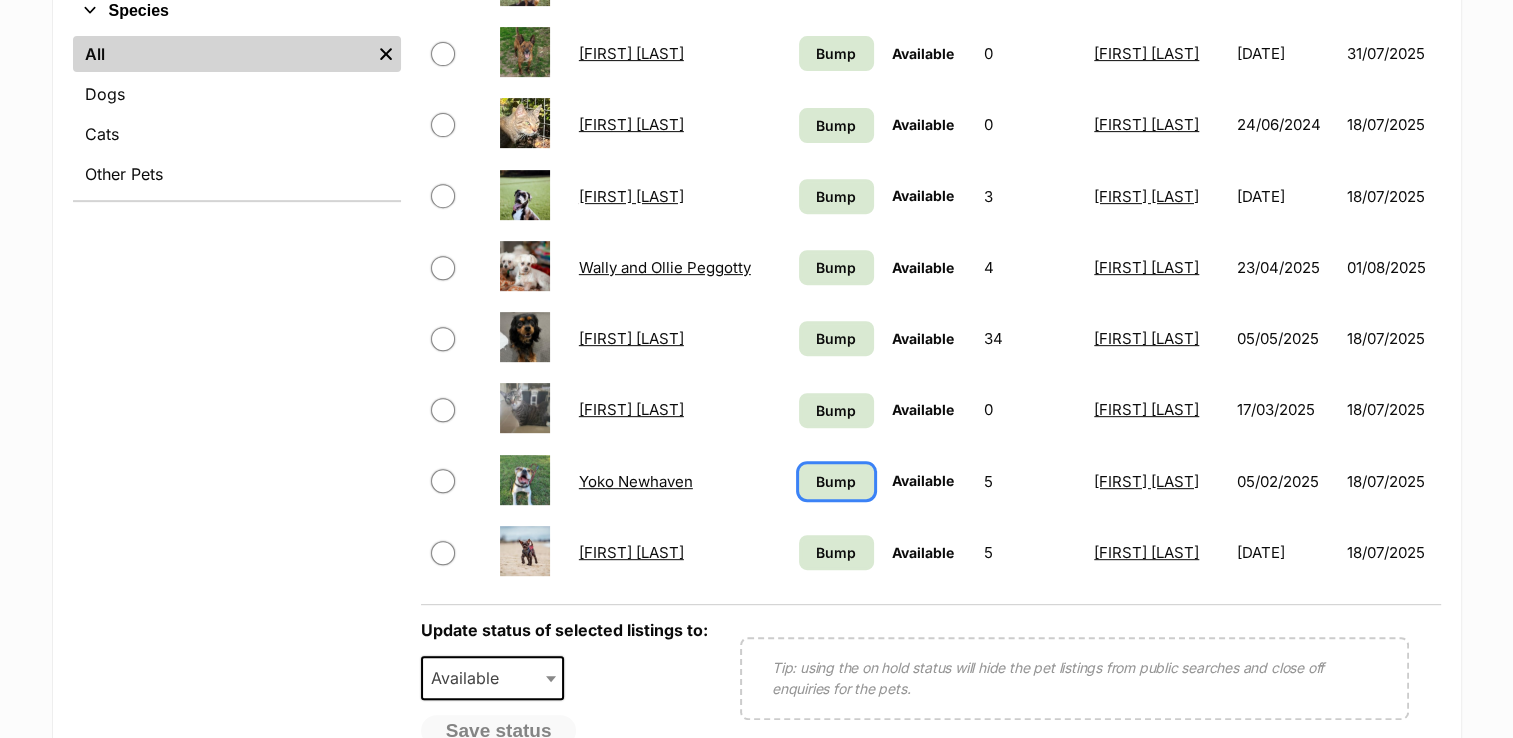 click on "Bump" at bounding box center (836, 481) 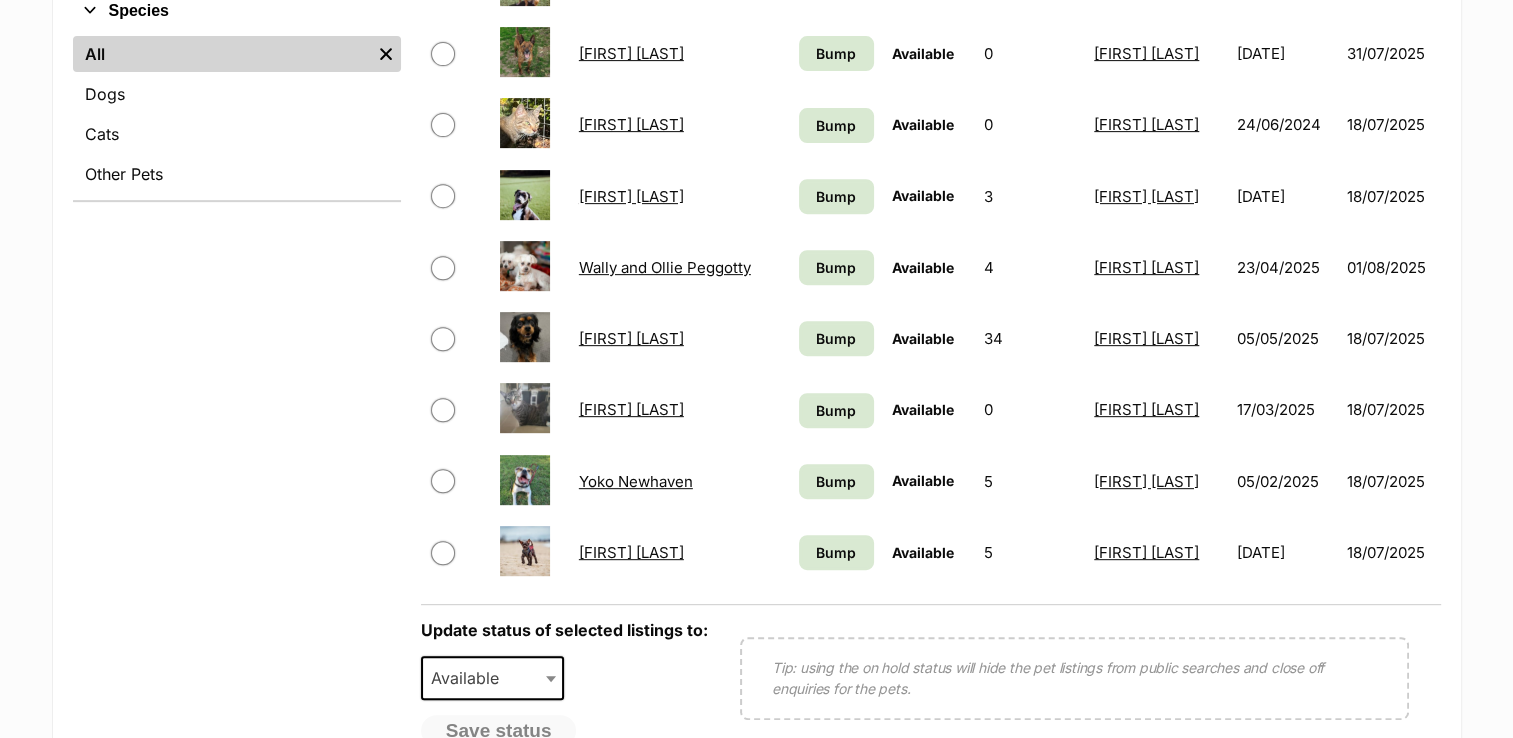 click on "Bump" at bounding box center [836, 552] 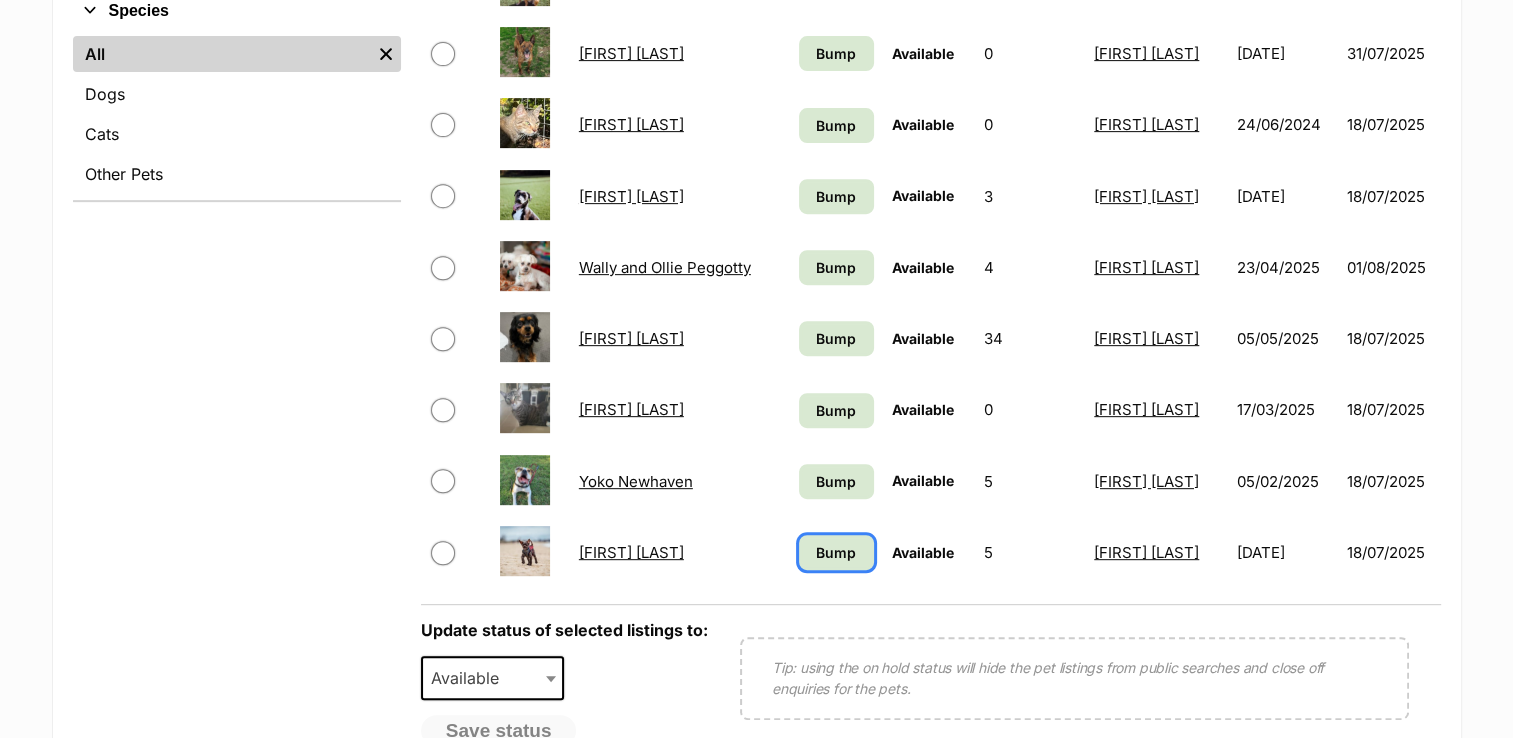 drag, startPoint x: 816, startPoint y: 556, endPoint x: 832, endPoint y: 532, distance: 28.84441 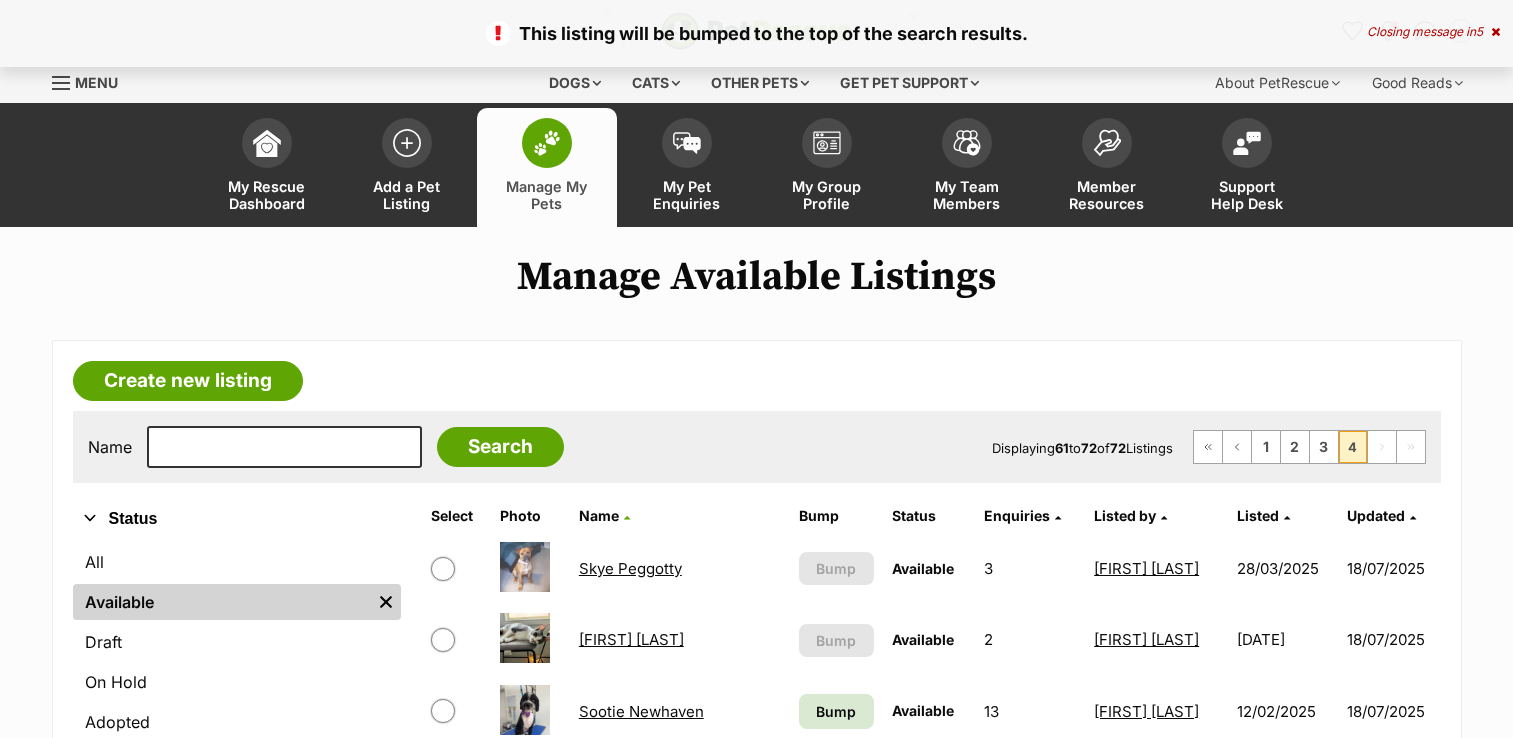 scroll, scrollTop: 600, scrollLeft: 0, axis: vertical 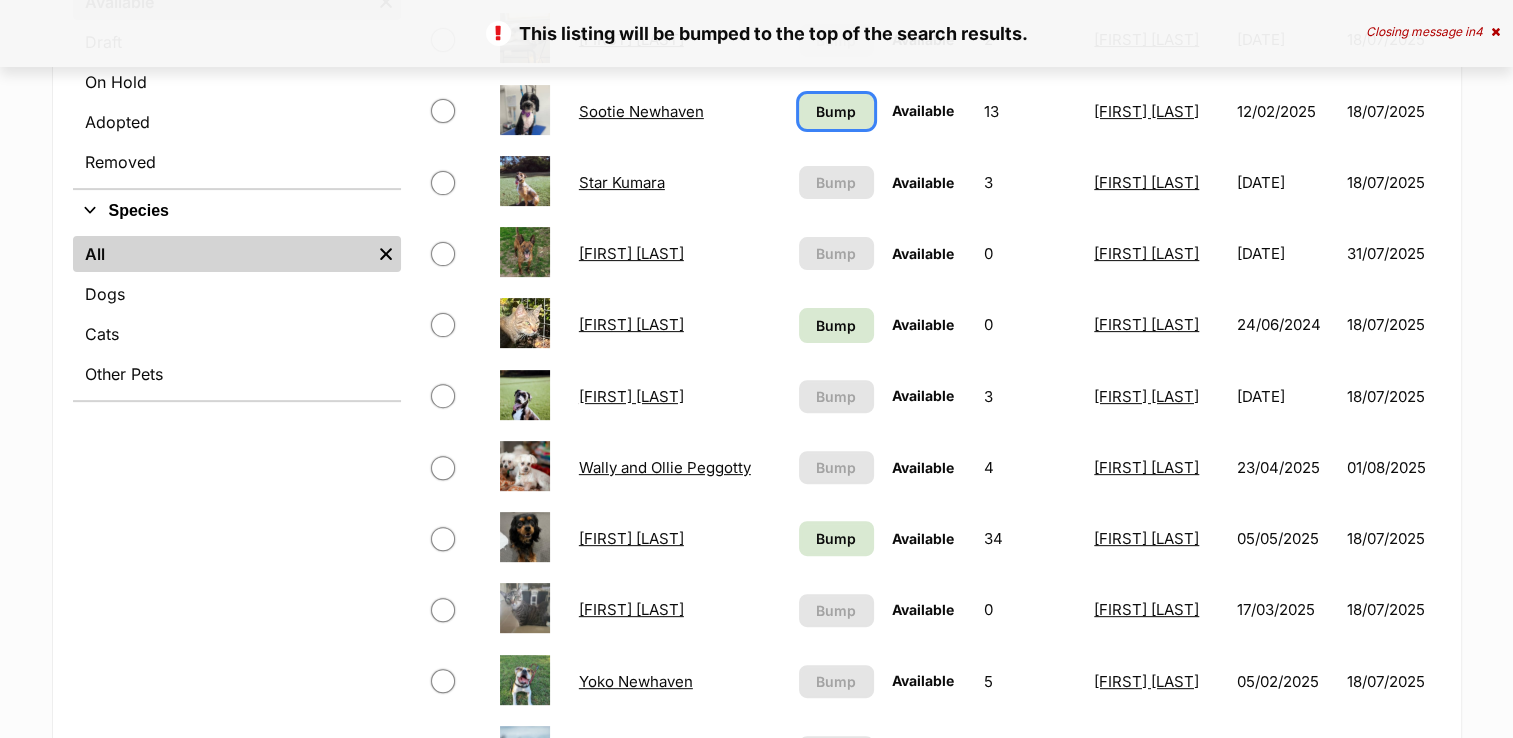 click on "Bump" at bounding box center [836, 111] 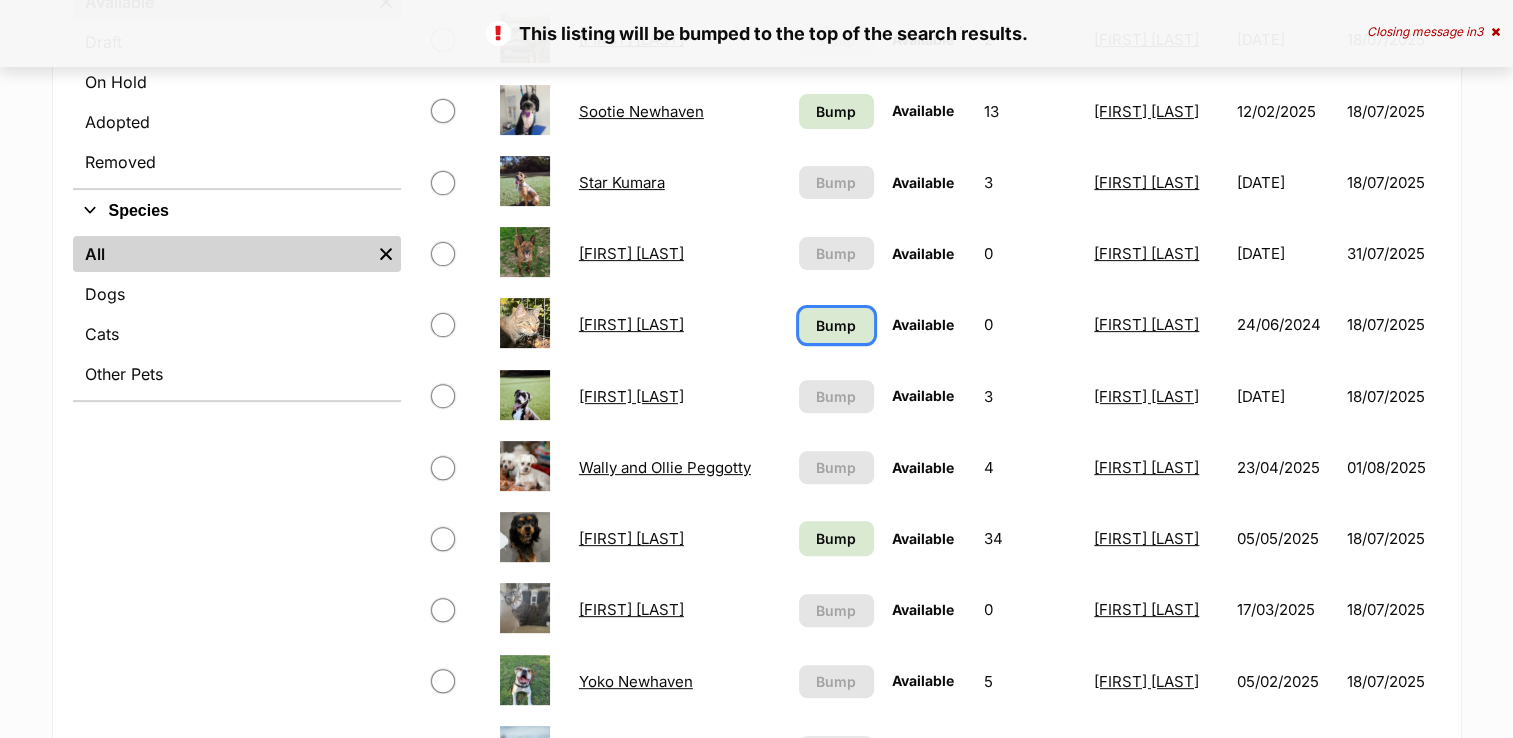click on "Bump" at bounding box center [836, 325] 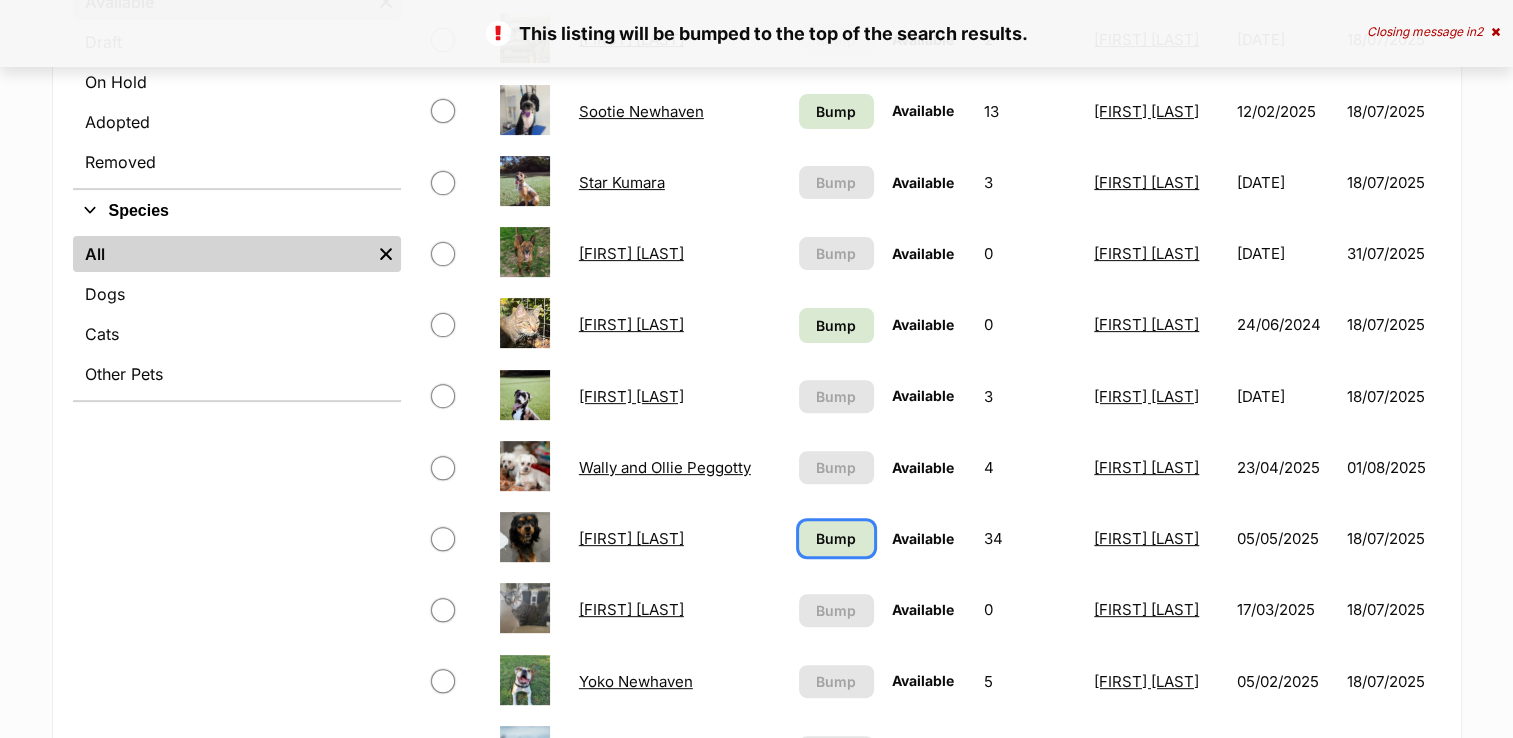 click on "Bump" at bounding box center [836, 538] 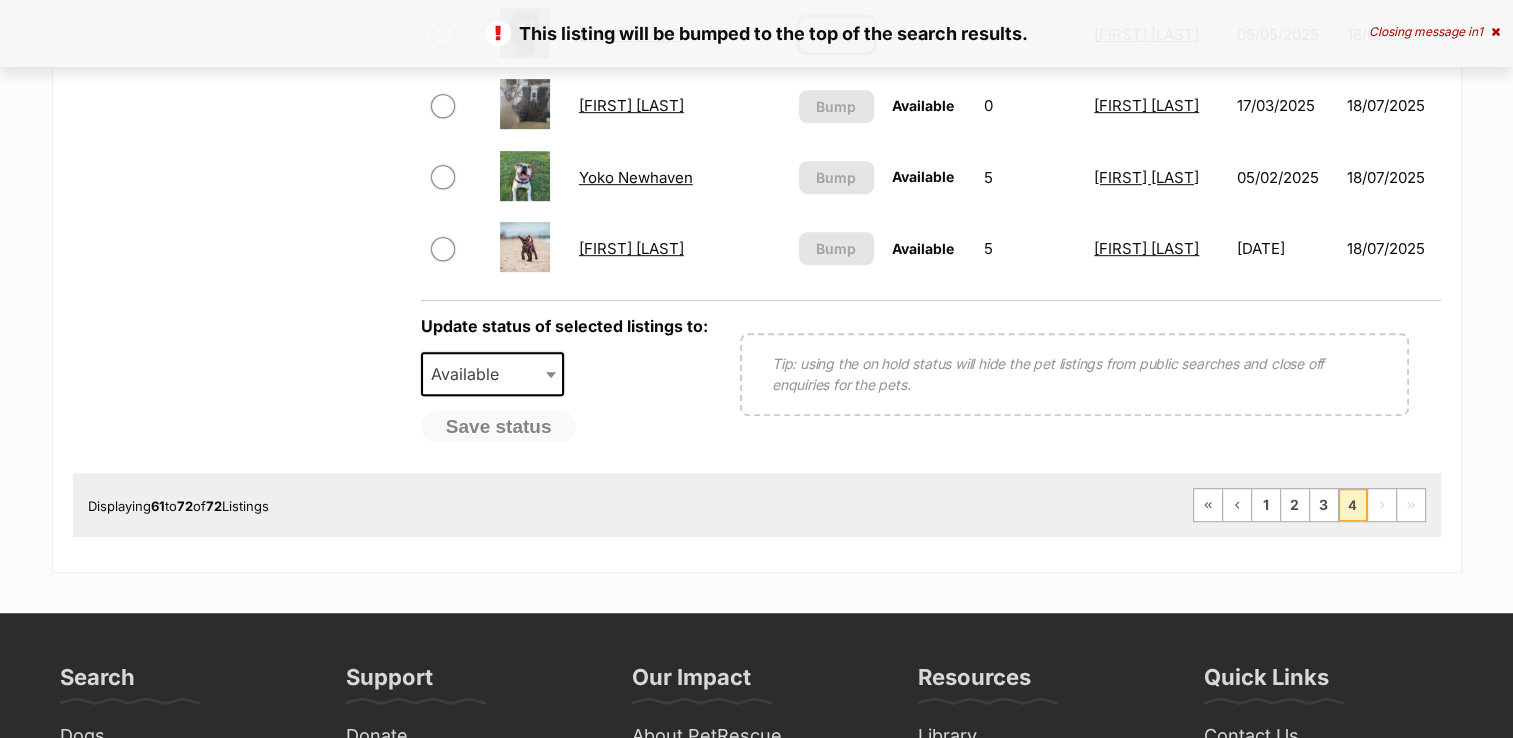 scroll, scrollTop: 1300, scrollLeft: 0, axis: vertical 